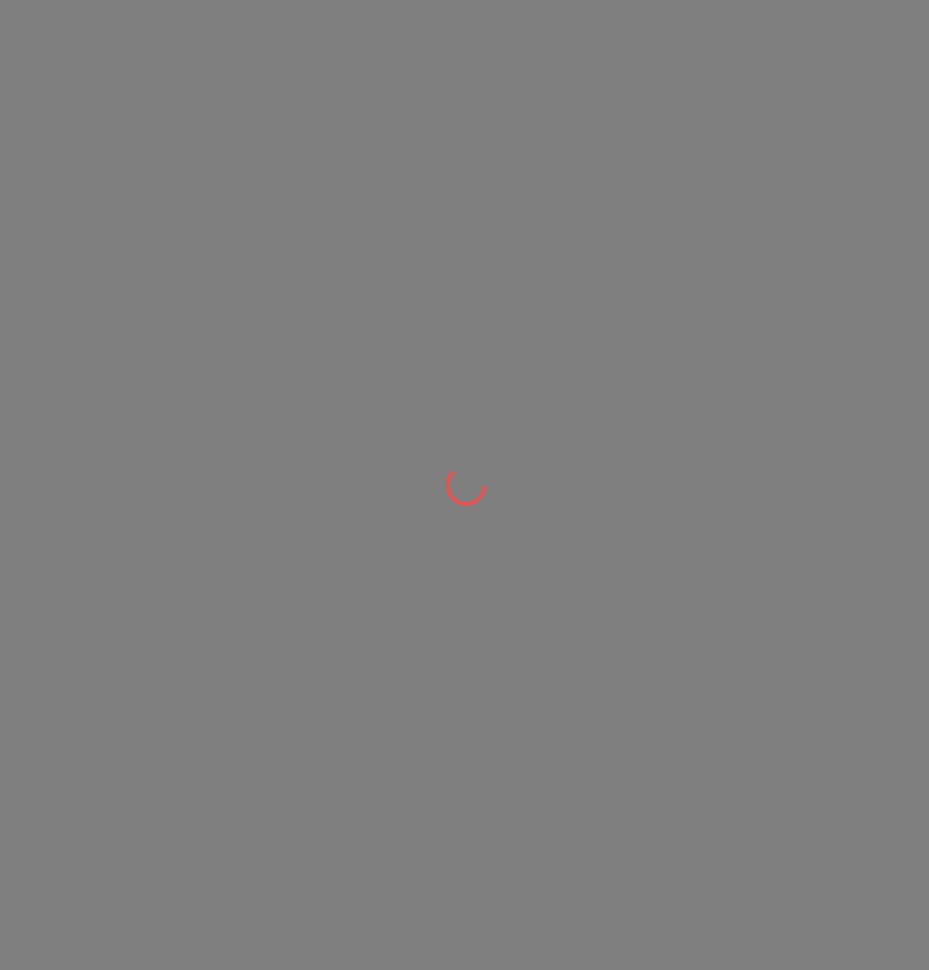 scroll, scrollTop: 0, scrollLeft: 0, axis: both 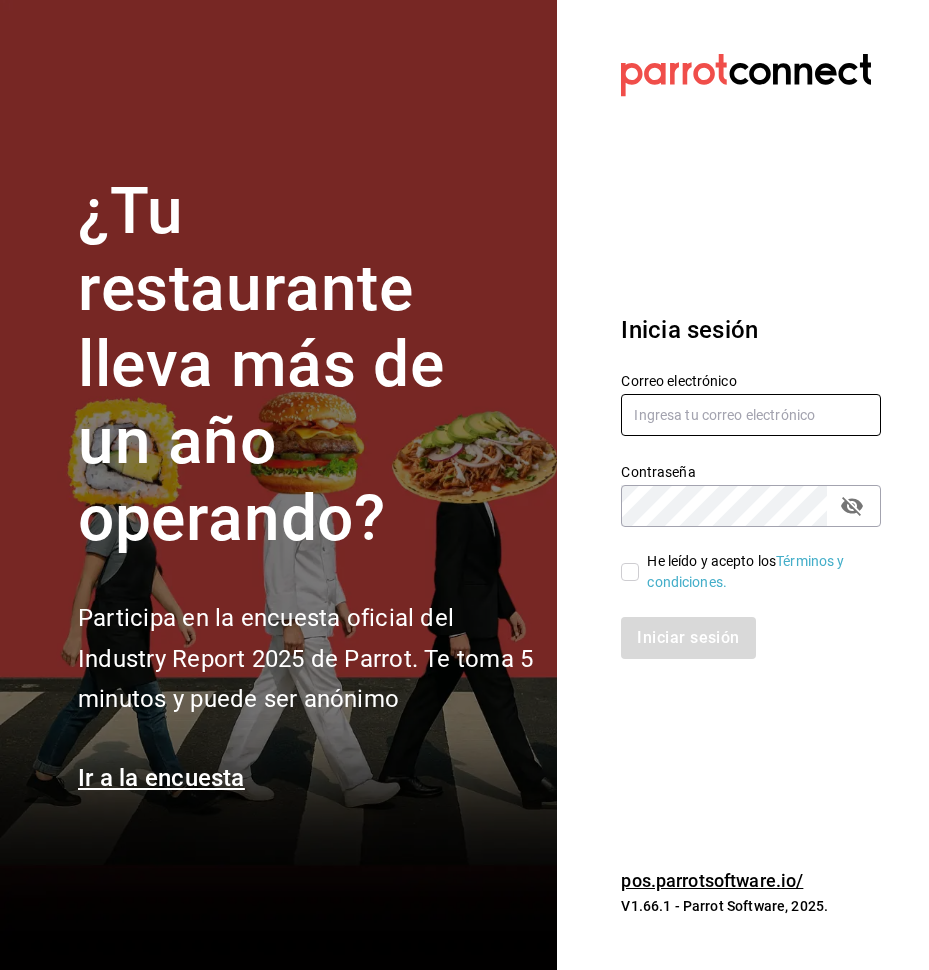type on "[EMAIL]" 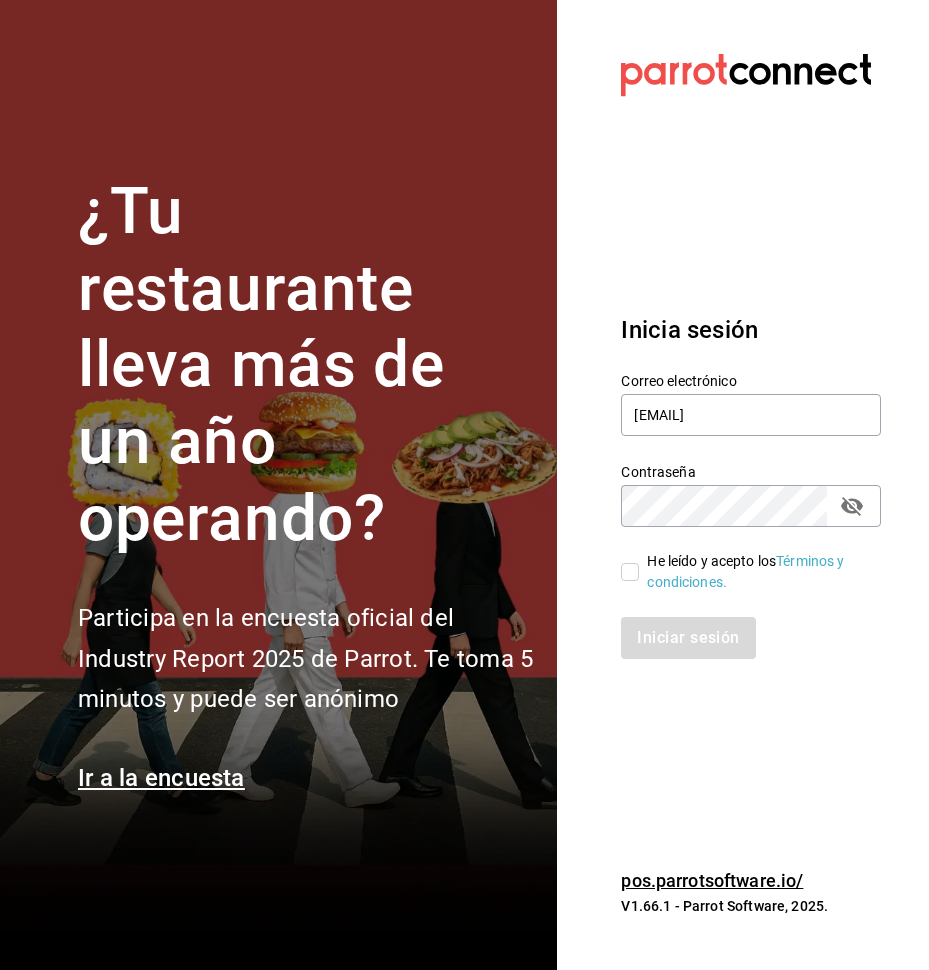click on "He leído y acepto los  Términos y condiciones." at bounding box center [630, 572] 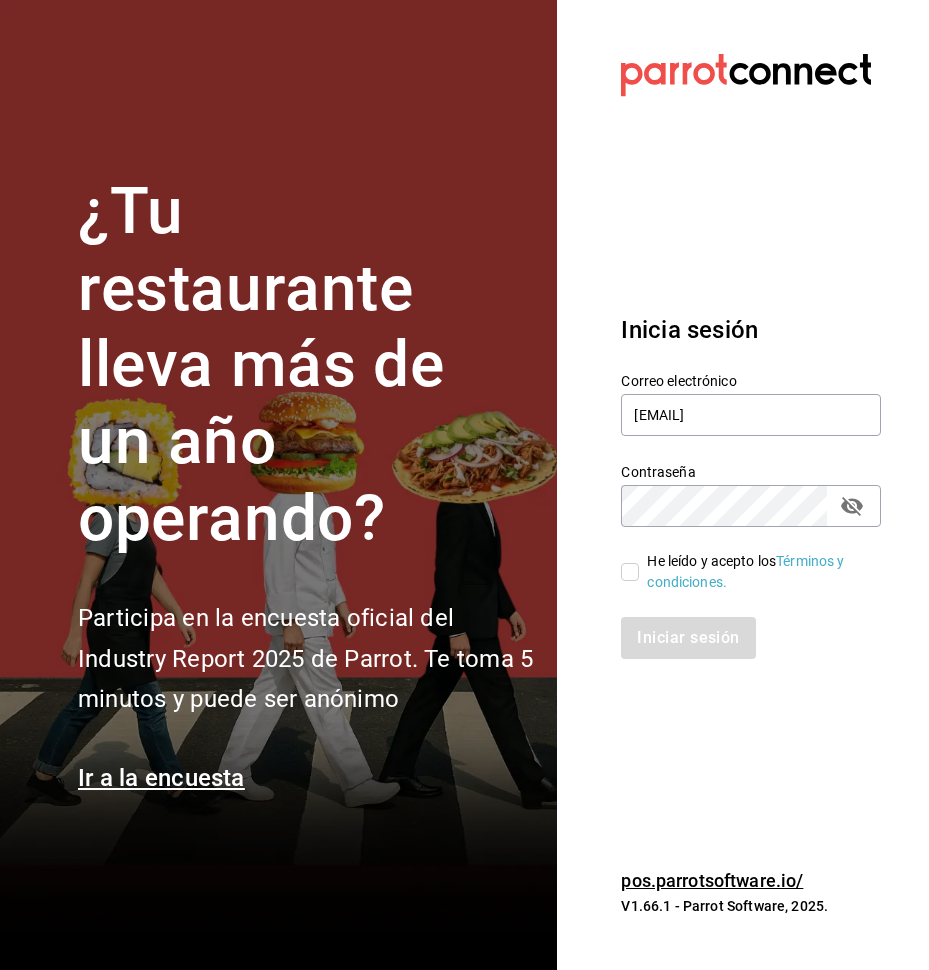 checkbox on "true" 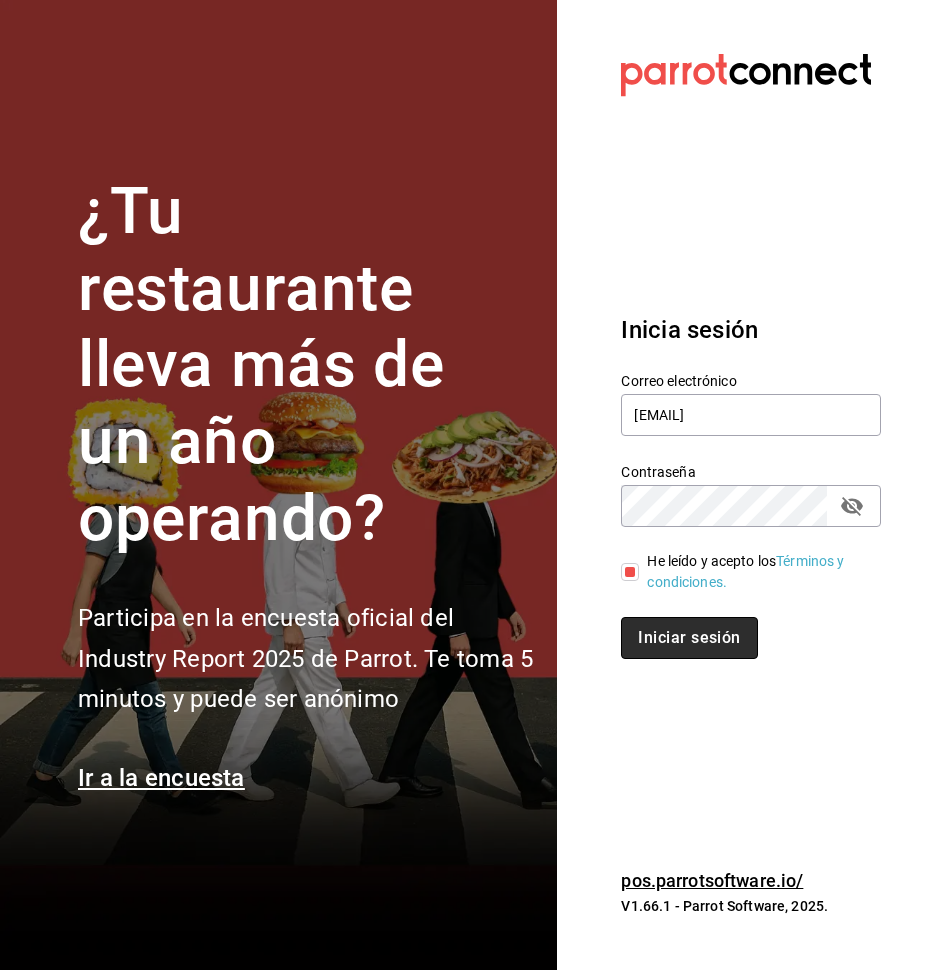 click on "Iniciar sesión" at bounding box center (689, 638) 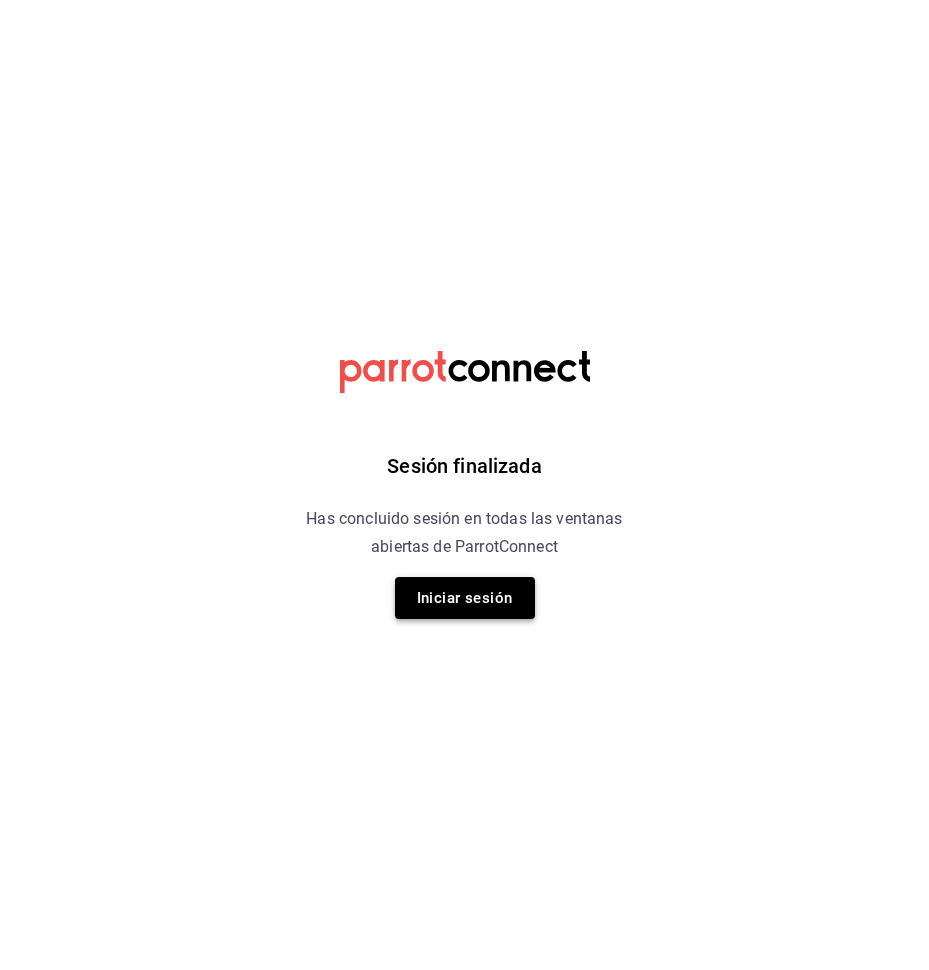 click on "Iniciar sesión" at bounding box center (465, 598) 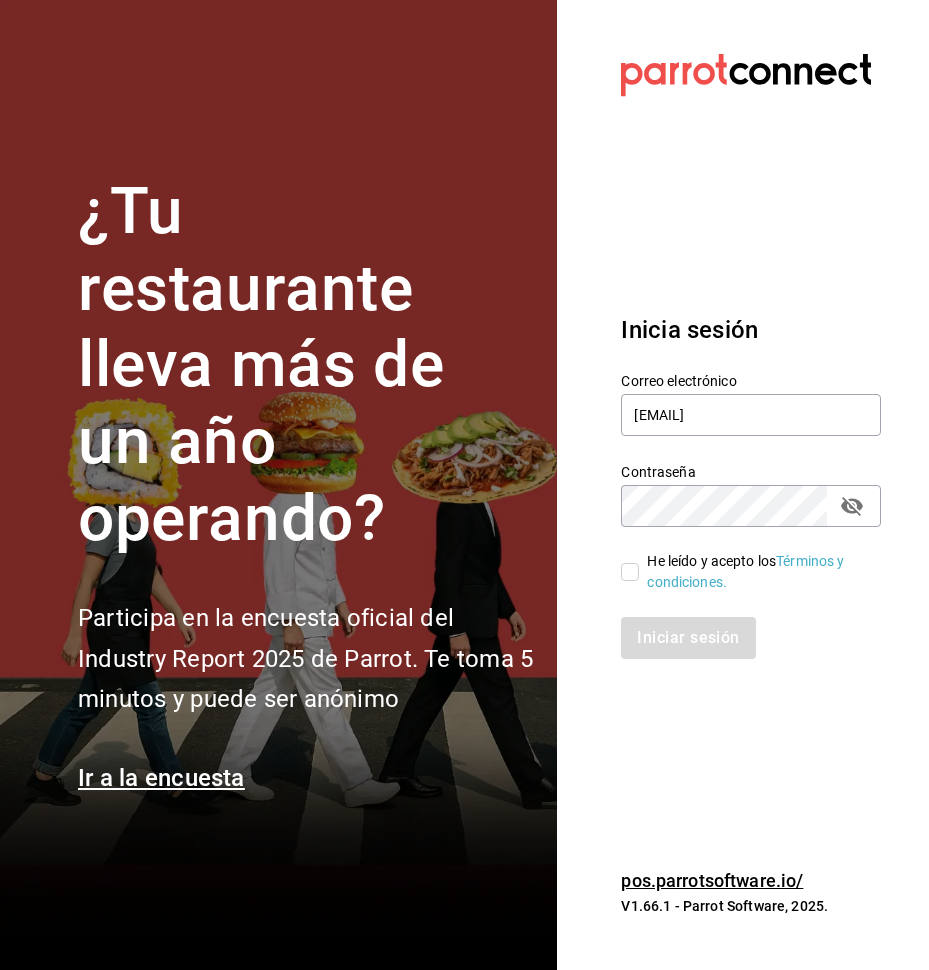 click on "He leído y acepto los  Términos y condiciones." at bounding box center [630, 572] 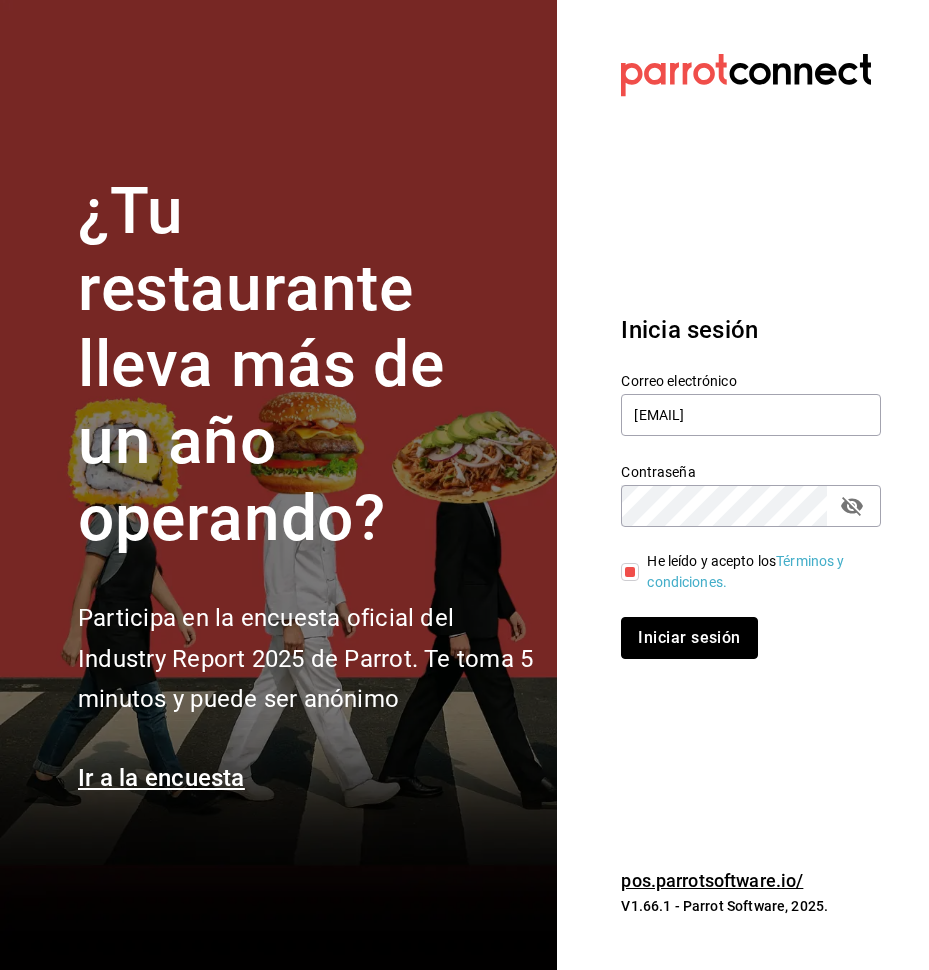 click on "Iniciar sesión" at bounding box center [689, 638] 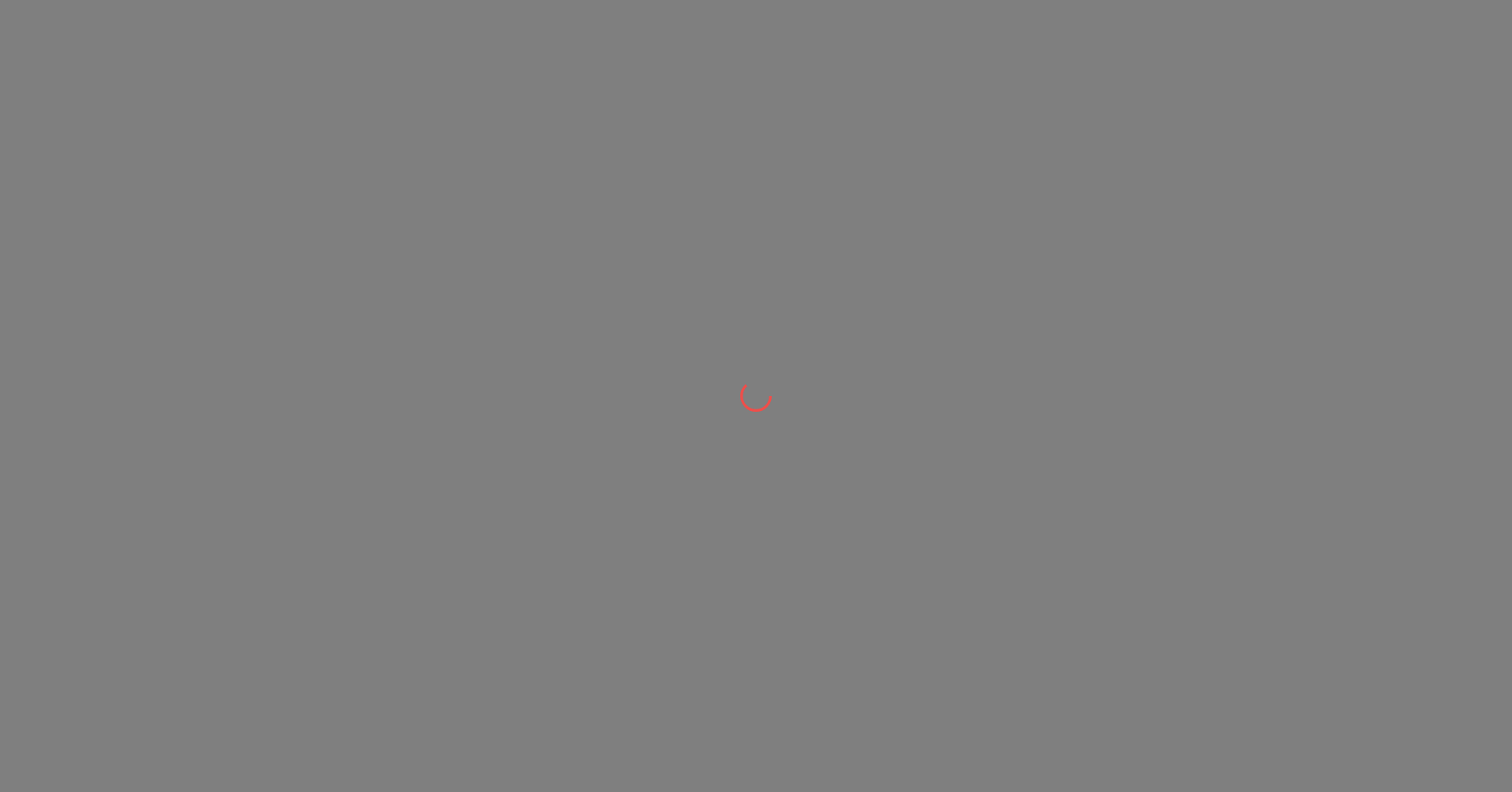 scroll, scrollTop: 0, scrollLeft: 0, axis: both 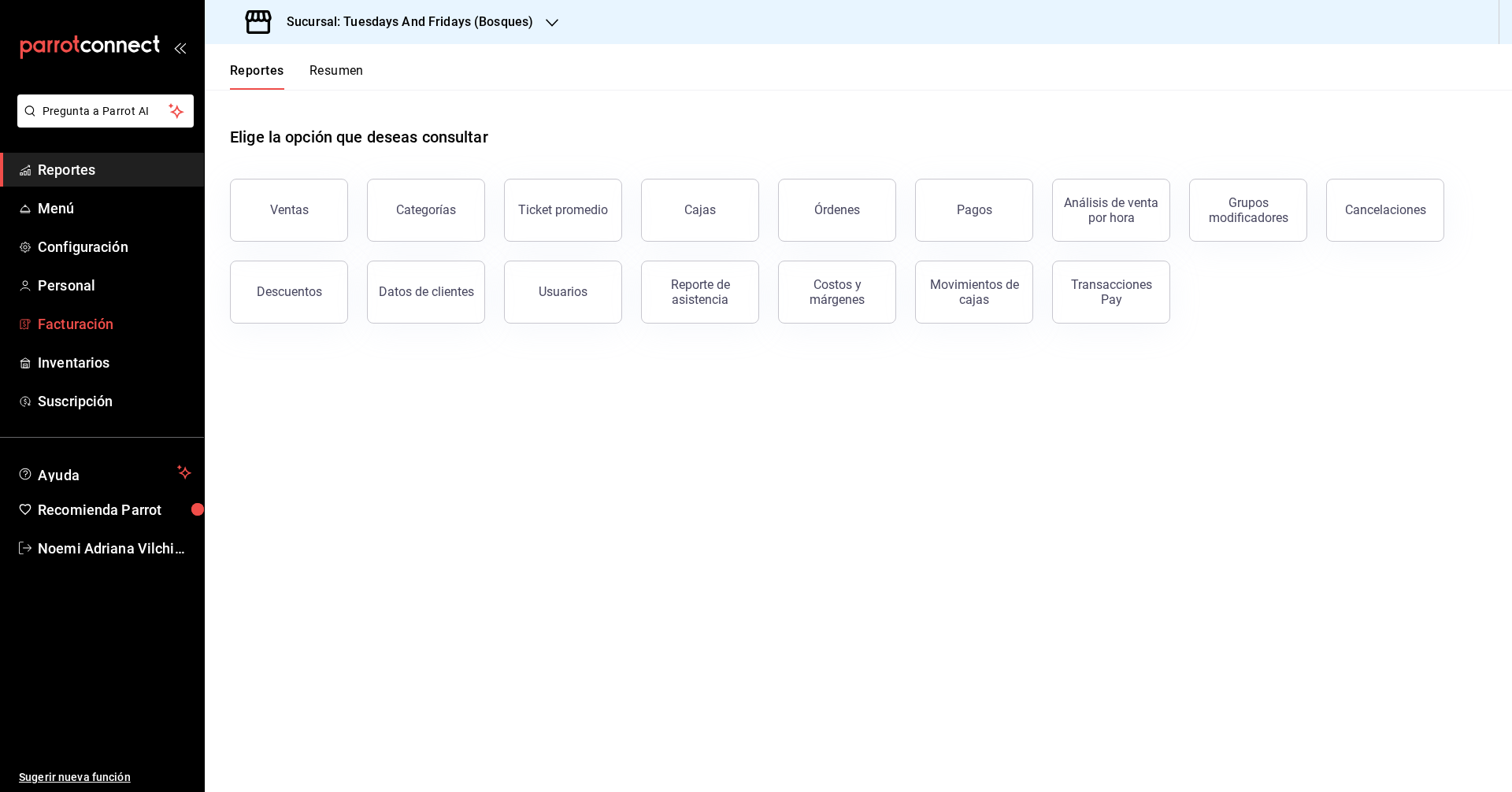 click on "Facturación" at bounding box center [114, 324] 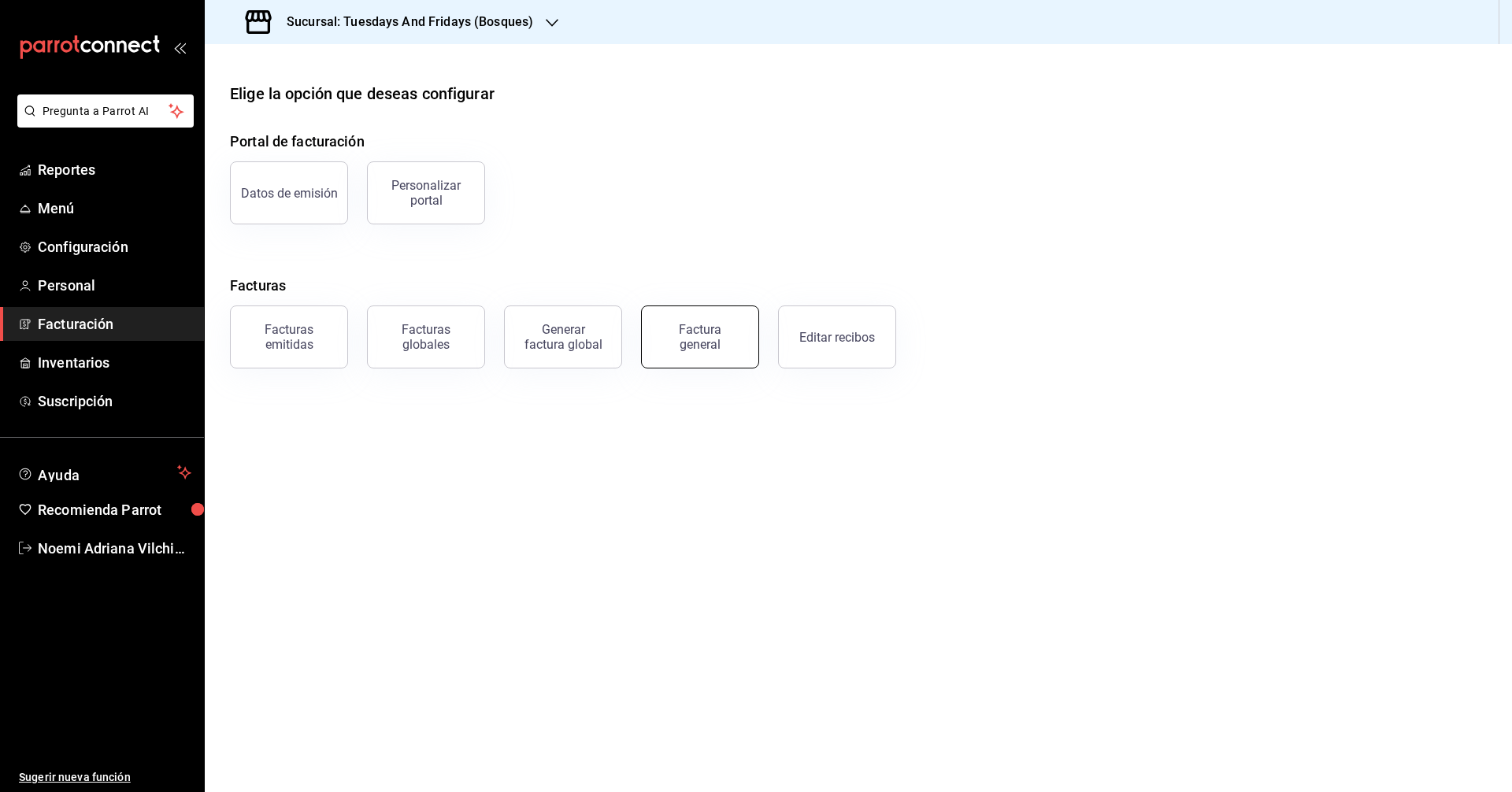 click on "Factura general" at bounding box center [700, 337] 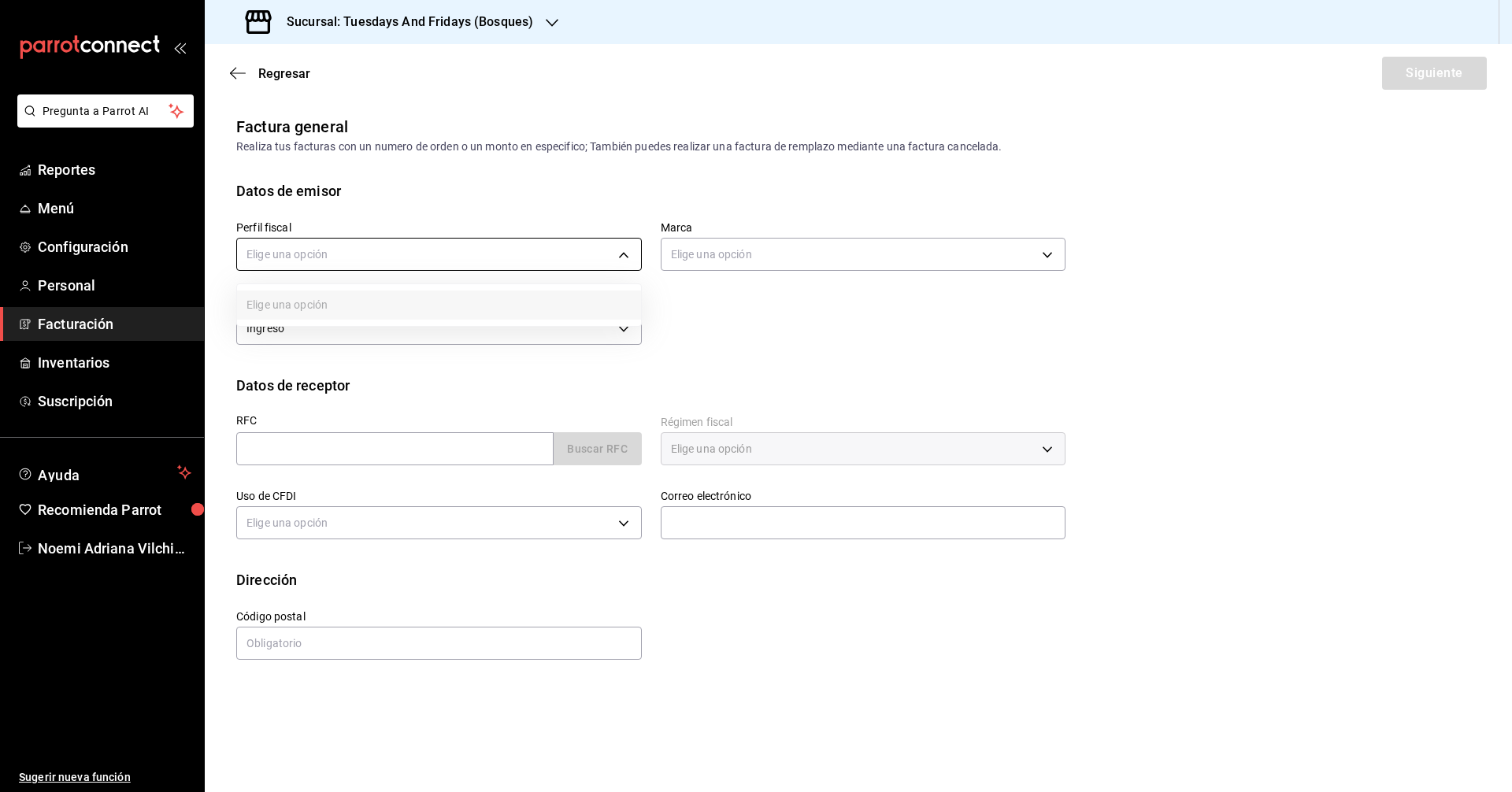click on "Pregunta a Parrot AI Reportes   Menú   Configuración   Personal   Facturación   Inventarios   Suscripción   Ayuda Recomienda Parrot   [FIRST] [LAST]   Sugerir nueva función   Sucursal: Tuesdays And Fridays (Bosques) Regresar Siguiente Factura general Realiza tus facturas con un numero de orden o un monto en especifico; También puedes realizar una factura de remplazo mediante una factura cancelada. Datos de emisor Perfil fiscal Elige una opción Marca Elige una opción Tipo de comprobante Ingreso I Datos de receptor RFC Buscar RFC Régimen fiscal Elige una opción Uso de CFDI Elige una opción Correo electrónico Dirección Calle # exterior # interior Código postal [POSTAL CODE] Estado ​ Municipio ​ Colonia ​ GANA 1 MES GRATIS EN TU SUSCRIPCIÓN AQUÍ Pregunta a Parrot AI Reportes   Menú   Configuración   Personal   Facturación   Inventarios   Suscripción   Ayuda Recomienda Parrot   [FIRST] [LAST]   Sugerir nueva función   Visitar centro de ayuda (81) [PHONE] (81) [PHONE]" at bounding box center [756, 396] 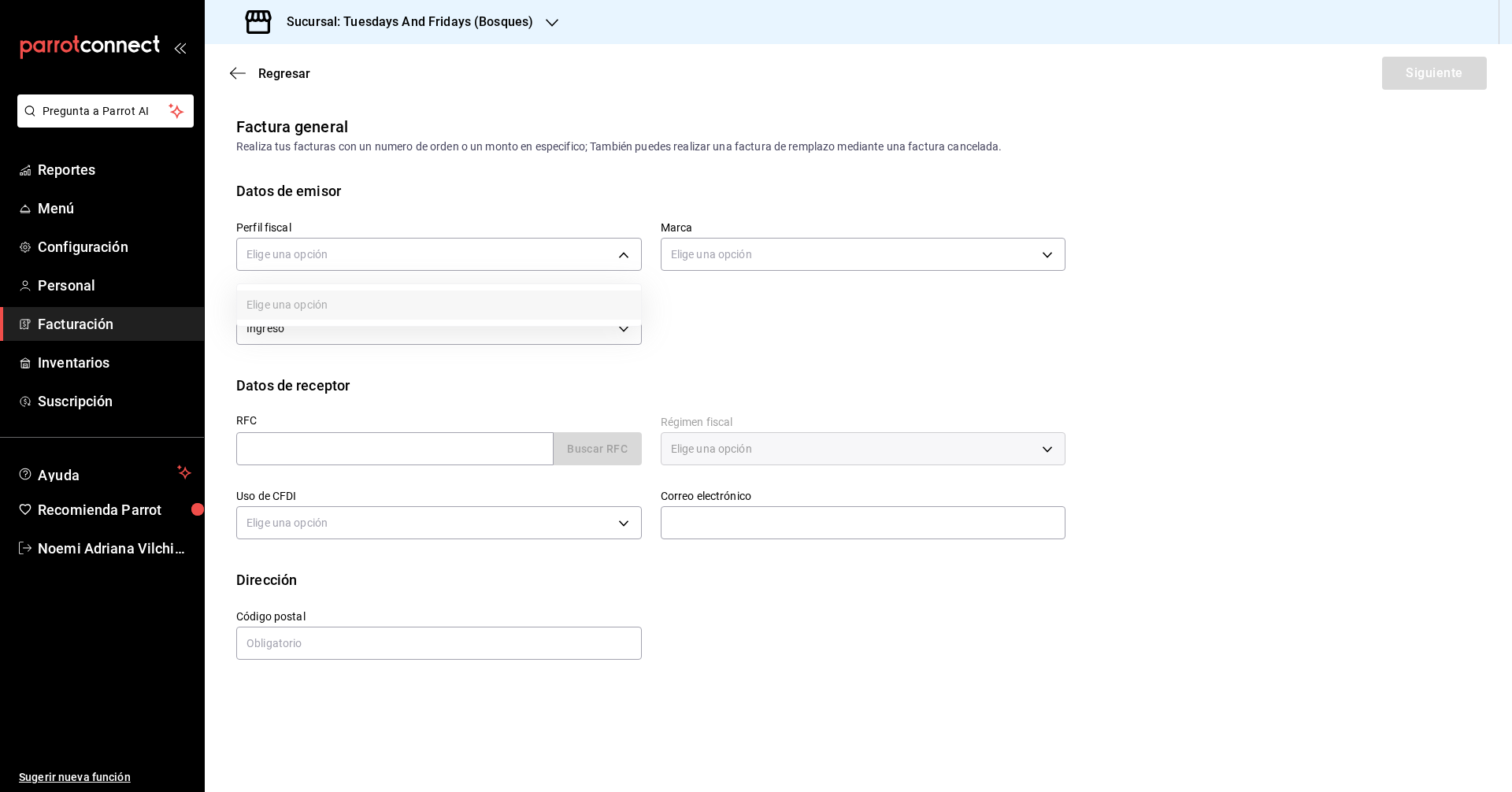 click on "Elige una opción" at bounding box center [439, 305] 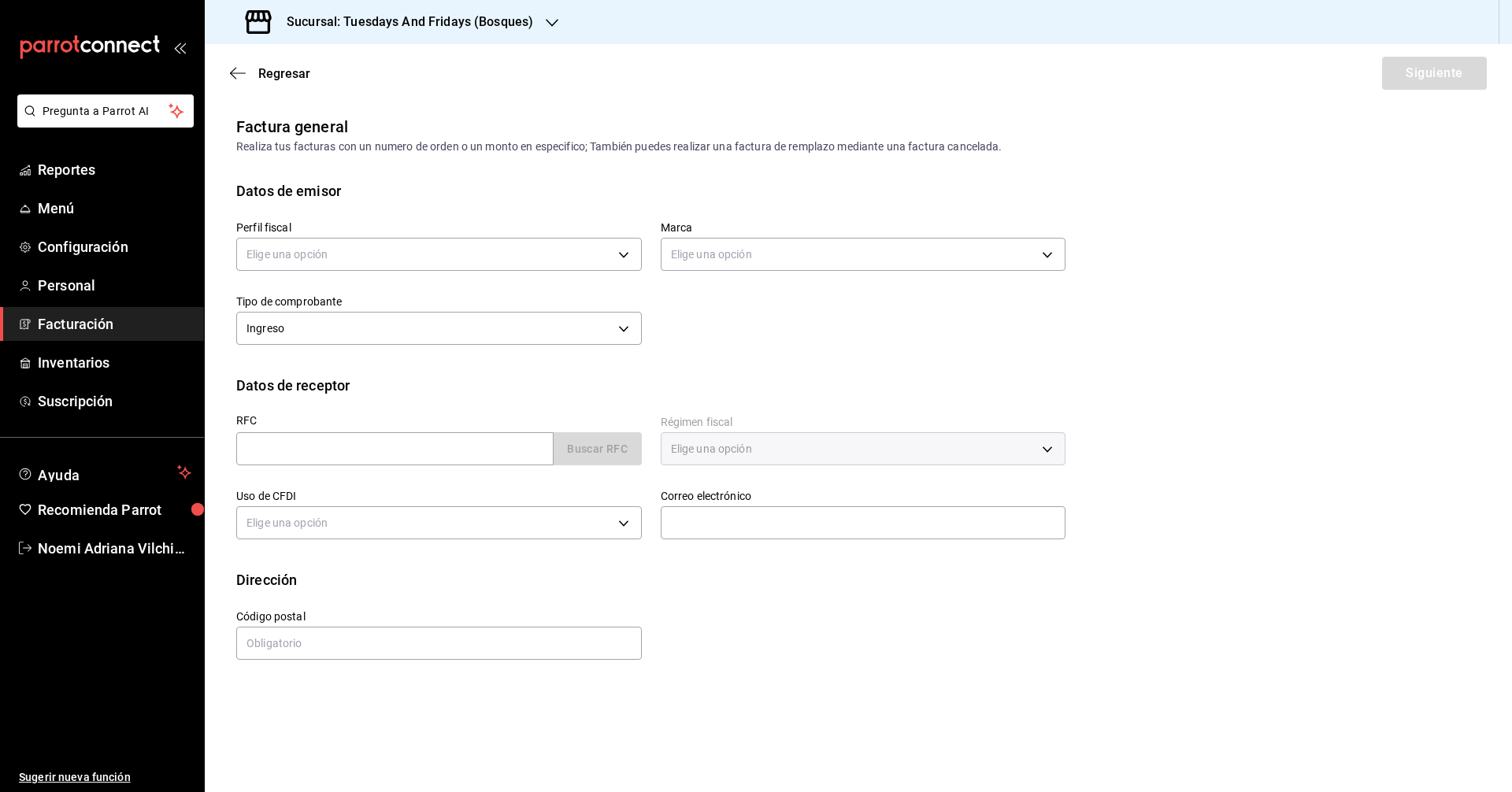 click on "Sucursal: Tuesdays And Fridays (Bosques)" at bounding box center [403, 22] 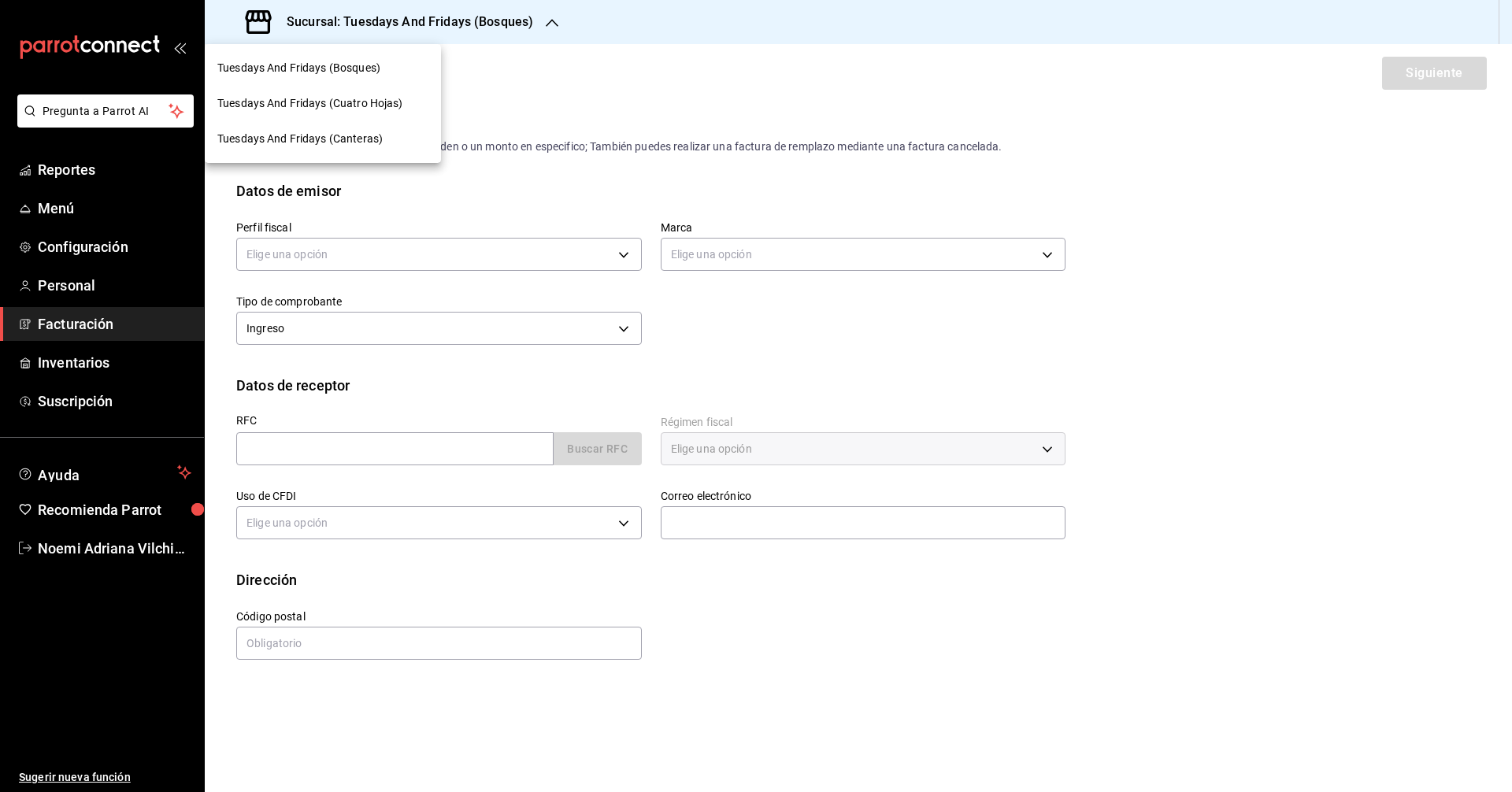 click on "Tuesdays And Fridays (Canteras)" at bounding box center [300, 139] 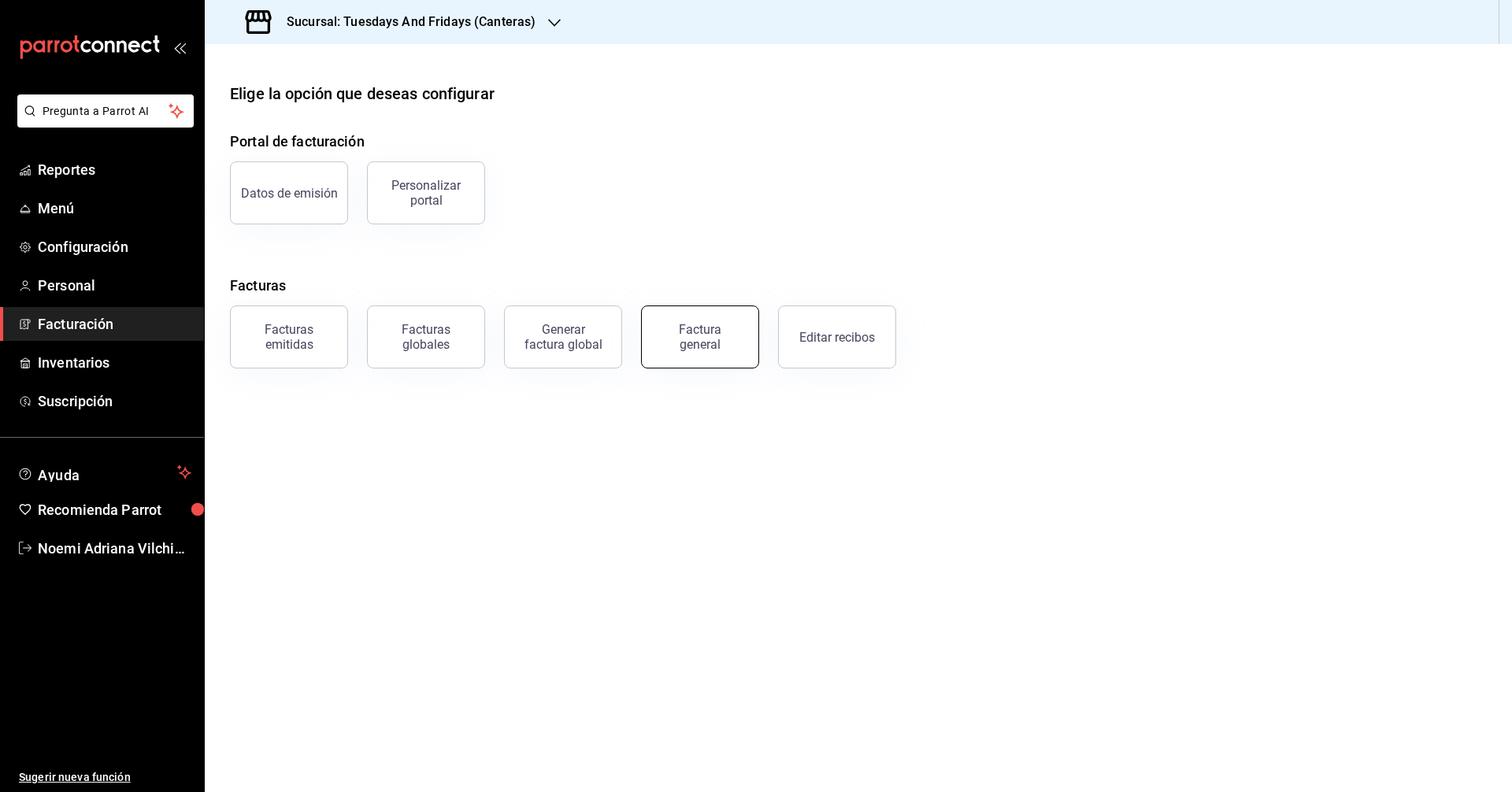 click on "Factura general" at bounding box center [700, 337] 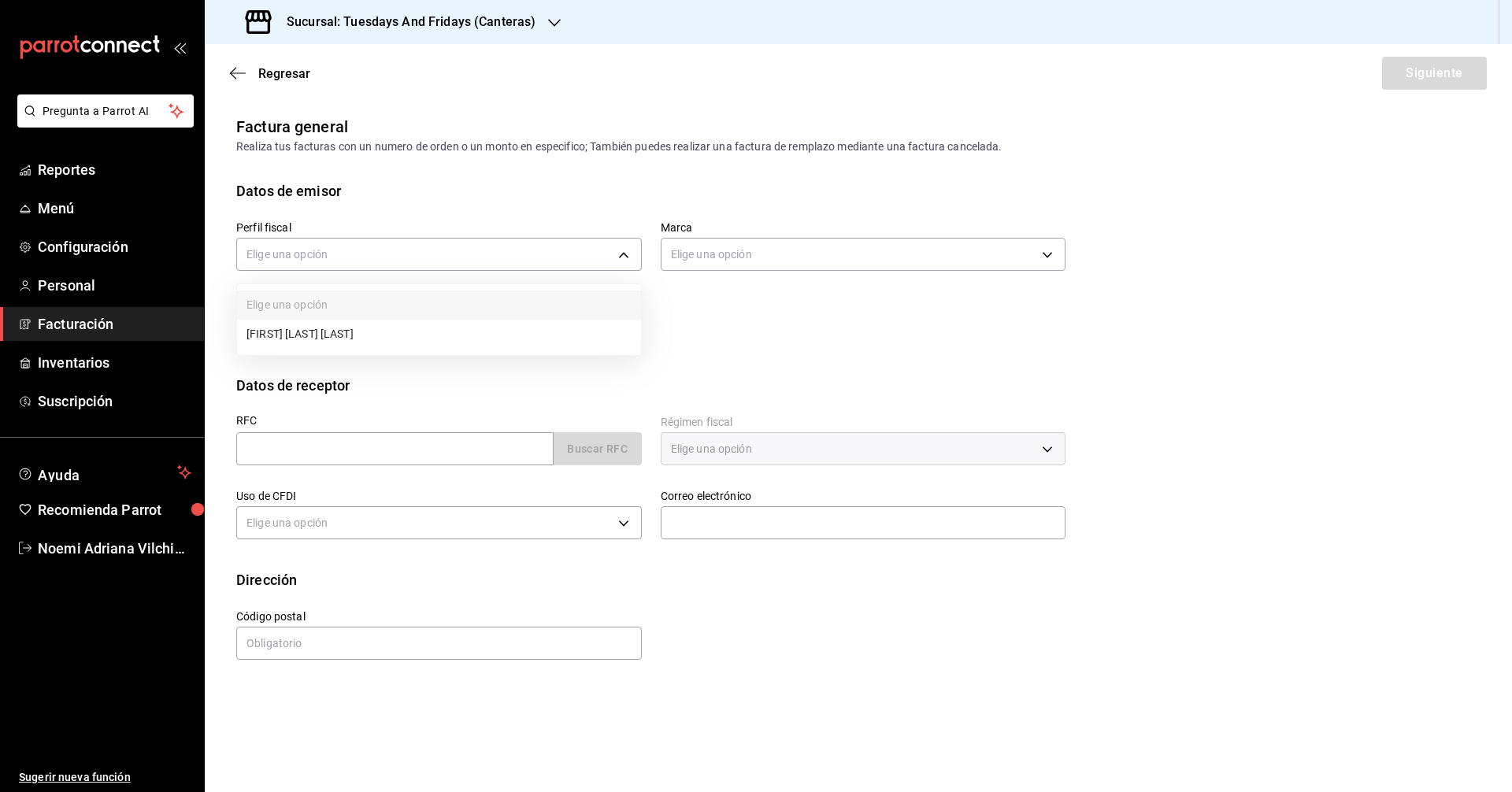 click on "Pregunta a Parrot AI Reportes   Menú   Configuración   Personal   Facturación   Inventarios   Suscripción   Ayuda Recomienda Parrot   [FIRST] [LAST]   Sugerir nueva función   Sucursal: Tuesdays And Fridays (Canteras) Regresar Siguiente Factura general Realiza tus facturas con un numero de orden o un monto en especifico; También puedes realizar una factura de remplazo mediante una factura cancelada. Datos de emisor Perfil fiscal Elige una opción Marca Elige una opción Tipo de comprobante Ingreso I Datos de receptor RFC Buscar RFC Régimen fiscal Elige una opción Uso de CFDI Elige una opción Correo electrónico Dirección Calle # exterior # interior Código postal Estado ​ Municipio ​ Colonia ​ GANA 1 MES GRATIS EN TU SUSCRIPCIÓN AQUÍ Pregunta a Parrot AI Reportes   Menú   Configuración   Personal   Facturación   Inventarios   Suscripción   Ayuda Recomienda Parrot   [FIRST] [LAST]   Sugerir nueva función   Visitar centro de ayuda [PHONE] [PHONE]" at bounding box center [756, 396] 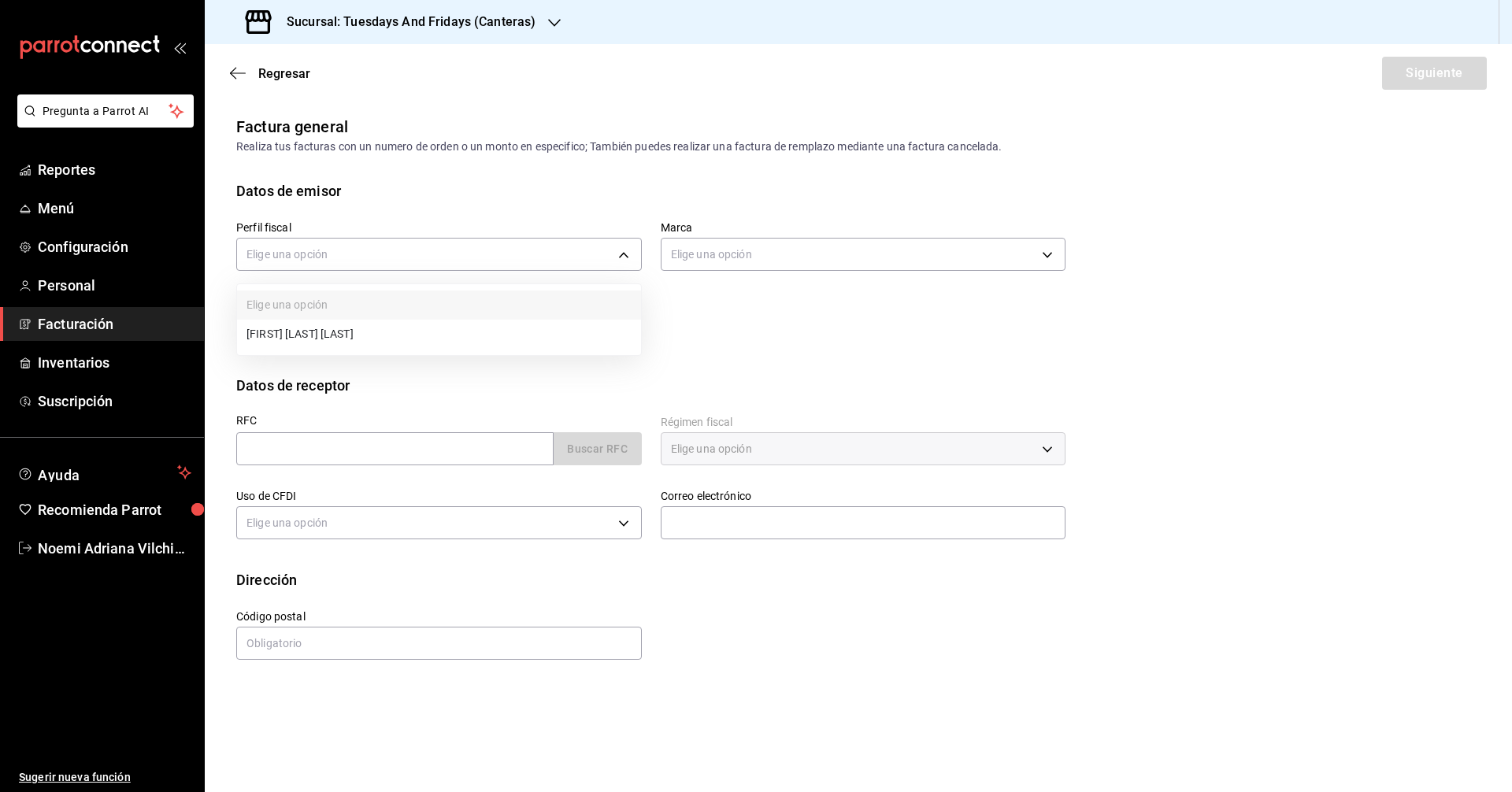 click on "[FIRST] [LAST]  [LAST]" at bounding box center [439, 334] 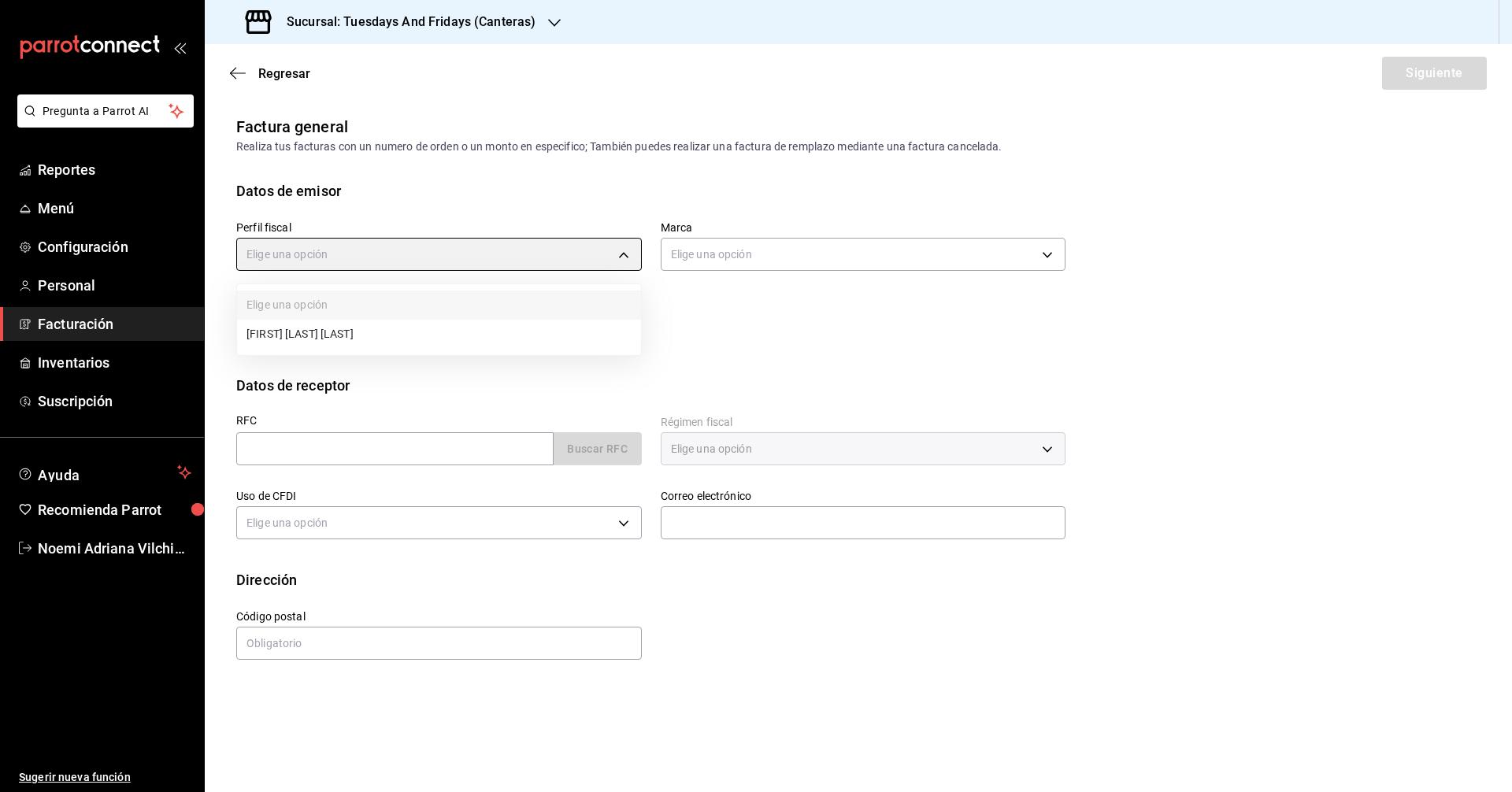 type on "a60f3b00-dd24-4c3b-a0e1-0cac2ce3a580" 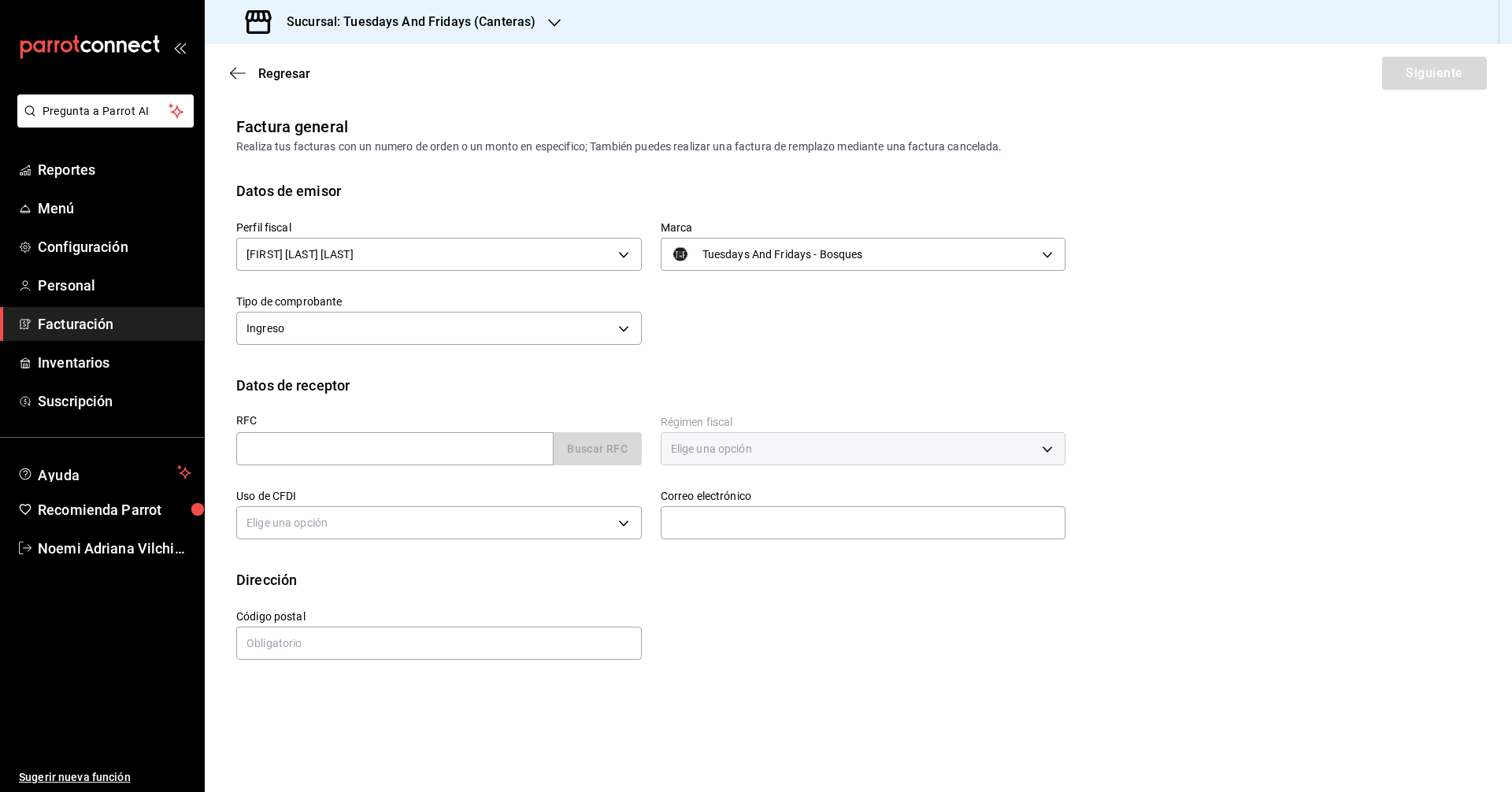 click on "Perfil fiscal [FIRST] [LAST] [UUID] Marca Tuesdays And Fridays - Bosques [UUID] Tipo de comprobante Ingreso I" at bounding box center (641, 276) 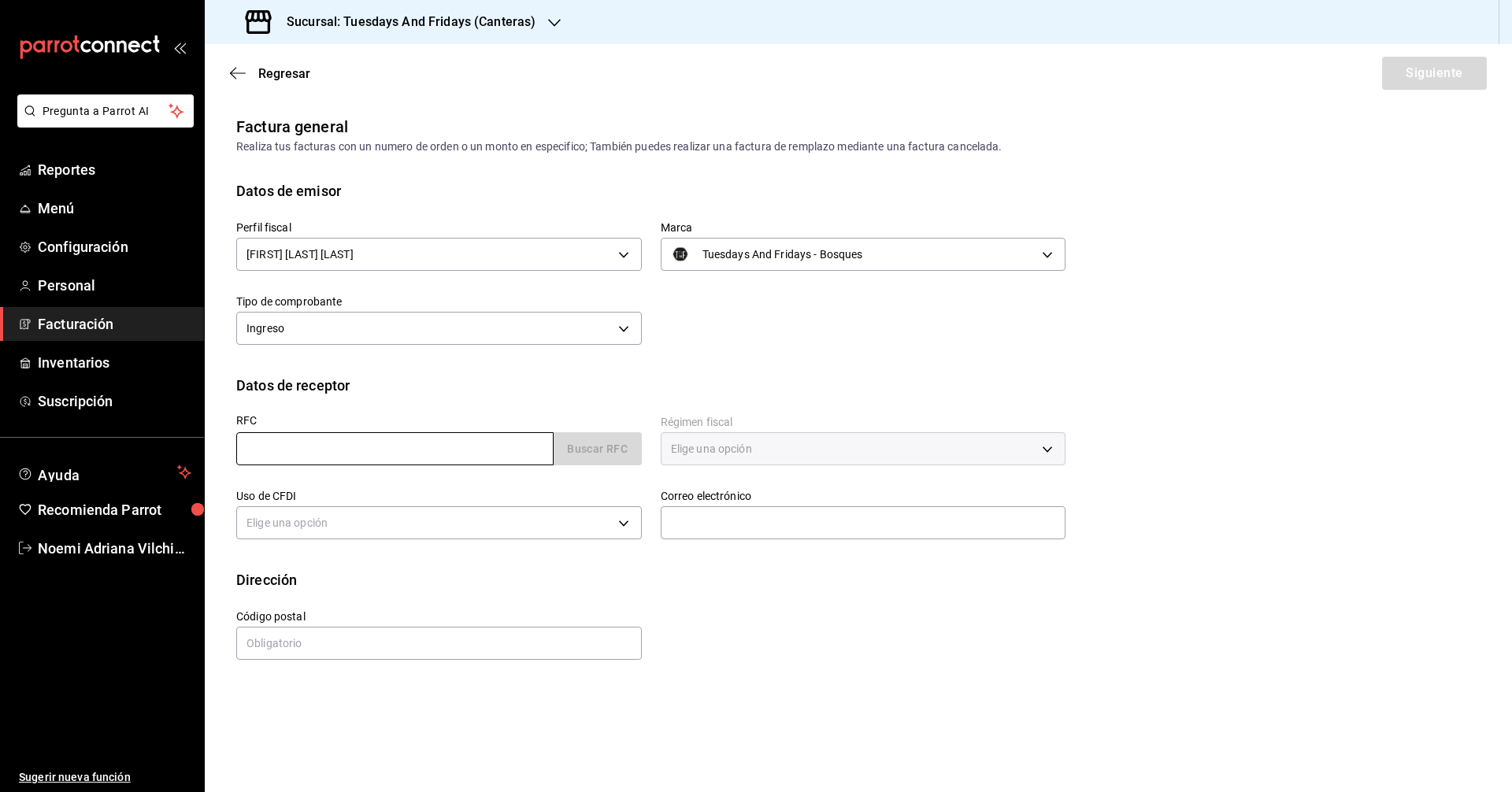 click at bounding box center [395, 449] 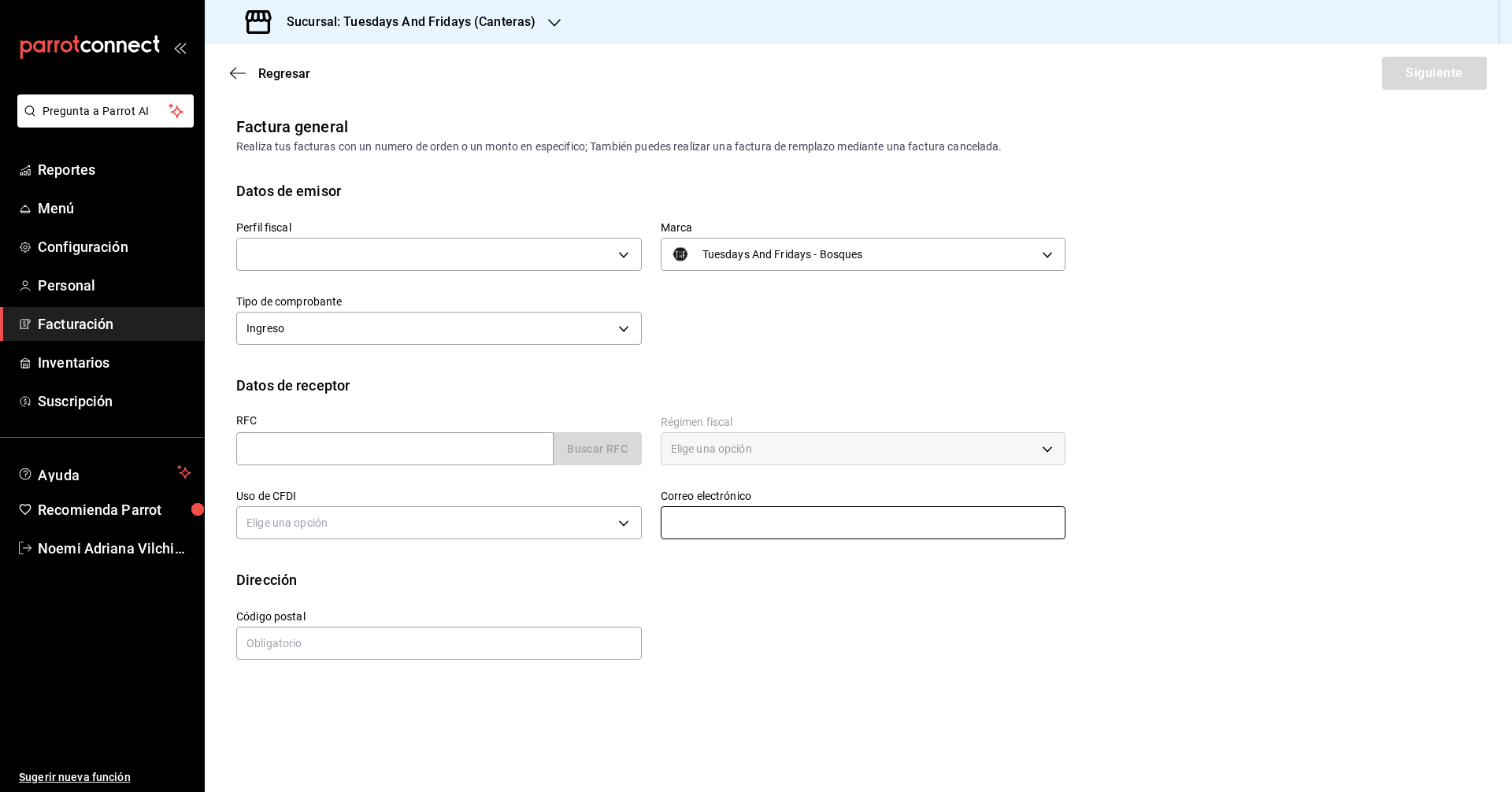 click at bounding box center [863, 523] 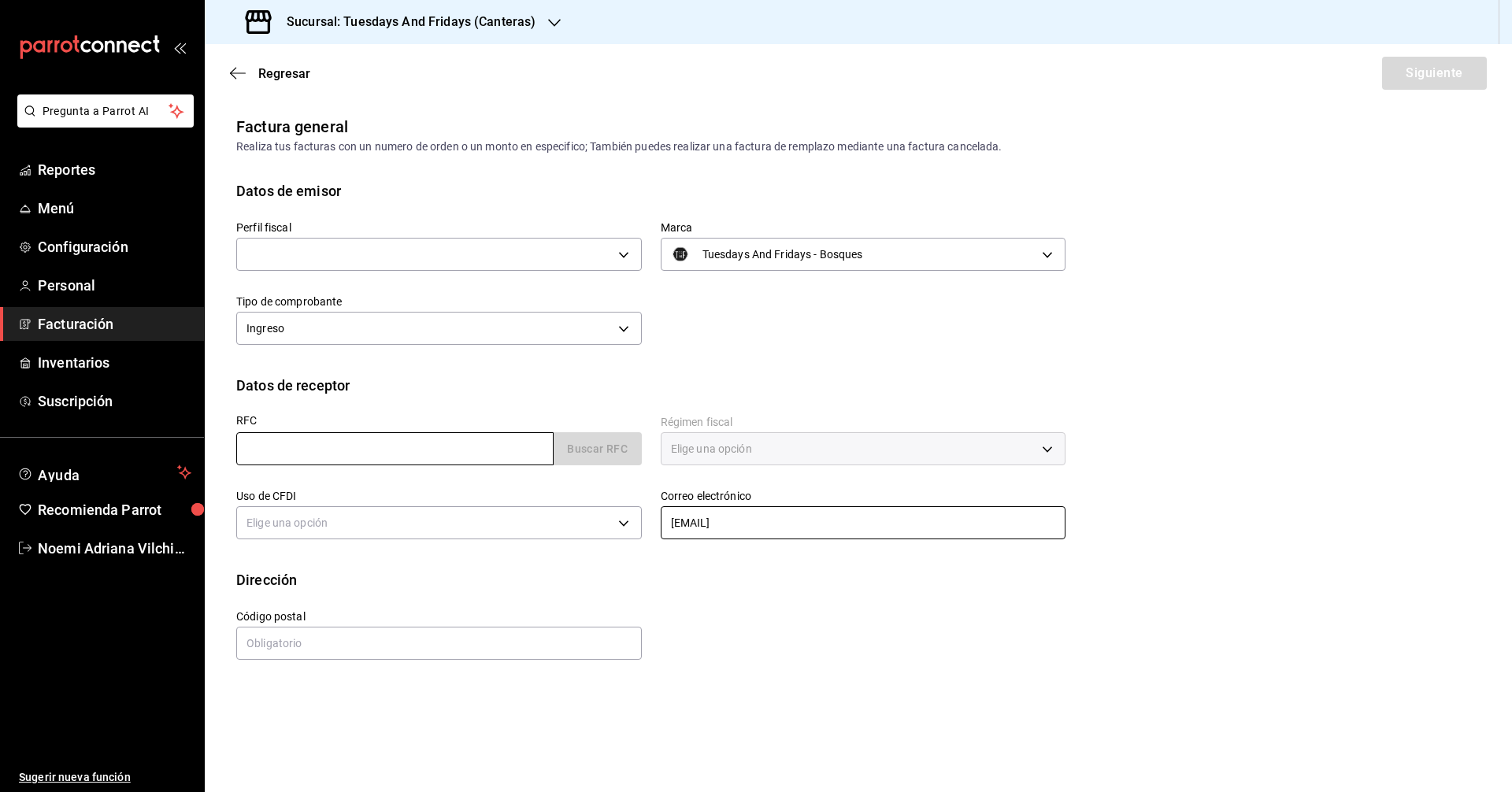 type on "[EMAIL]" 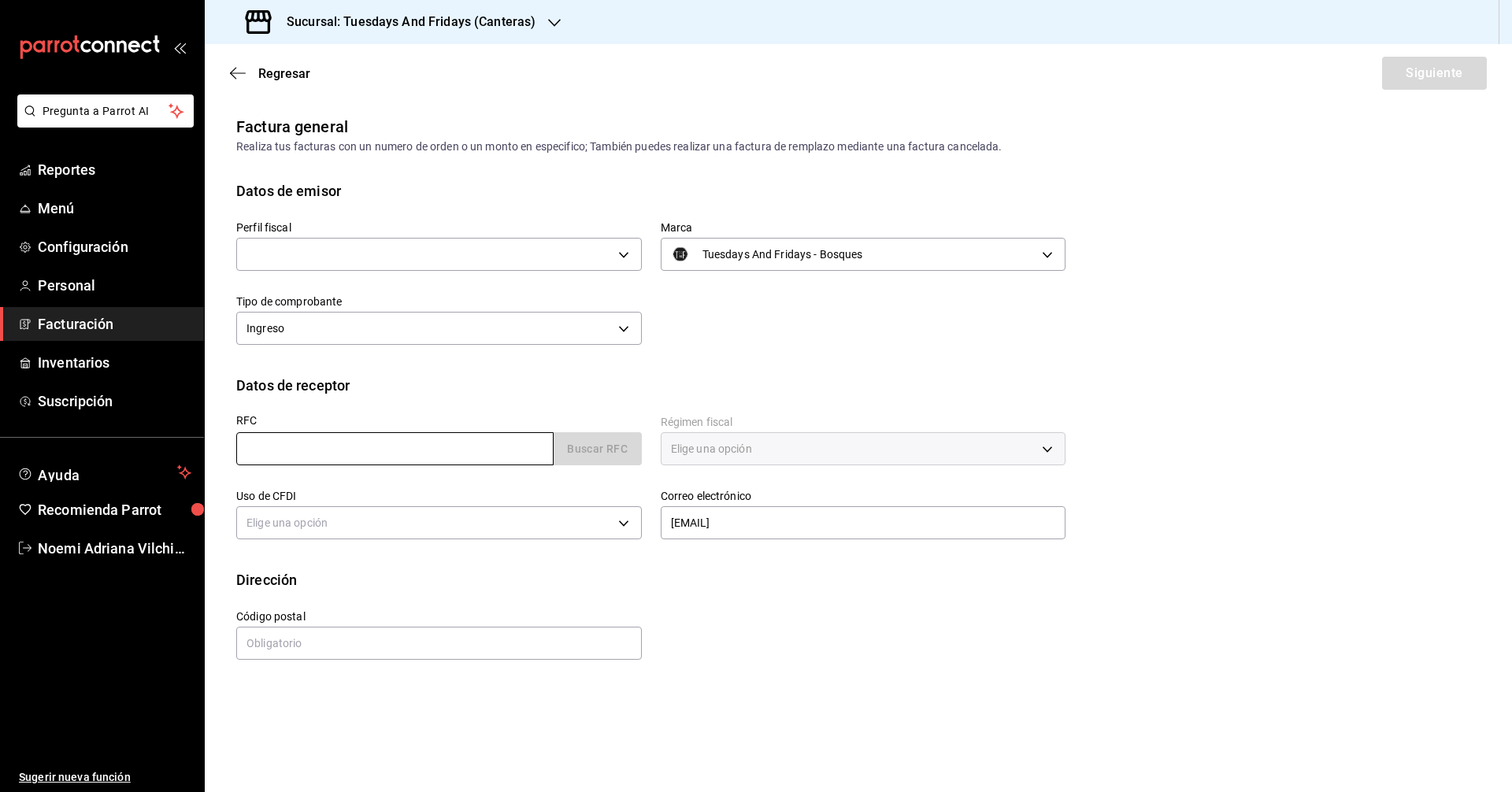 click at bounding box center (395, 449) 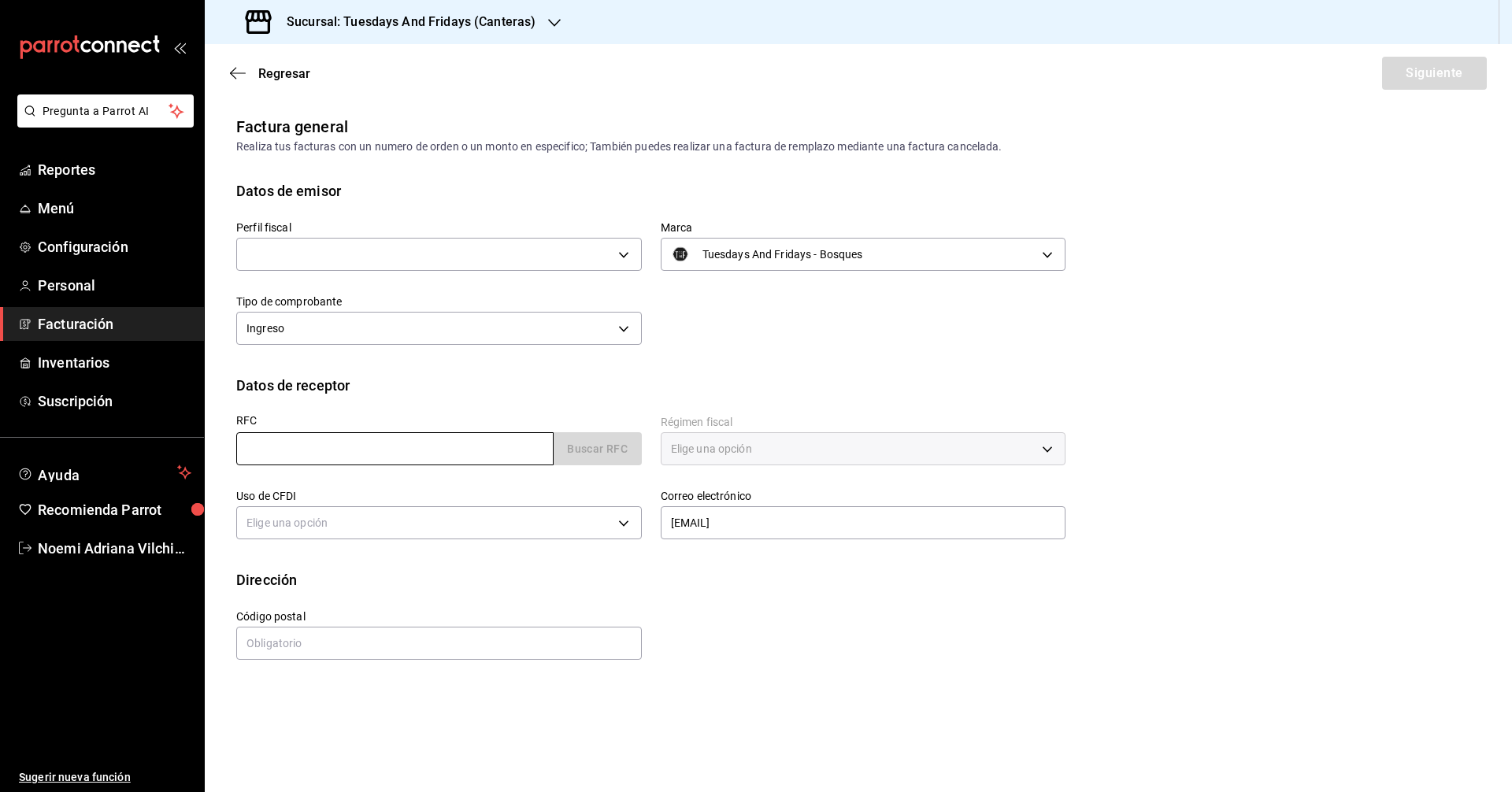 paste on "[RFC]" 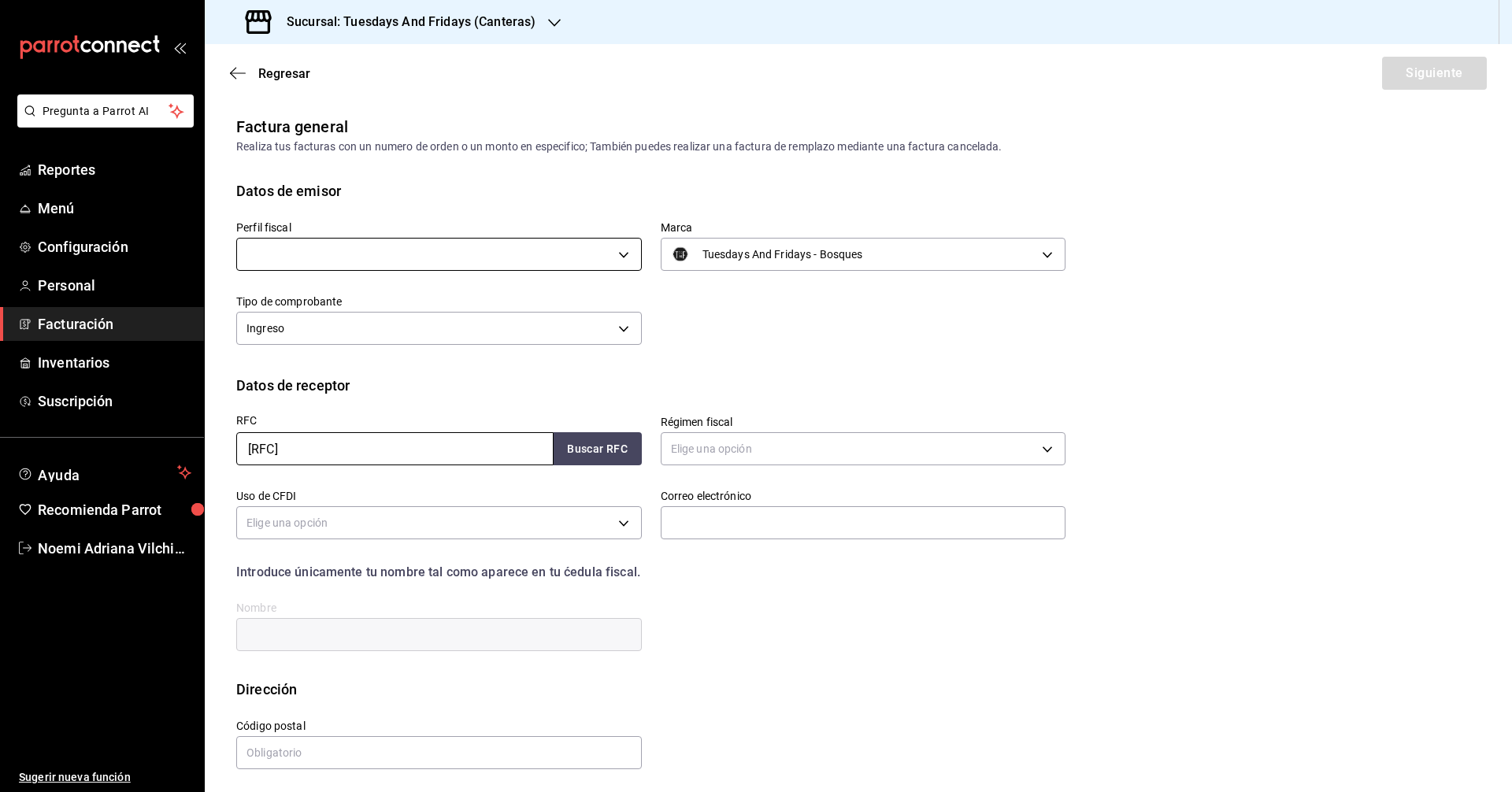 type on "[RFC]" 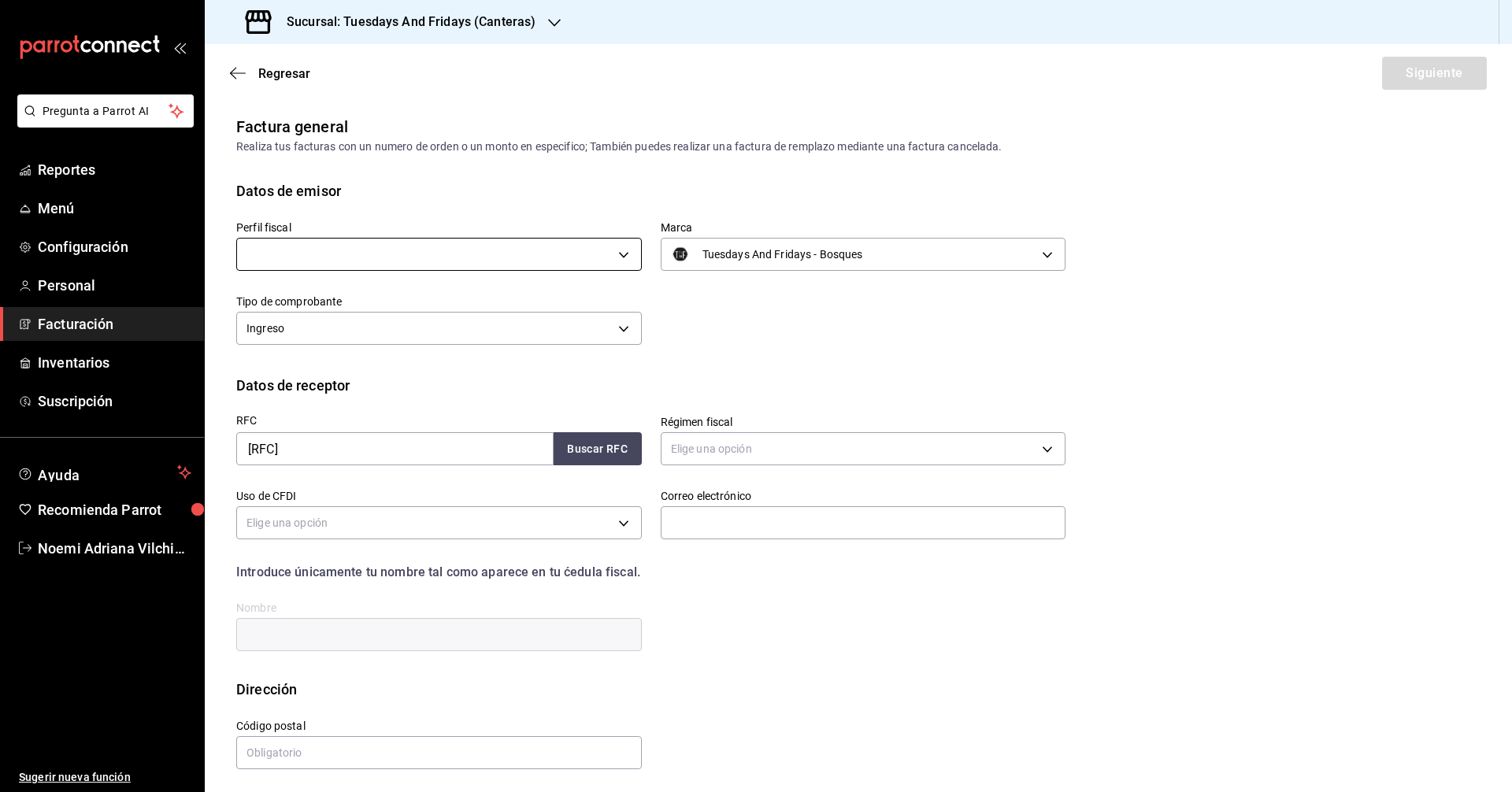 click on "Pregunta a Parrot AI Reportes   Menú   Configuración   Personal   Facturación   Inventarios   Suscripción   Ayuda Recomienda Parrot   [FIRST] [LAST]   Sugerir nueva función   Sucursal: Tuesdays And Fridays (Canteras) Regresar Siguiente Factura general Realiza tus facturas con un numero de orden o un monto en especifico; También puedes realizar una factura de remplazo mediante una factura cancelada. Datos de emisor Perfil fiscal ​ a60f3b00-dd24-4c3b-a0e1-0cac2ce3a580 Marca Tuesdays And Fridays - Bosques 41a15e8b-37bc-48dd-a467-b005b9a943ff Tipo de comprobante Ingreso I Datos de receptor RFC [RFC] Buscar RFC Régimen fiscal Elige una opción Uso de CFDI Elige una opción Correo electrónico Introduce únicamente tu nombre tal como aparece en tu ćedula fiscal. person Nombre Dirección Calle # exterior # interior Código postal [POSTAL CODE] Estado ​ Municipio ​ Colonia ​ GANA 1 MES GRATIS EN TU SUSCRIPCIÓN AQUÍ Pregunta a Parrot AI Reportes   Menú   Configuración   Personal" at bounding box center (756, 396) 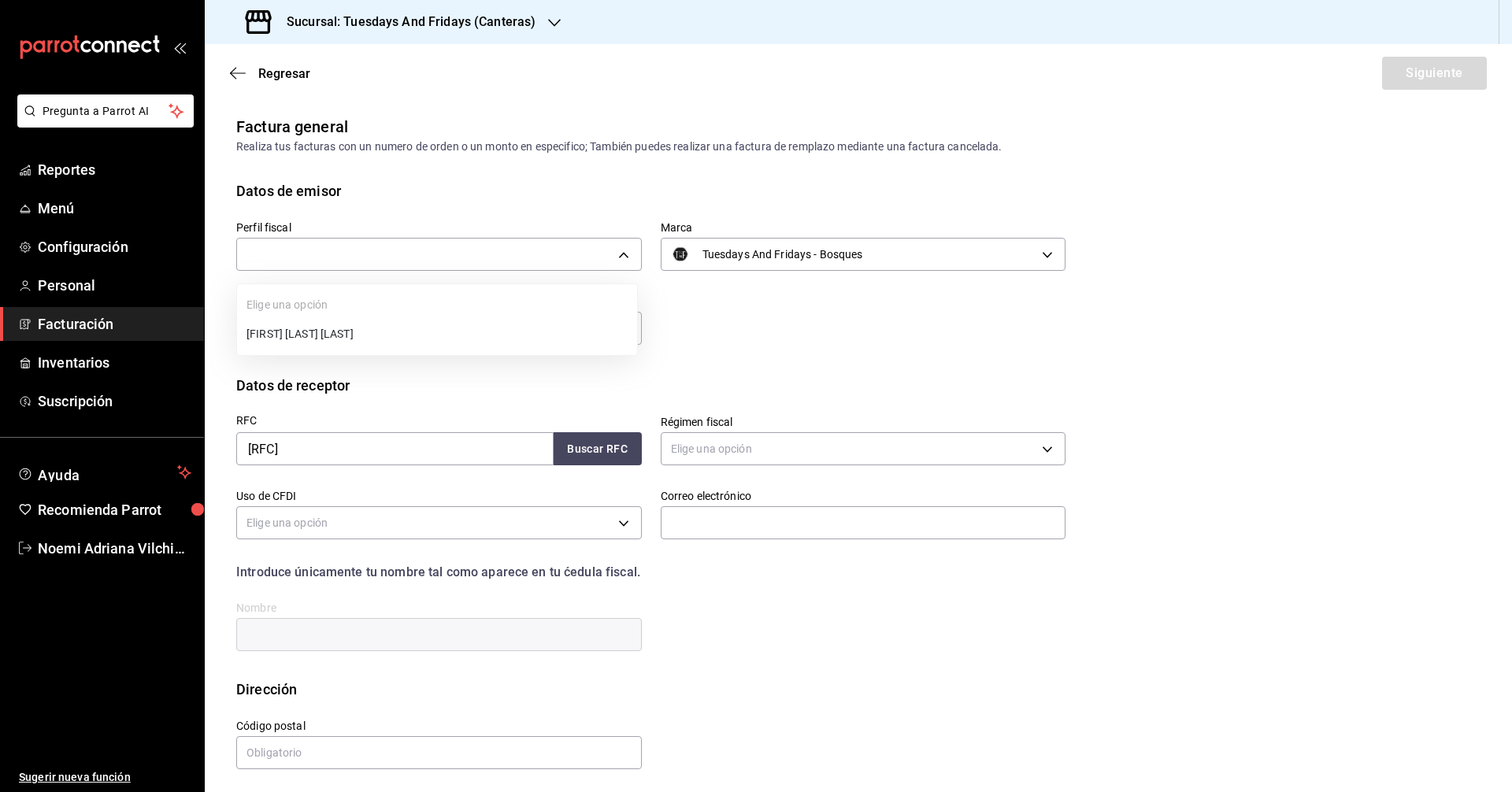 click on "[FIRST] [LAST]  [LAST]" at bounding box center (437, 334) 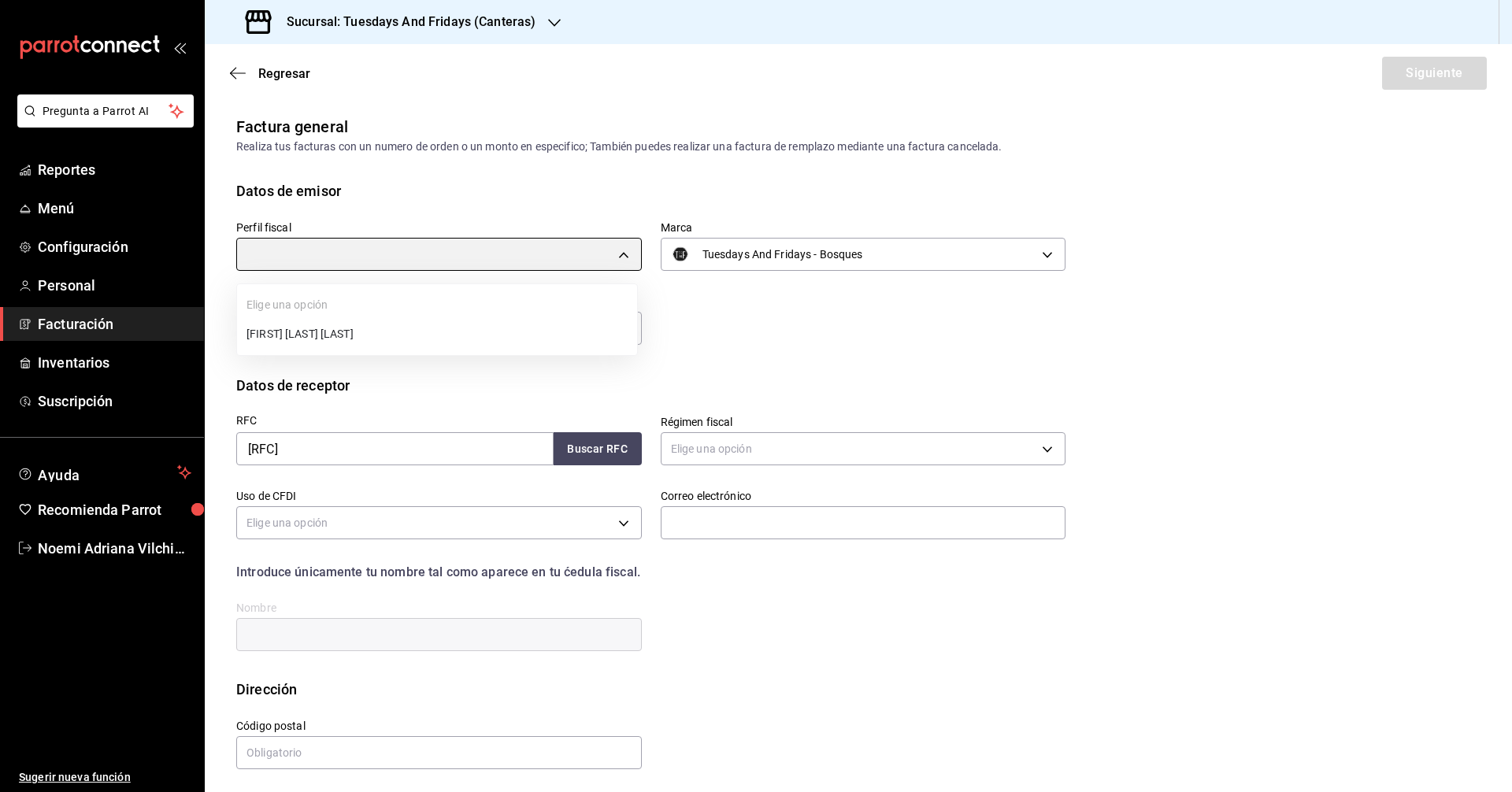 type on "[UUID]" 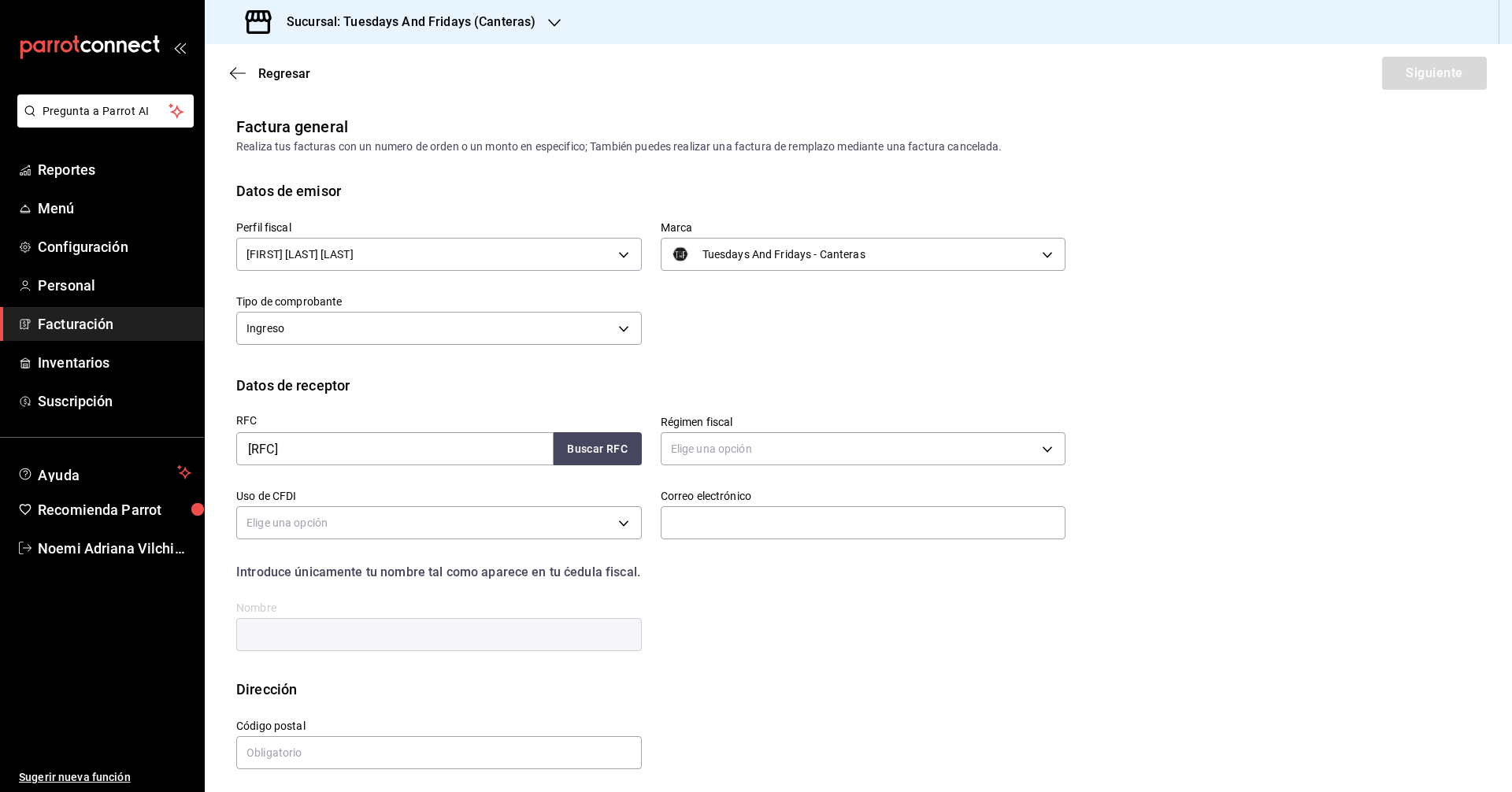 click on "RFC [RFC] Buscar RFC" at bounding box center [429, 433] 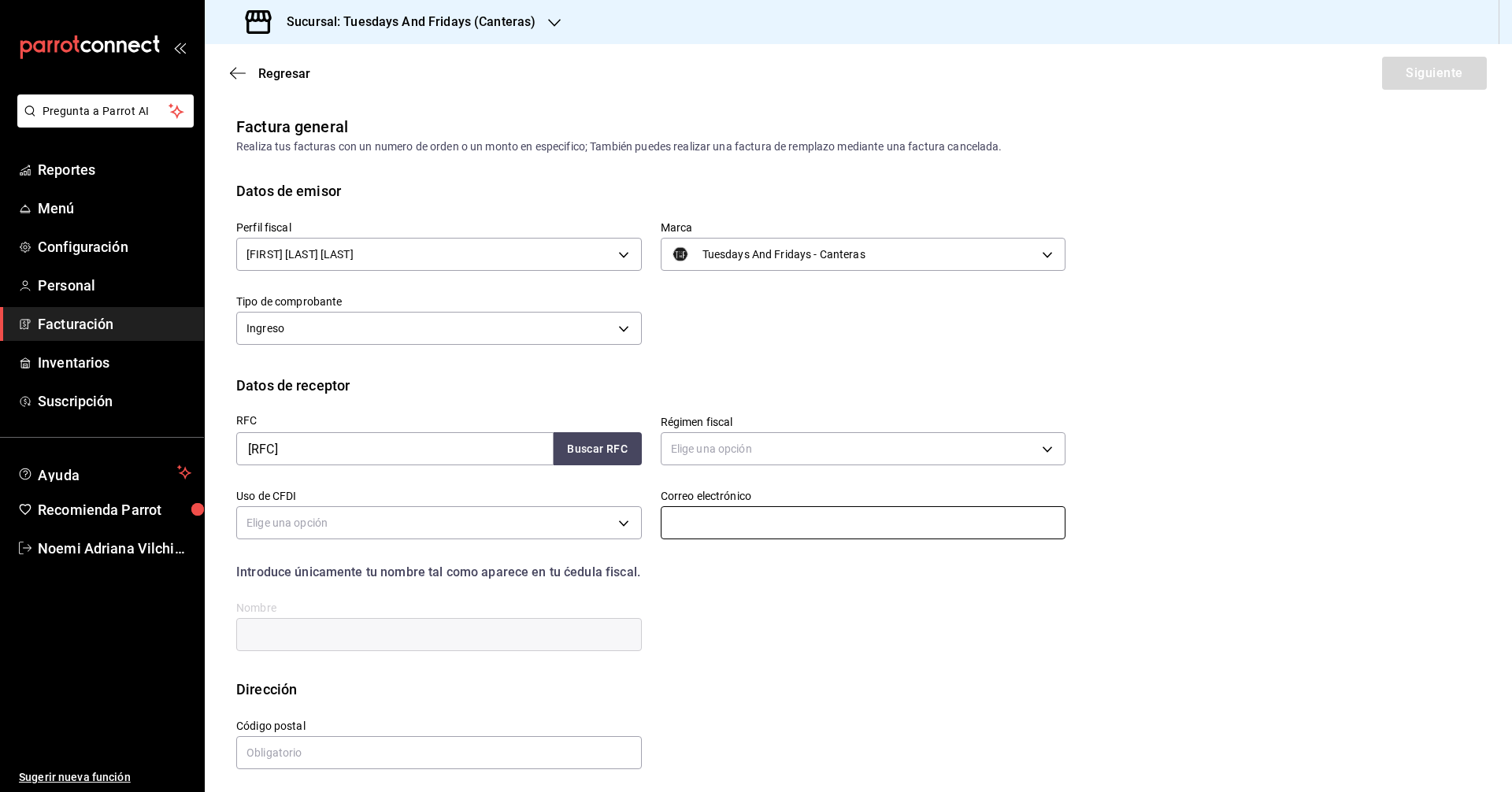 click at bounding box center [863, 523] 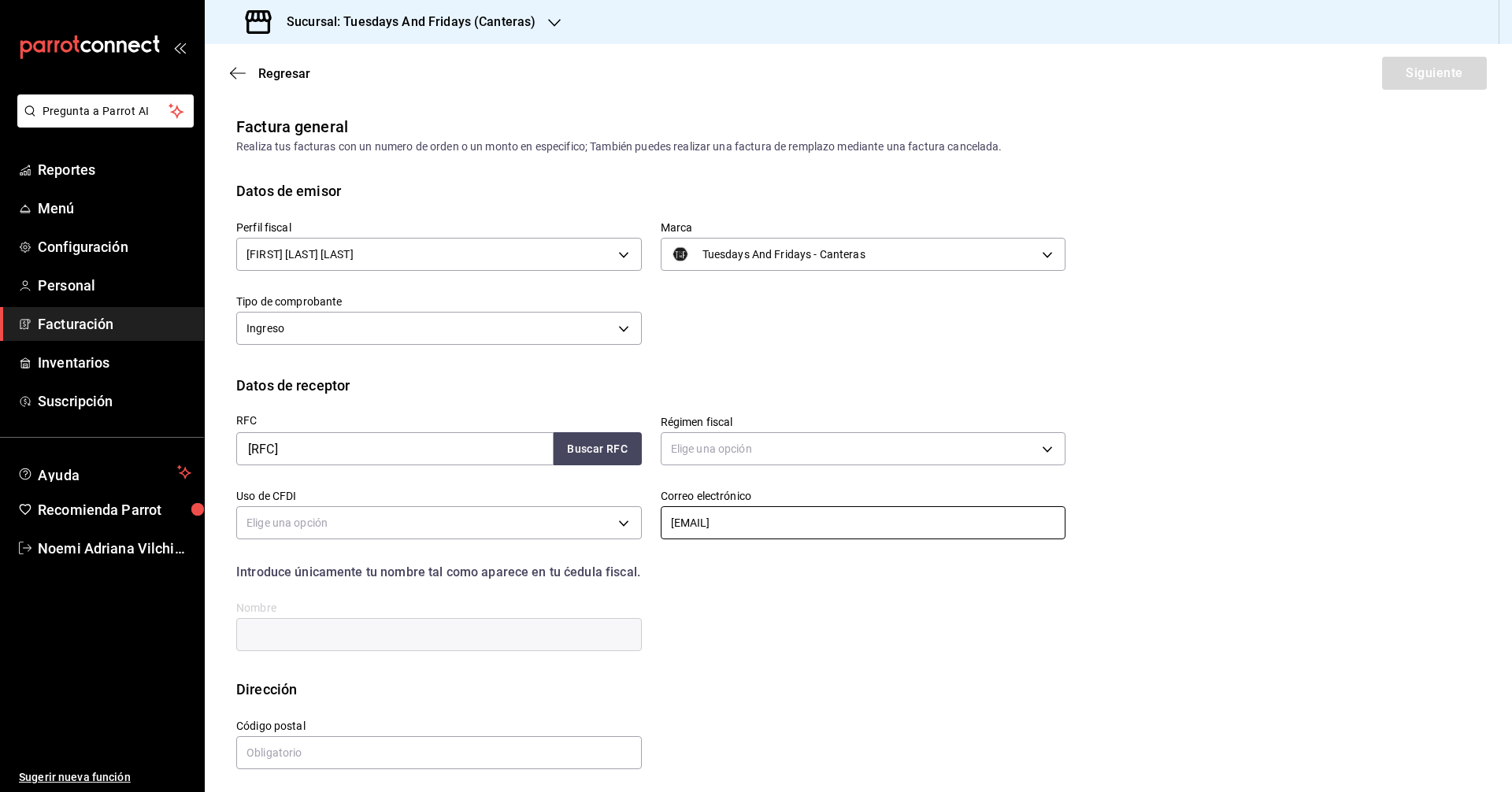 type on "[EMAIL]" 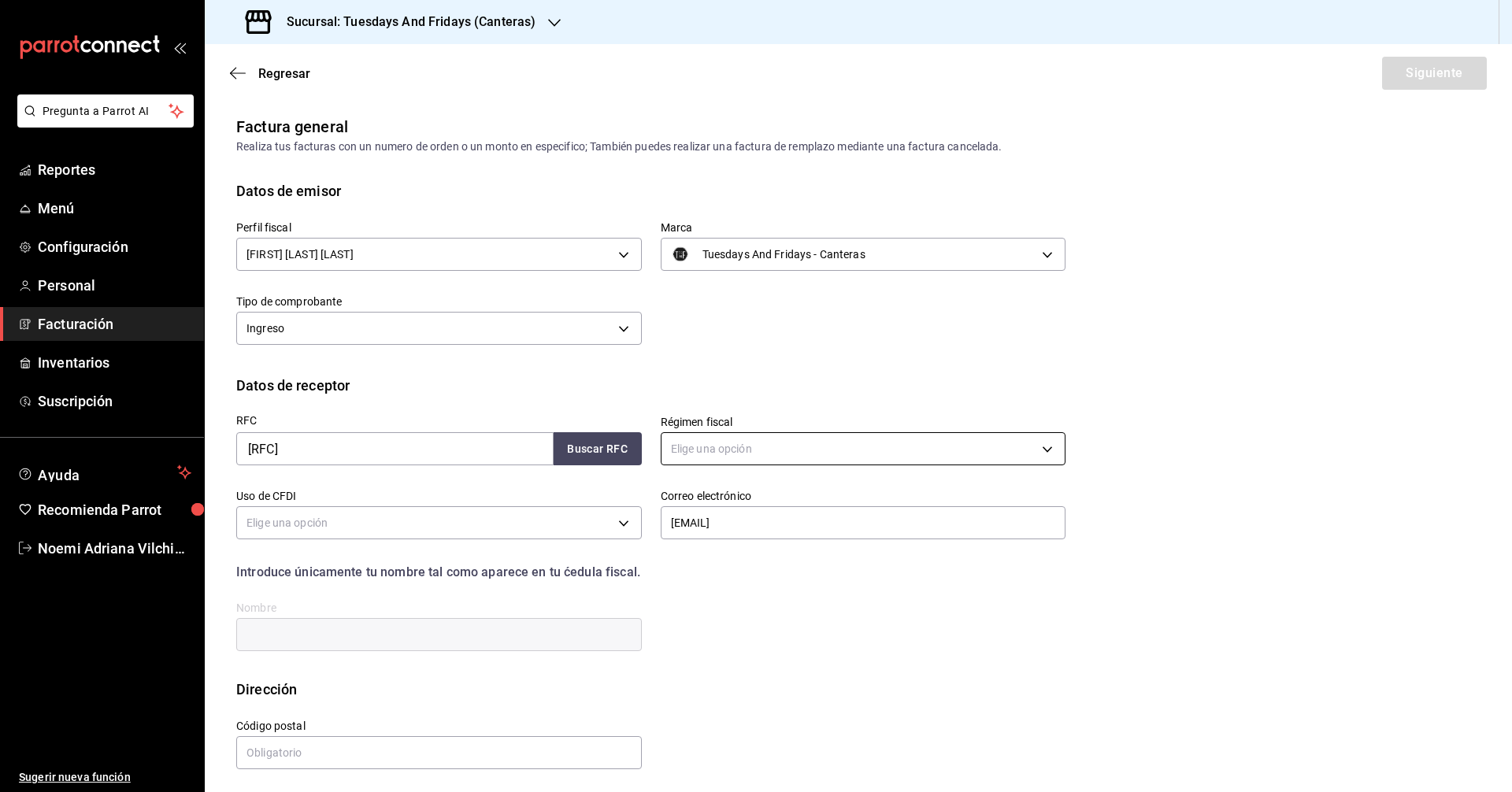 click on "Pregunta a Parrot AI Reportes   Menú   Configuración   Personal   Facturación   Inventarios   Suscripción   Ayuda Recomienda Parrot   [FIRST] [LAST]   Sugerir nueva función   Sucursal: Tuesdays And Fridays (Canteras) Regresar Siguiente Factura general Realiza tus facturas con un numero de orden o un monto en especifico; También puedes realizar una factura de remplazo mediante una factura cancelada. Datos de emisor Perfil fiscal [FIRST] [LAST]  [LAST] c9cd24ef-4caf-4a7b-8585-89d79b9dc07f Marca Tuesdays And Fridays - Canteras 72192942-13c2-4f84-be82-f50c87f3379a Tipo de comprobante Ingreso I Datos de receptor RFC [RFC] Buscar RFC Régimen fiscal Elige una opción Uso de CFDI Elige una opción Correo electrónico [EMAIL] Introduce únicamente tu nombre tal como aparece en tu ćedula fiscal. person Nombre Dirección Calle # exterior # interior Código postal [POSTAL CODE] Estado ​ Municipio ​ Colonia ​ GANA 1 MES GRATIS EN TU SUSCRIPCIÓN AQUÍ Pregunta a Parrot AI   Menú" at bounding box center [756, 396] 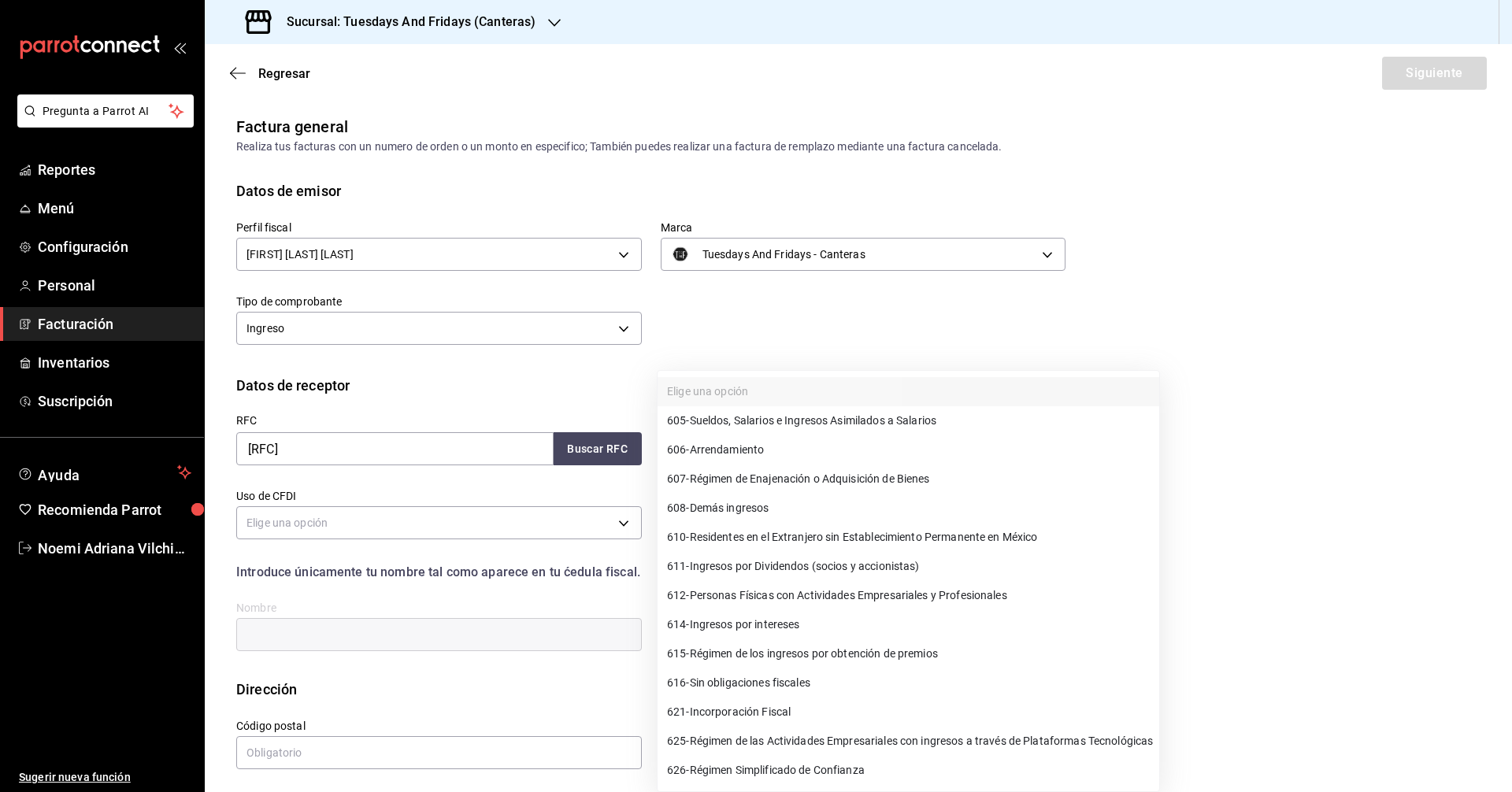 click on "612  -  Personas Físicas con Actividades Empresariales y Profesionales" at bounding box center (837, 595) 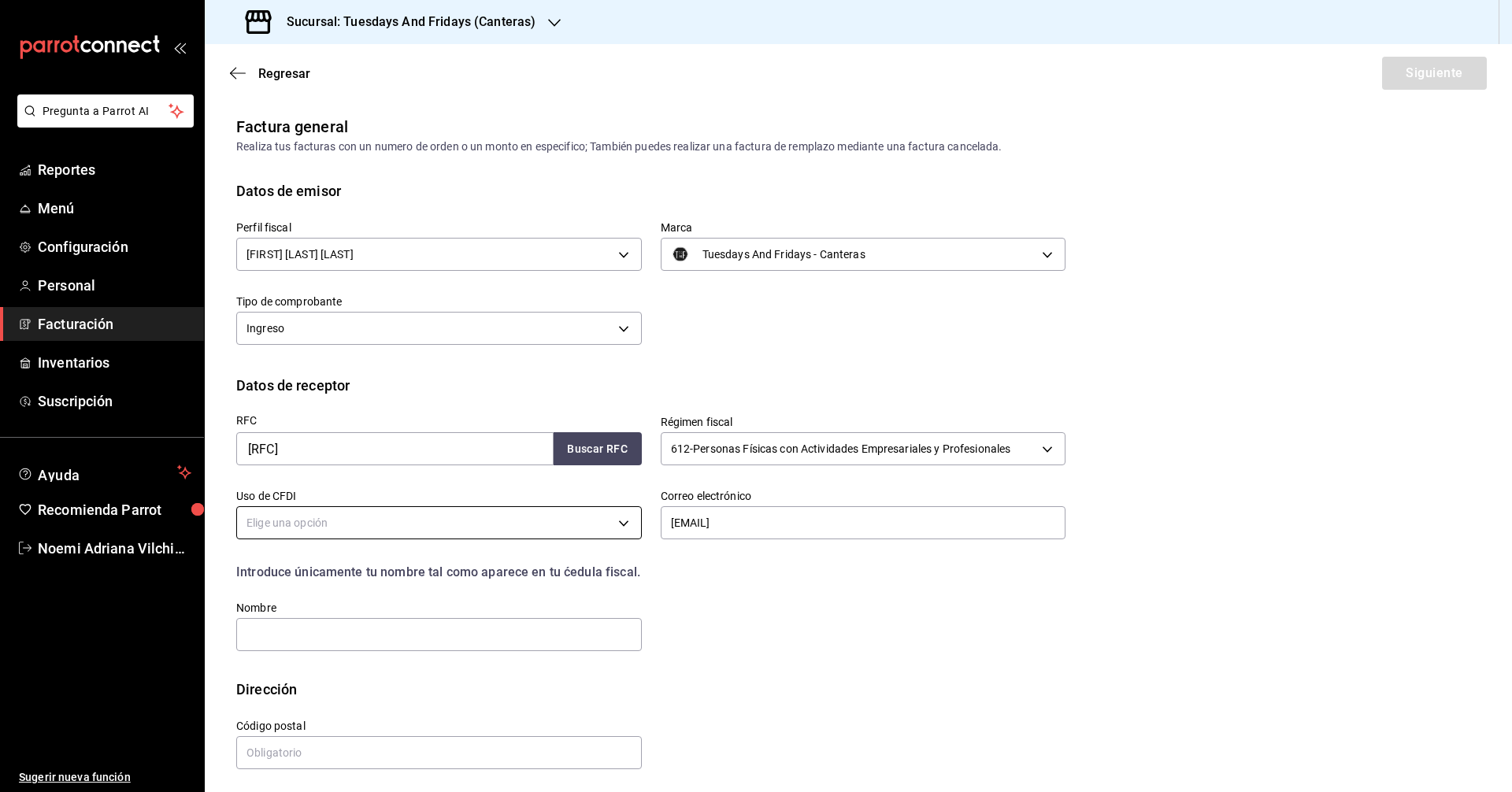 click on "Pregunta a Parrot AI Reportes   Menú   Configuración   Personal   Facturación   Inventarios   Suscripción   Ayuda Recomienda Parrot   [FIRST] [LAST]   Sugerir nueva función   Sucursal: Tuesdays And Fridays (Canteras) Regresar Siguiente Factura general Realiza tus facturas con un numero de orden o un monto en especifico; También puedes realizar una factura de remplazo mediante una factura cancelada. Datos de emisor Perfil fiscal [FIRST] [LAST] [UUID] Marca Tuesdays And Fridays - Canteras [UUID] Tipo de comprobante Ingreso I Datos de receptor RFC [RFC] Buscar RFC Régimen fiscal 612  -  Personas Físicas con Actividades Empresariales y Profesionales 612 Uso de CFDI Elige una opción Correo electrónico [EMAIL] Introduce únicamente tu nombre tal como aparece en tu ćedula fiscal. person Nombre Dirección Calle # exterior # interior Código postal Estado ​ Municipio ​ Colonia ​ Reportes" at bounding box center (756, 396) 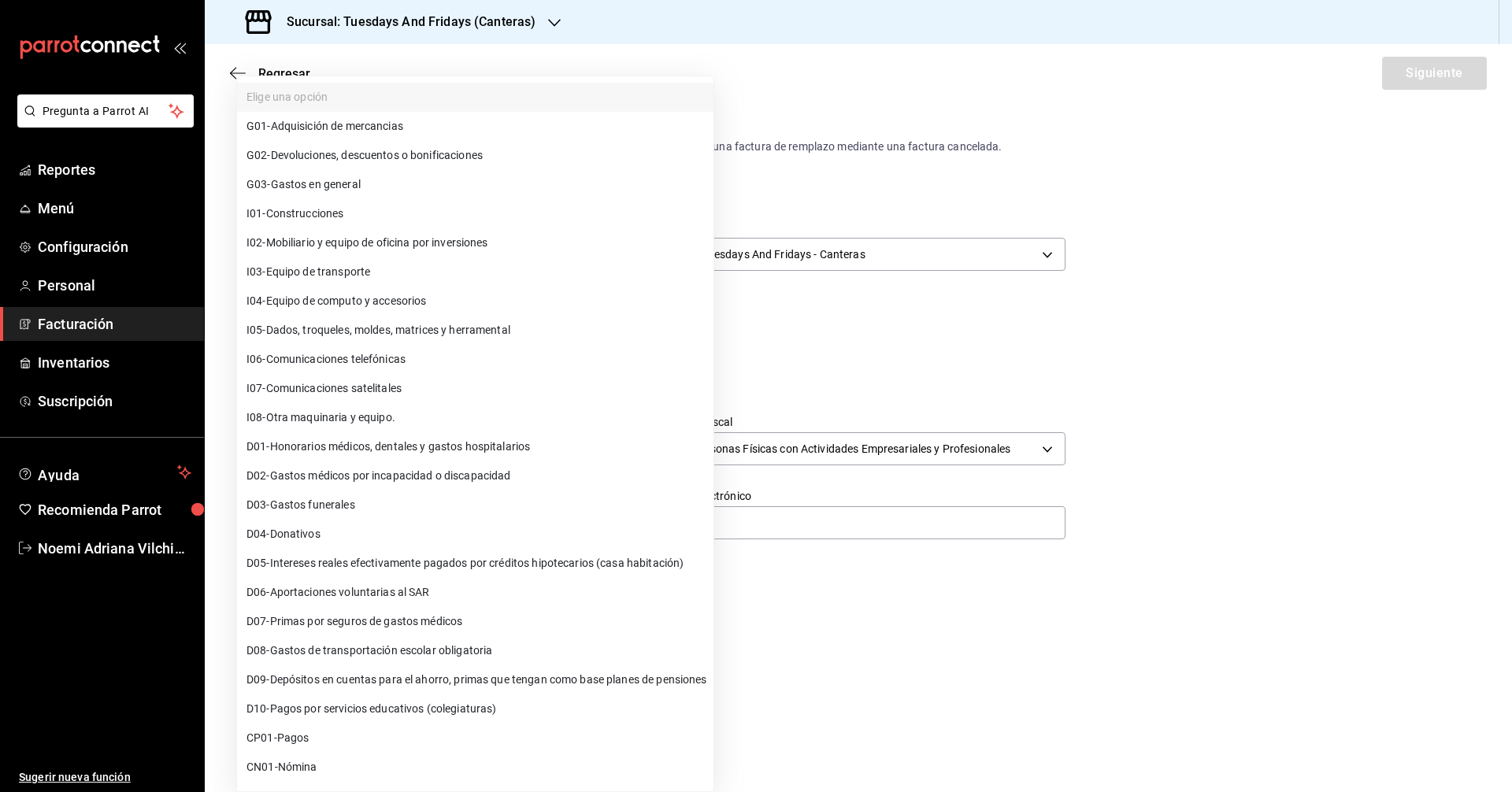 click on "G03  -  Gastos en general" at bounding box center [303, 184] 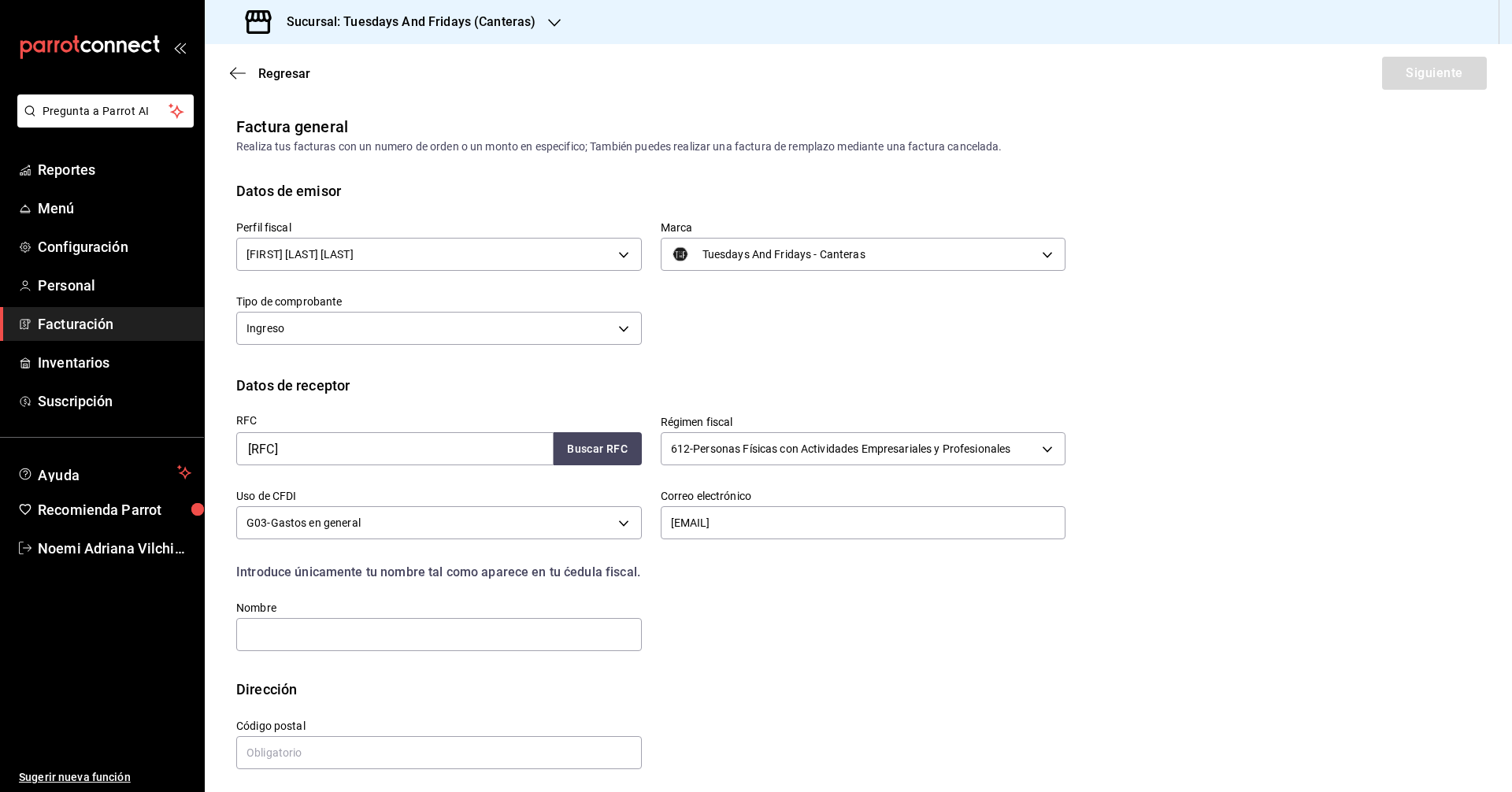 drag, startPoint x: 1395, startPoint y: 420, endPoint x: 532, endPoint y: 429, distance: 863.0469 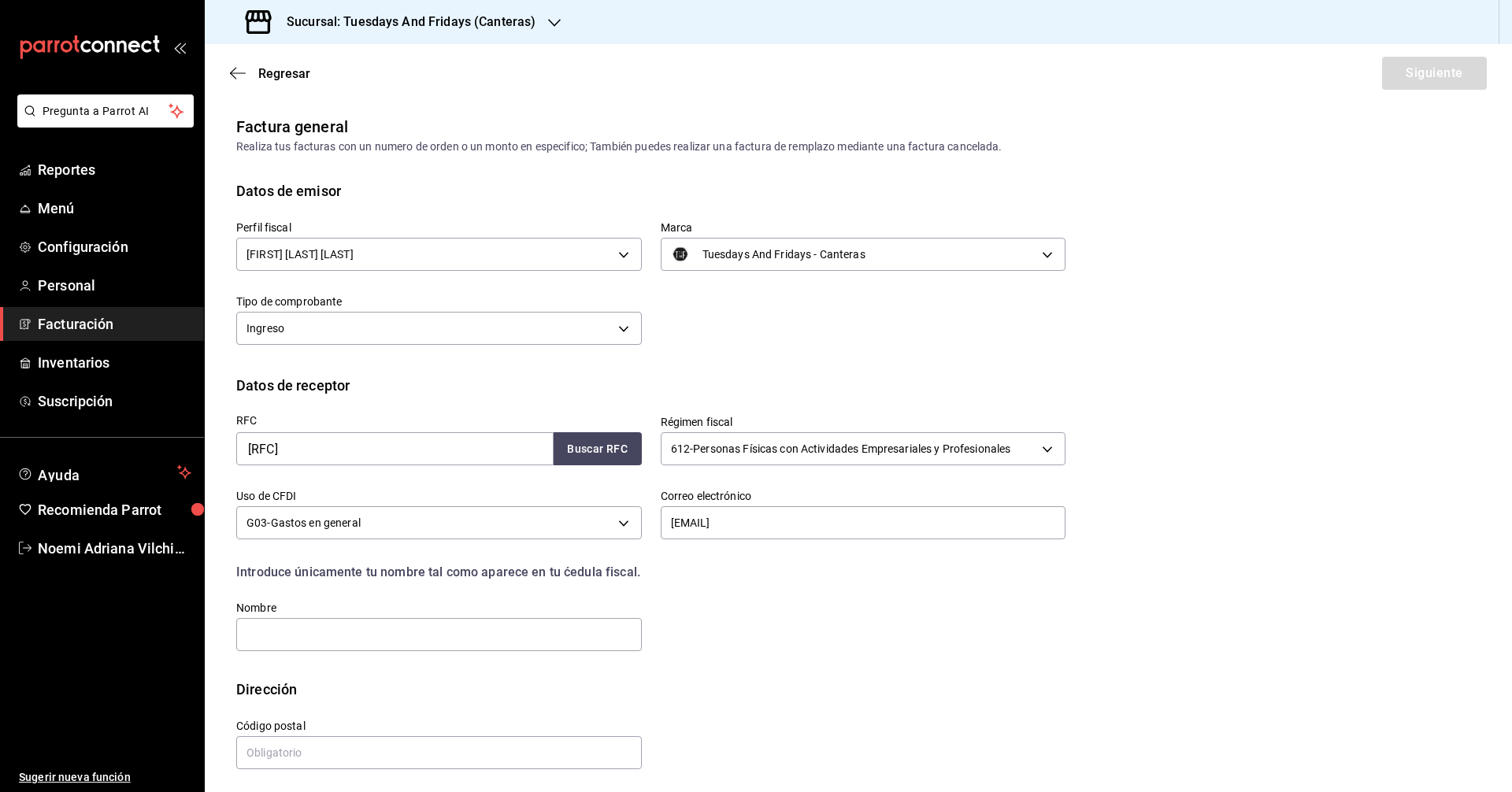 click on "RFC [RFC] Buscar RFC Régimen fiscal 612  -  Personas Físicas con Actividades Empresariales y Profesionales 612 Uso de CFDI G03  -  Gastos en general G03 Correo electrónico [EMAIL] Introduce únicamente tu nombre tal como aparece en tu ćedula fiscal. person Nombre" at bounding box center (858, 537) 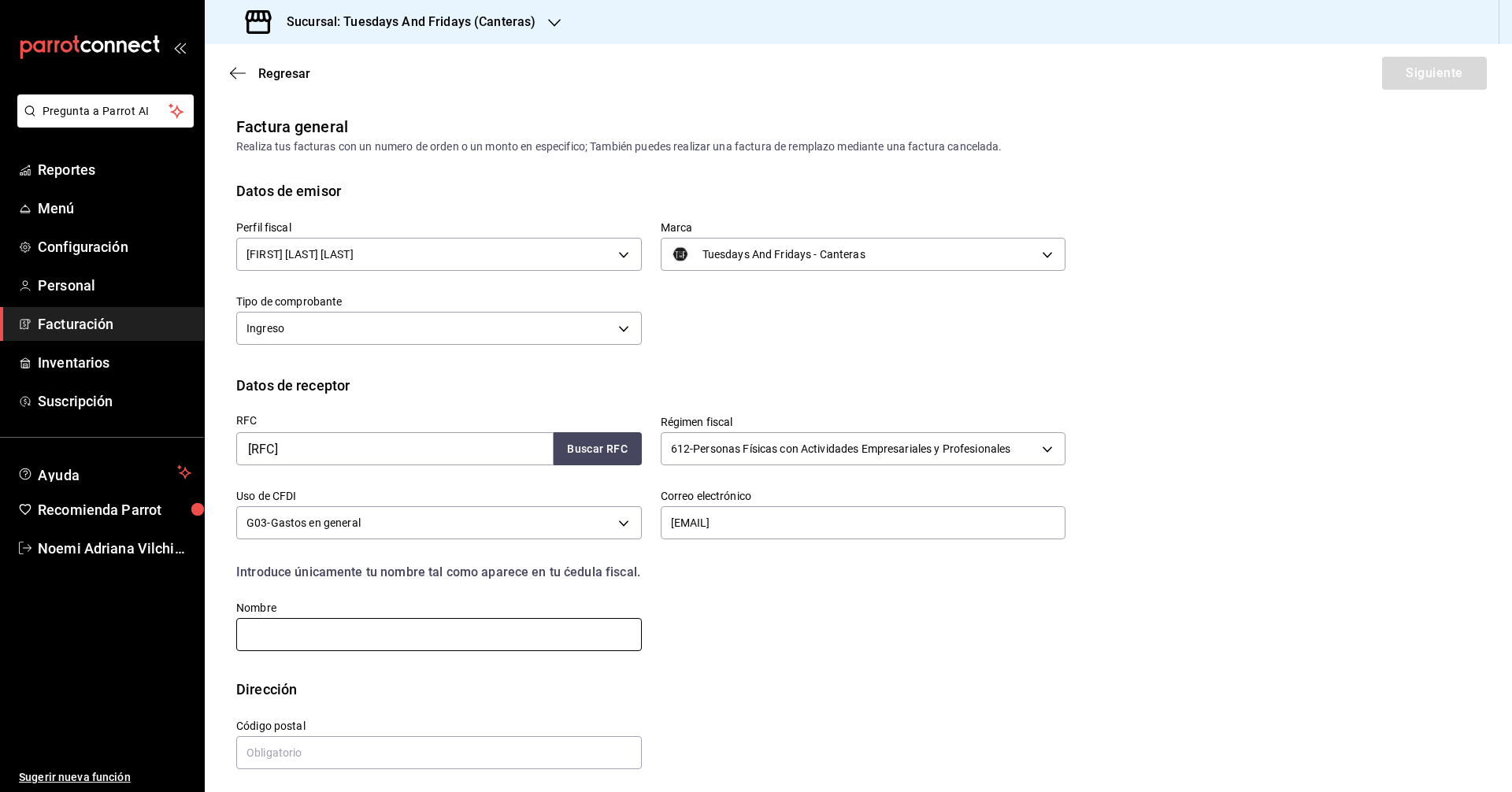click at bounding box center [439, 635] 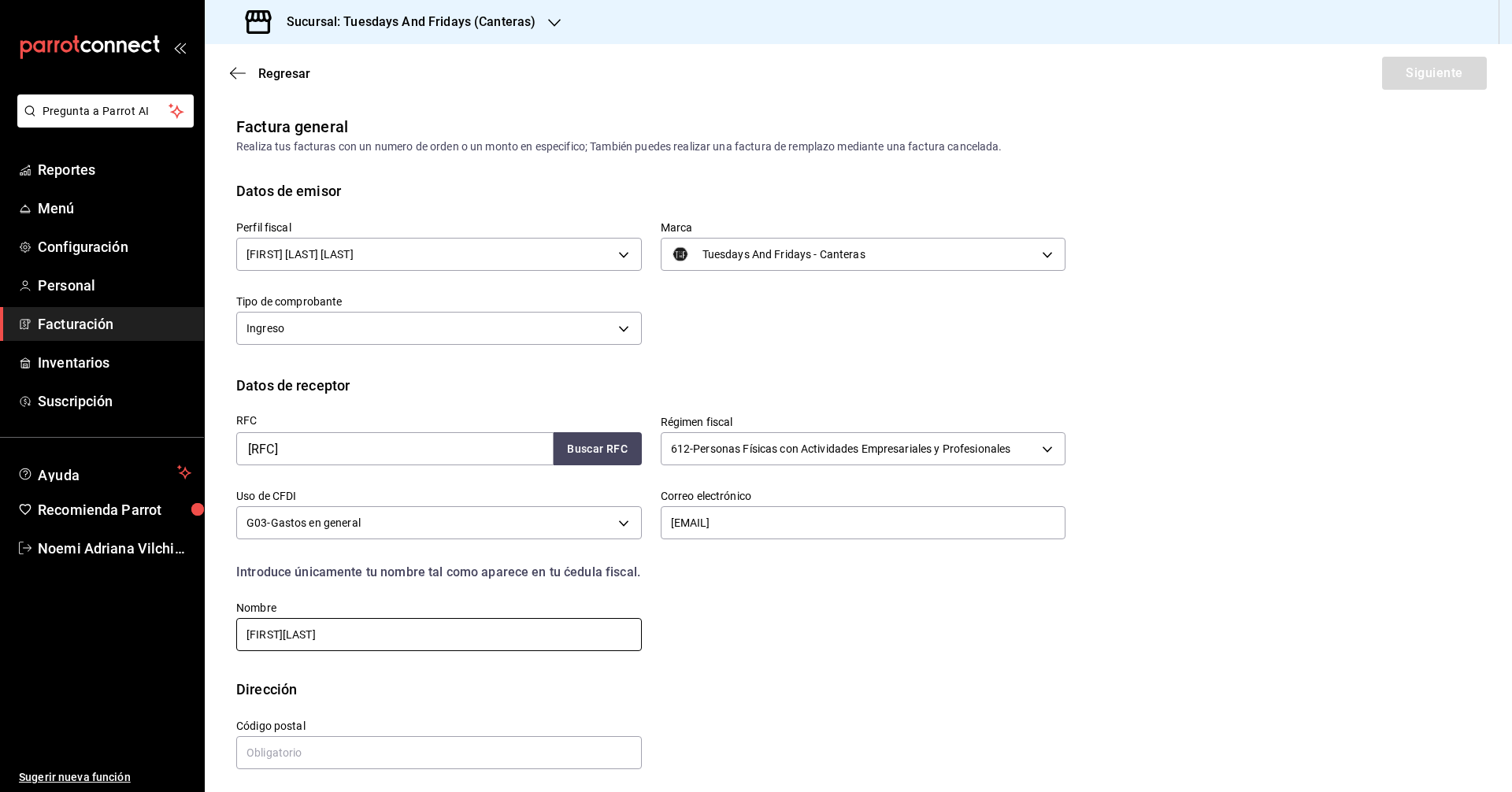 paste on "CONTRERAS" 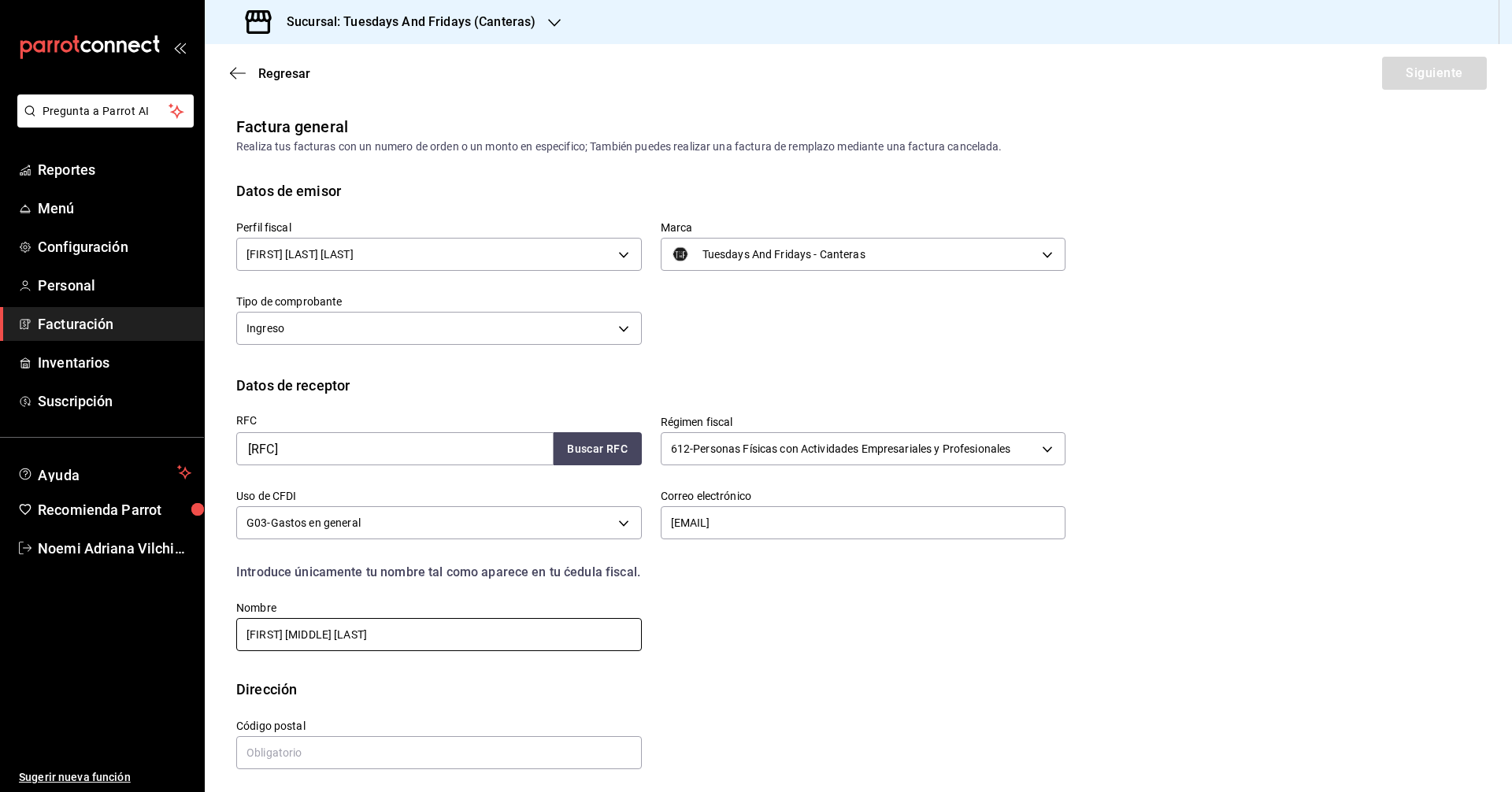 paste on "[LAST]" 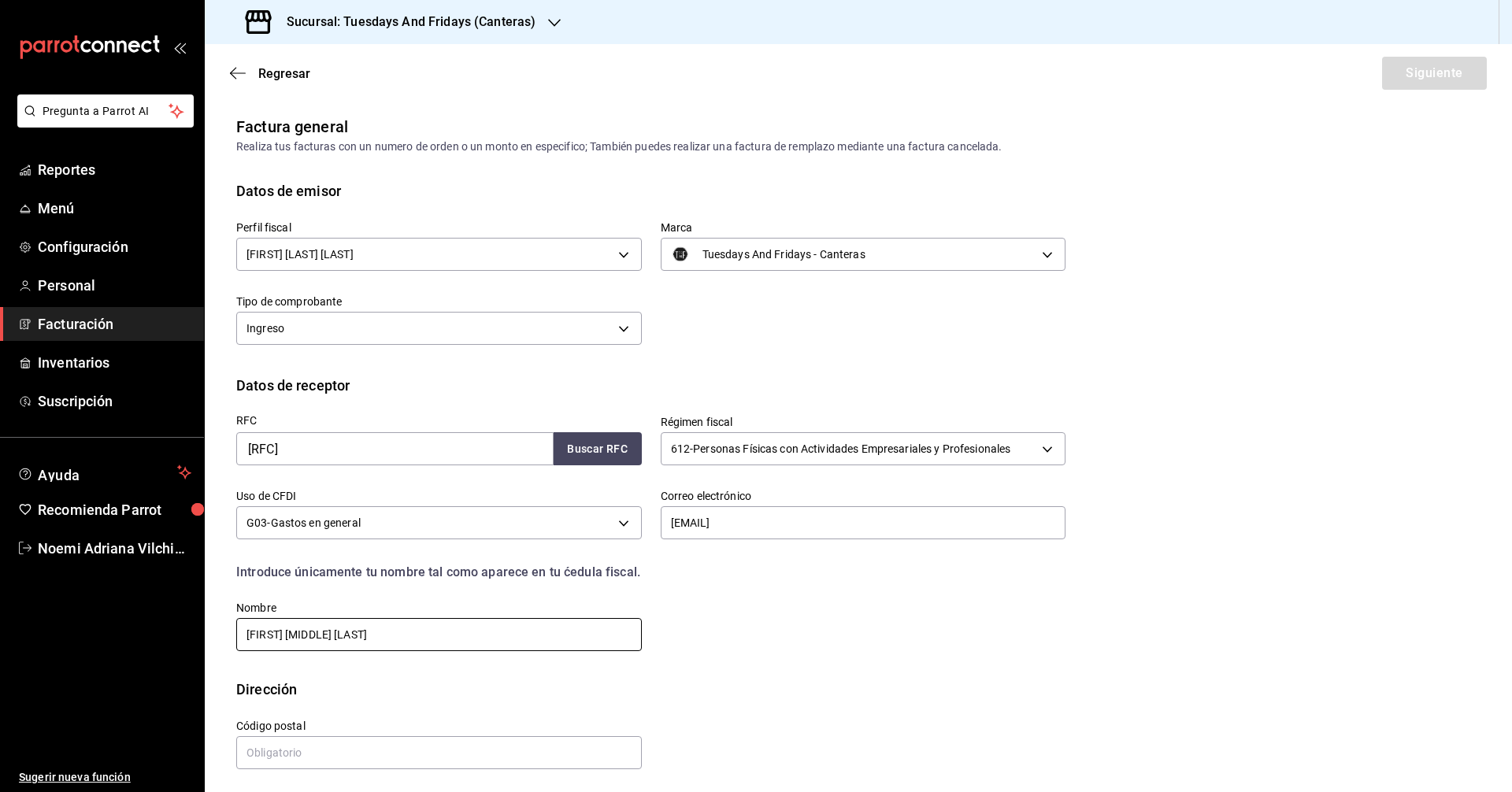click on "[FIRST] [MIDDLE] [LAST]" at bounding box center [439, 635] 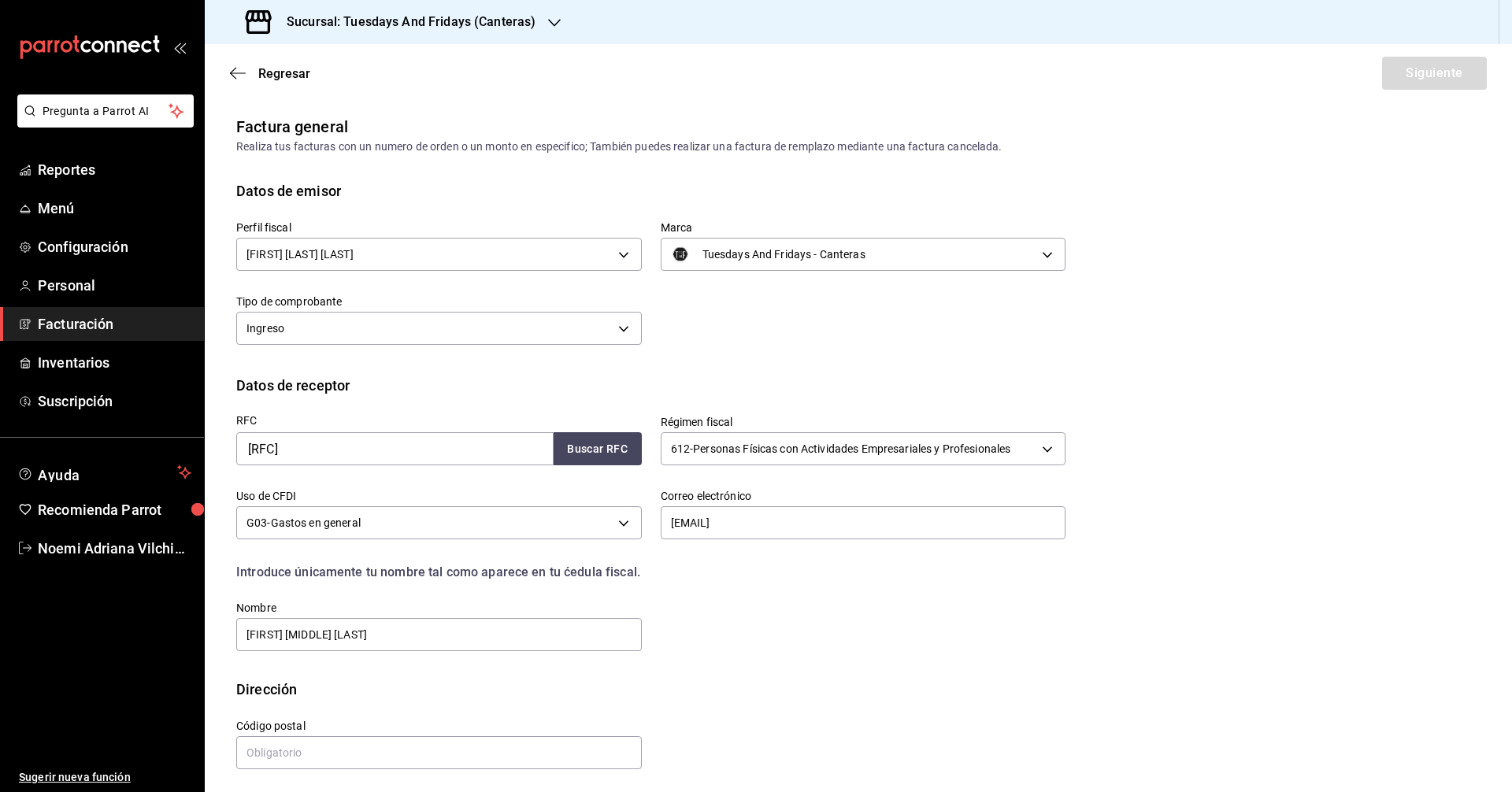 click on "RFC [RFC] Buscar RFC Régimen fiscal 612  -  Personas Físicas con Actividades Empresariales y Profesionales 612 Uso de CFDI G03  -  Gastos en general G03 Correo electrónico [EMAIL] Introduce únicamente tu nombre tal como aparece en tu ćedula fiscal. person Nombre [FIRST] [MIDDLE] [LAST]" at bounding box center [641, 524] 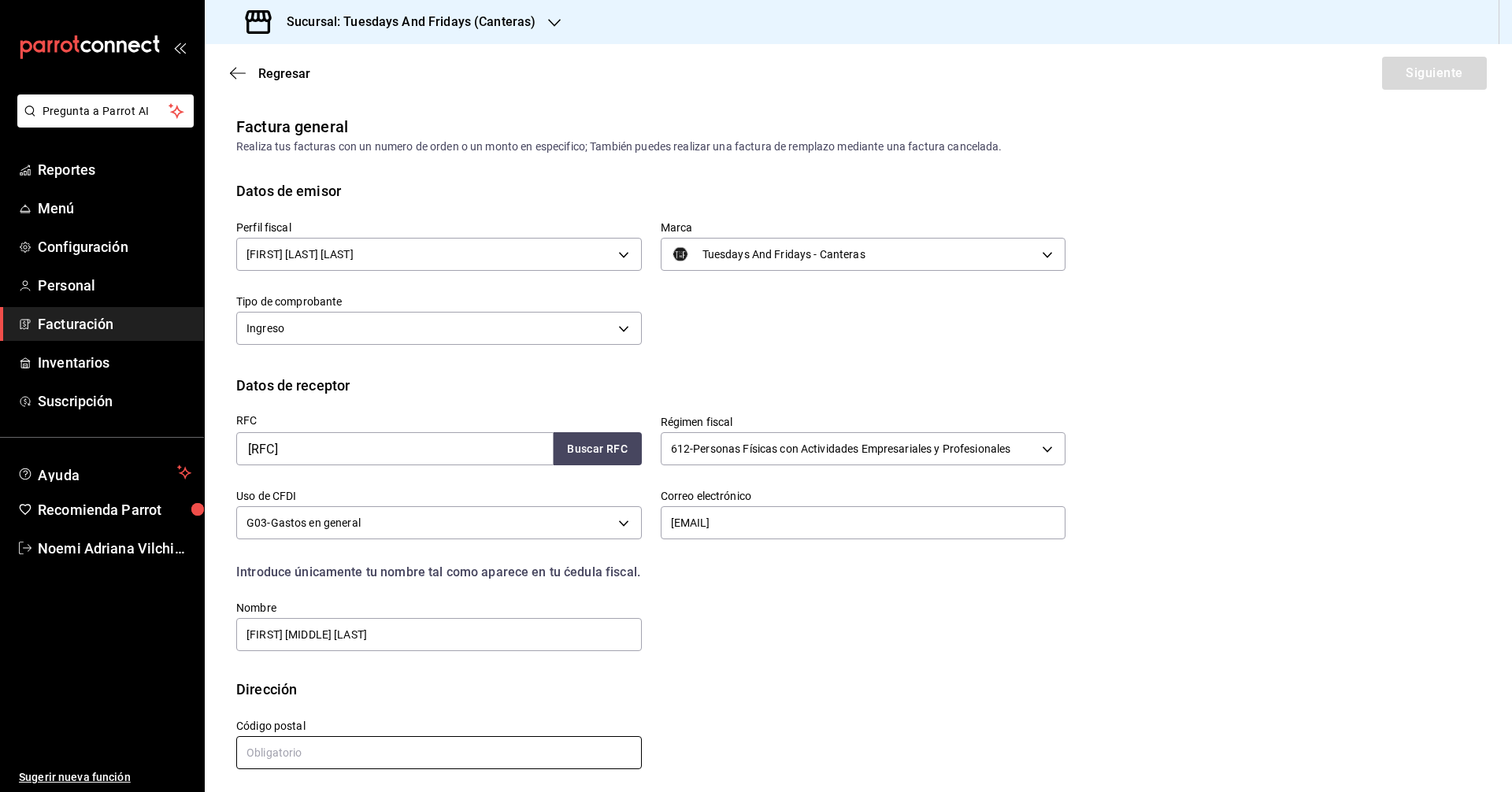 click at bounding box center [439, 753] 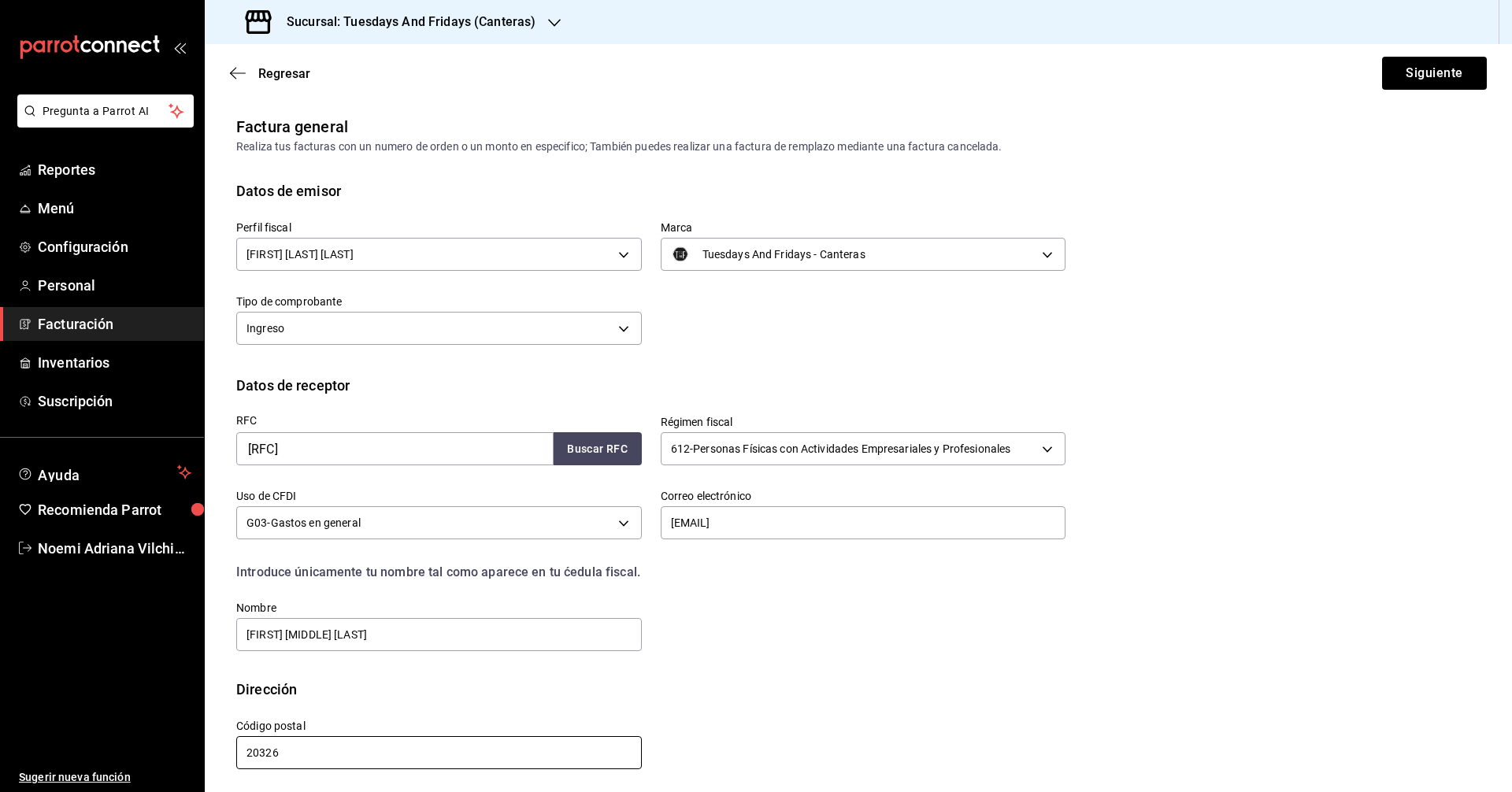 type on "20326" 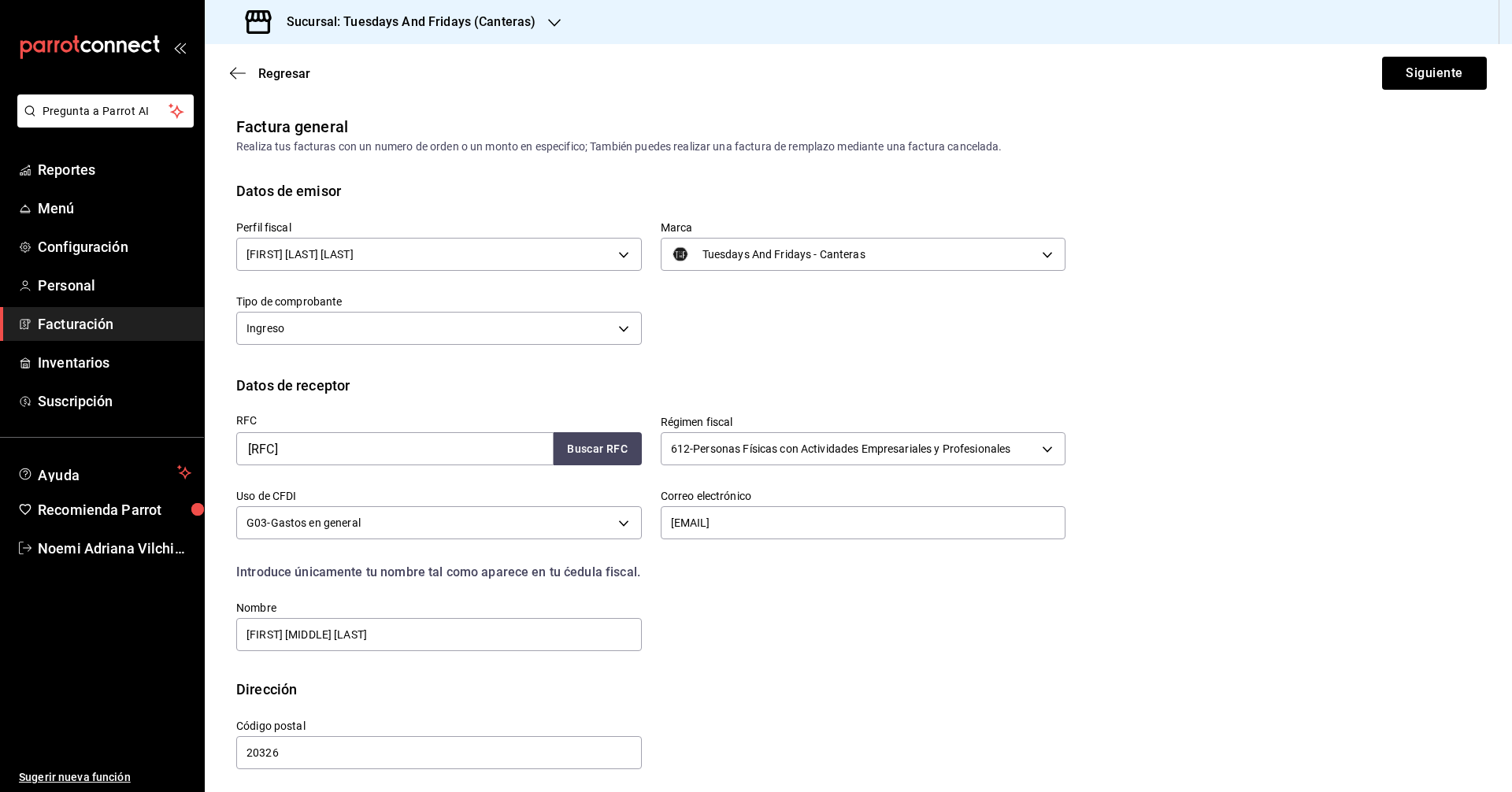 click on "RFC [RFC] Buscar RFC Régimen fiscal 612  -  Personas Físicas con Actividades Empresariales y Profesionales 612 Uso de CFDI G03  -  Gastos en general G03 Correo electrónico [EMAIL] Introduce únicamente tu nombre tal como aparece en tu ćedula fiscal. person Nombre [FIRST] [MIDDLE] [LAST]" at bounding box center [641, 524] 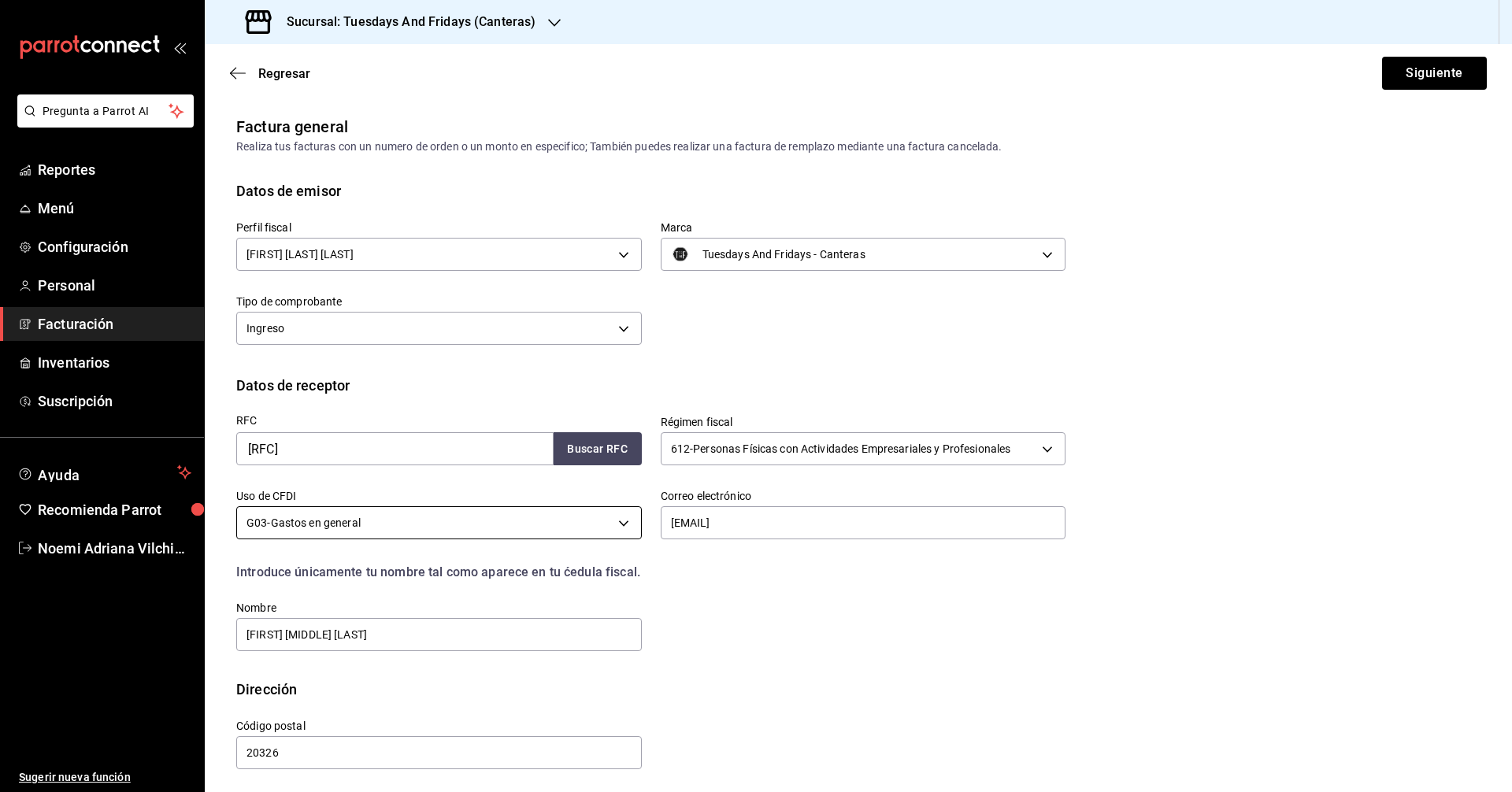 click on "Pregunta a Parrot AI Reportes   Menú   Configuración   Personal   Facturación   Inventarios   Suscripción   Ayuda Recomienda Parrot   [FIRST] [LAST]   Sugerir nueva función   Sucursal: Tuesdays And Fridays (Canteras) Regresar Siguiente Factura general Realiza tus facturas con un numero de orden o un monto en especifico; También puedes realizar una factura de remplazo mediante una factura cancelada. Datos de emisor Perfil fiscal [FIRST] [LAST]  [UUID] Marca Tuesdays And Fridays - Canteras [UUID] Tipo de comprobante Ingreso I Datos de receptor RFC [RFC] Buscar RFC Régimen fiscal 612  -  Personas Físicas con Actividades Empresariales y Profesionales 612 Uso de CFDI G03  -  Gastos en general G03 Correo electrónico [EMAIL] Introduce únicamente tu nombre tal como aparece en tu ćedula fiscal. person Nombre [FIRST] [MIDDLE] [LAST] Dirección Calle # exterior # interior Código postal ​" at bounding box center (756, 396) 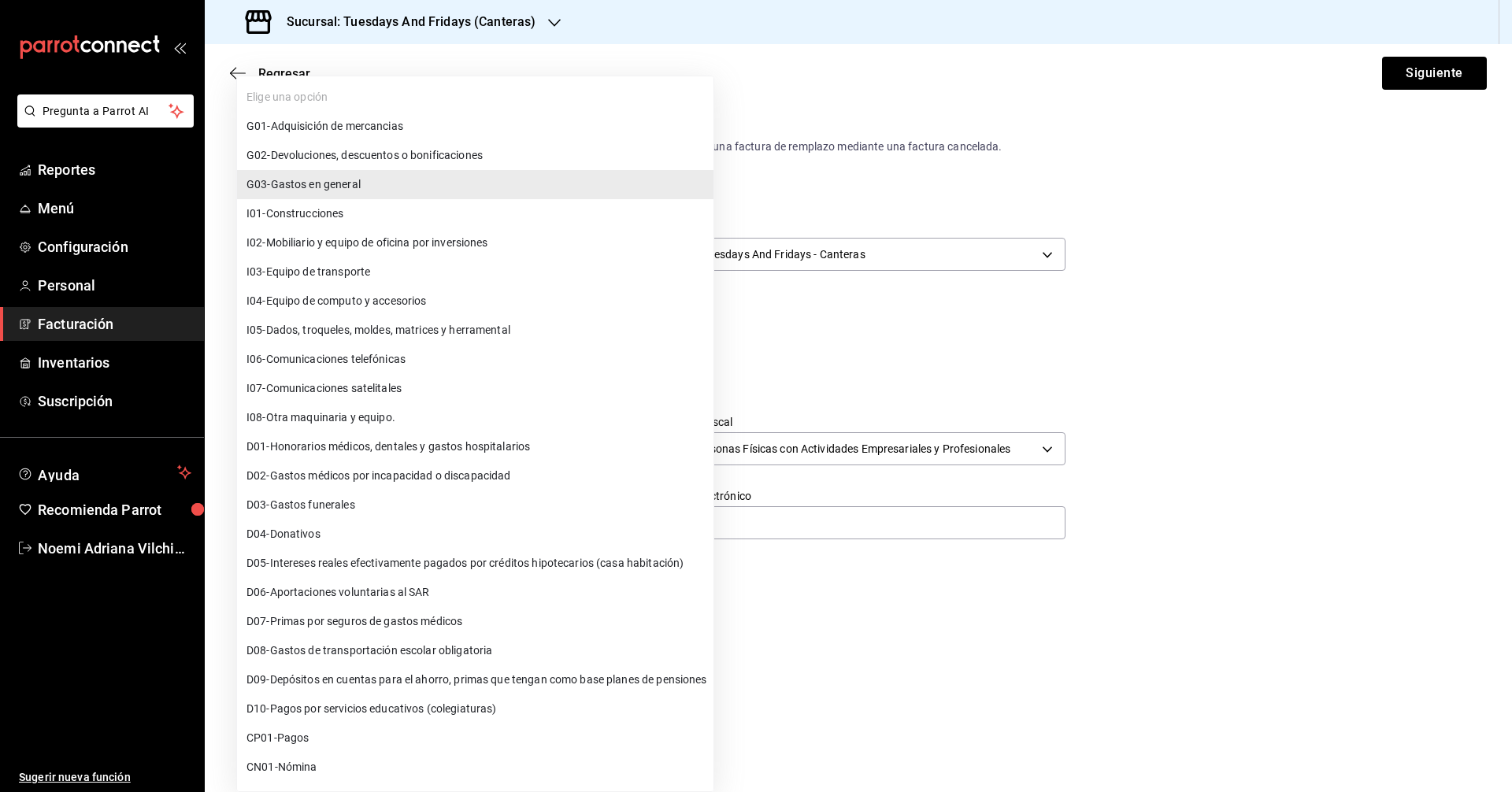 click on "G01  -  Adquisición de mercancias" at bounding box center [324, 126] 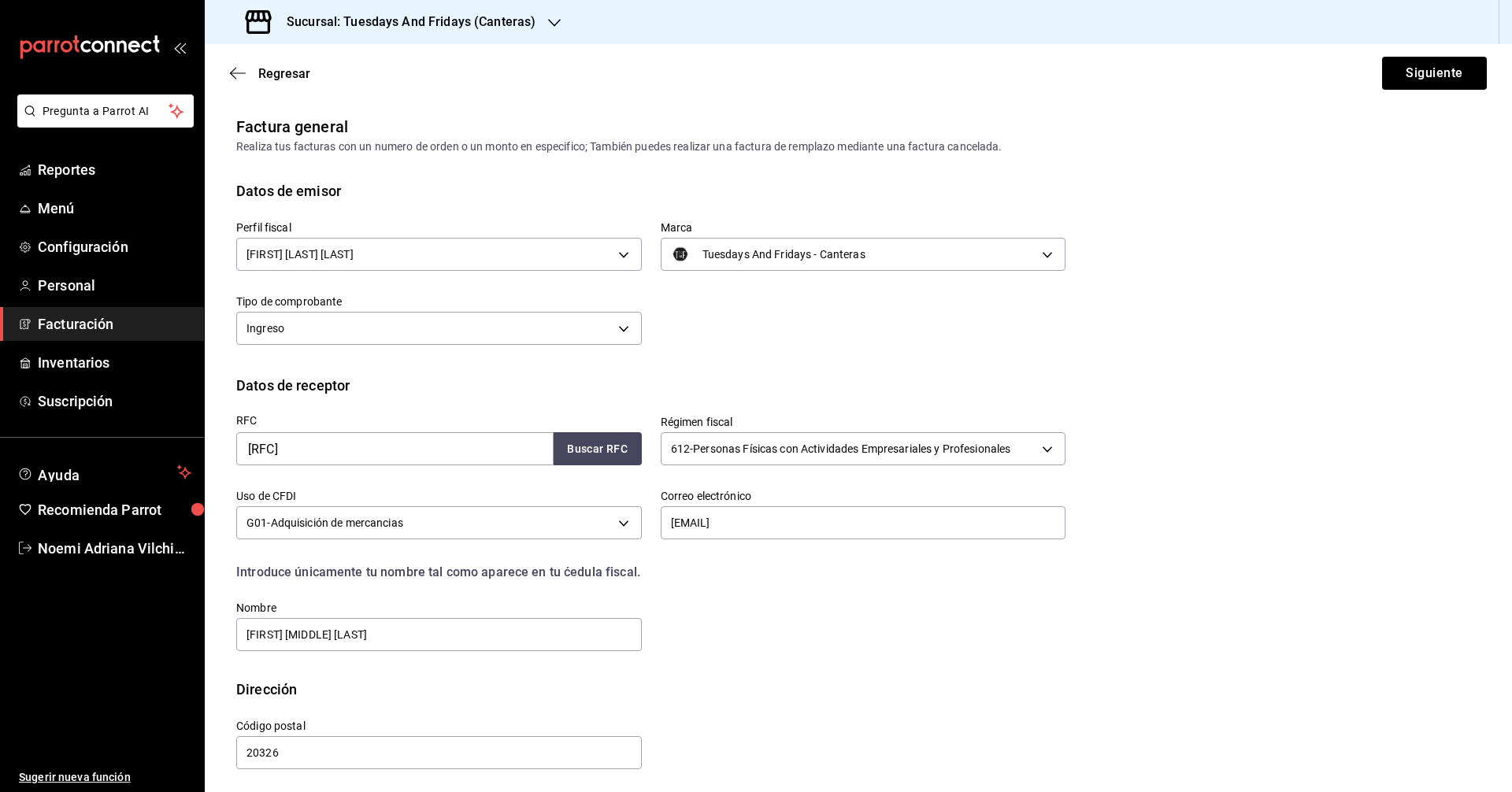 click on "Datos de receptor" at bounding box center [858, 385] 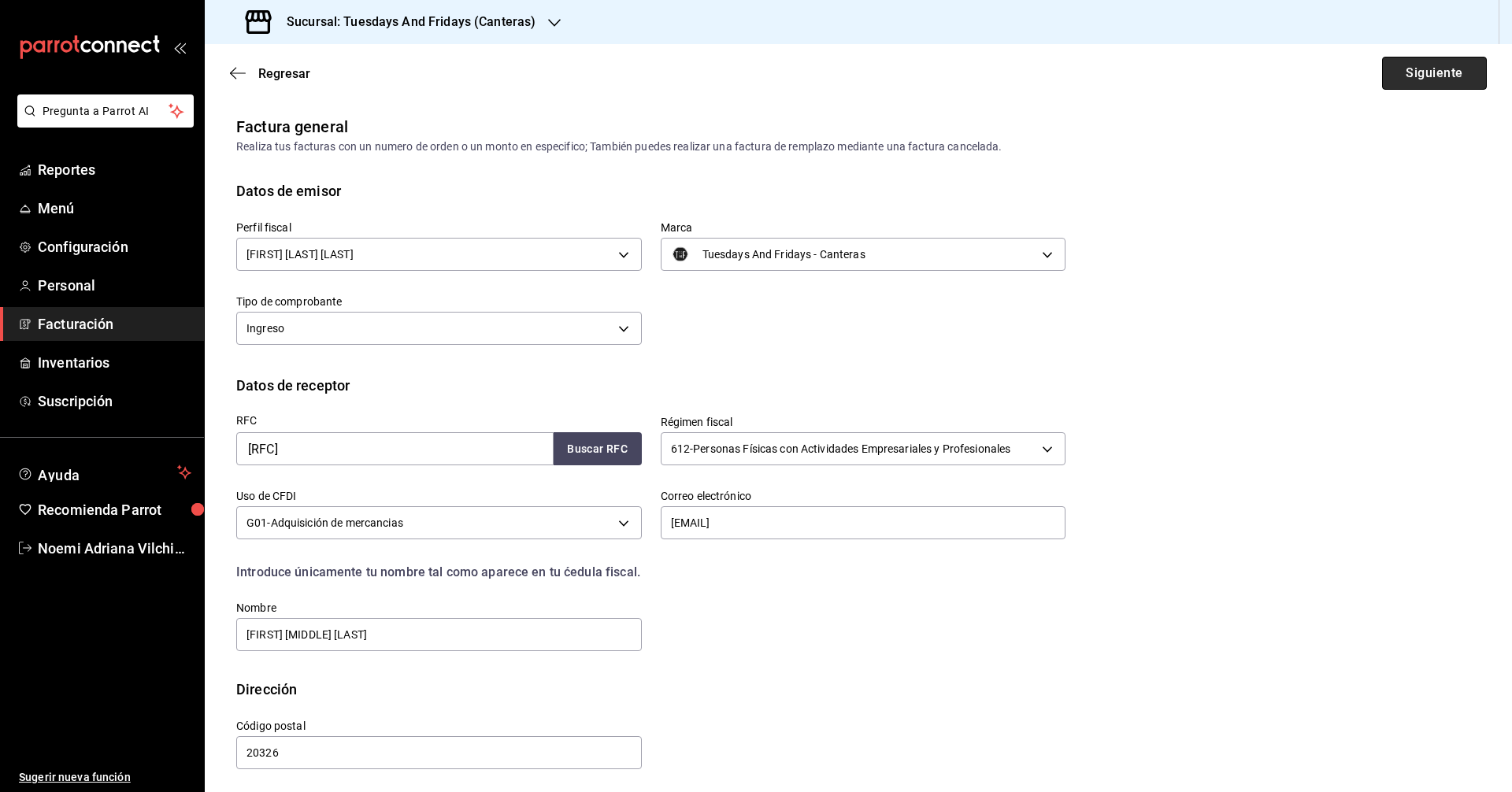 click on "Siguiente" at bounding box center [1434, 73] 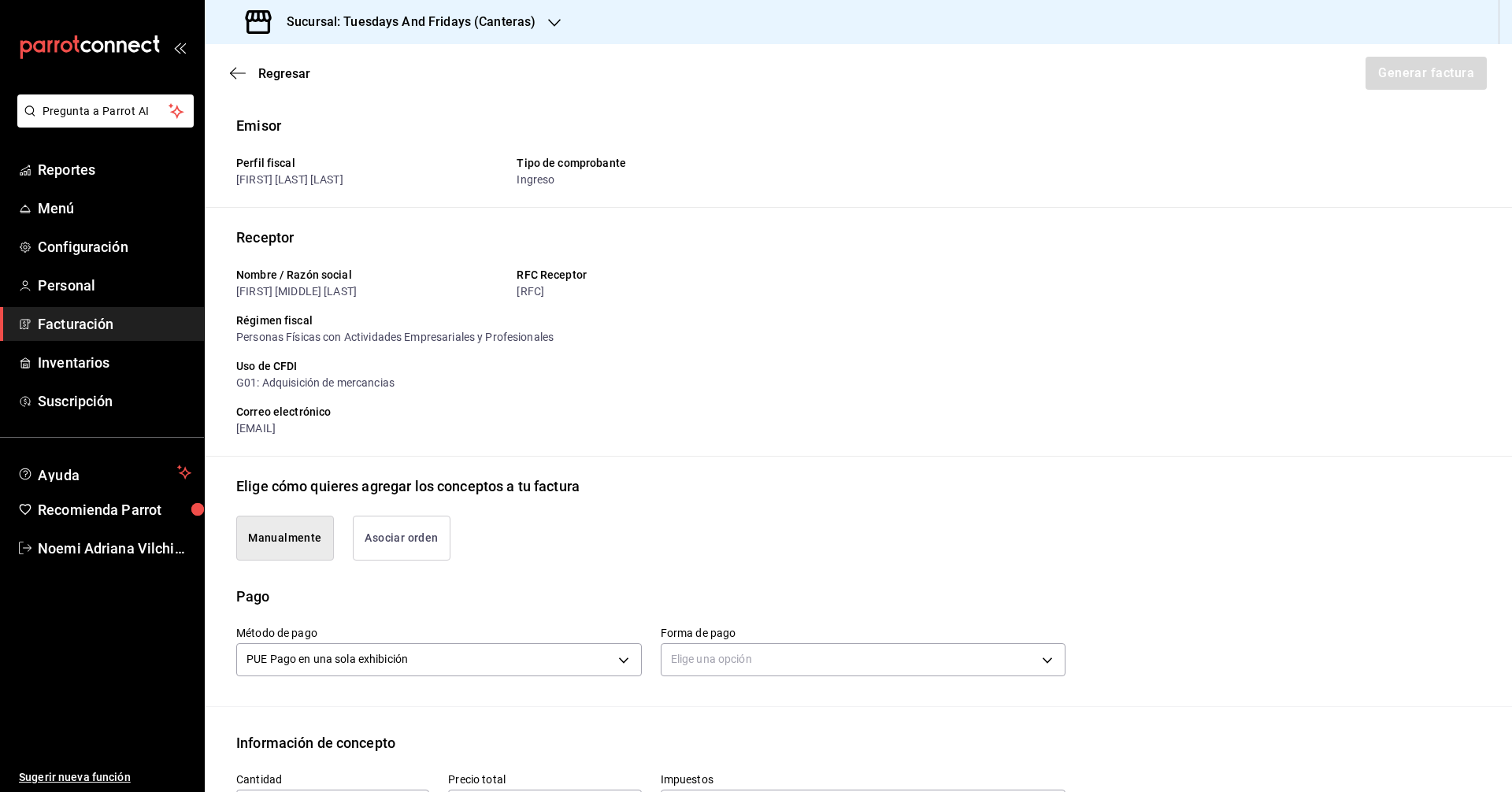 scroll, scrollTop: 236, scrollLeft: 0, axis: vertical 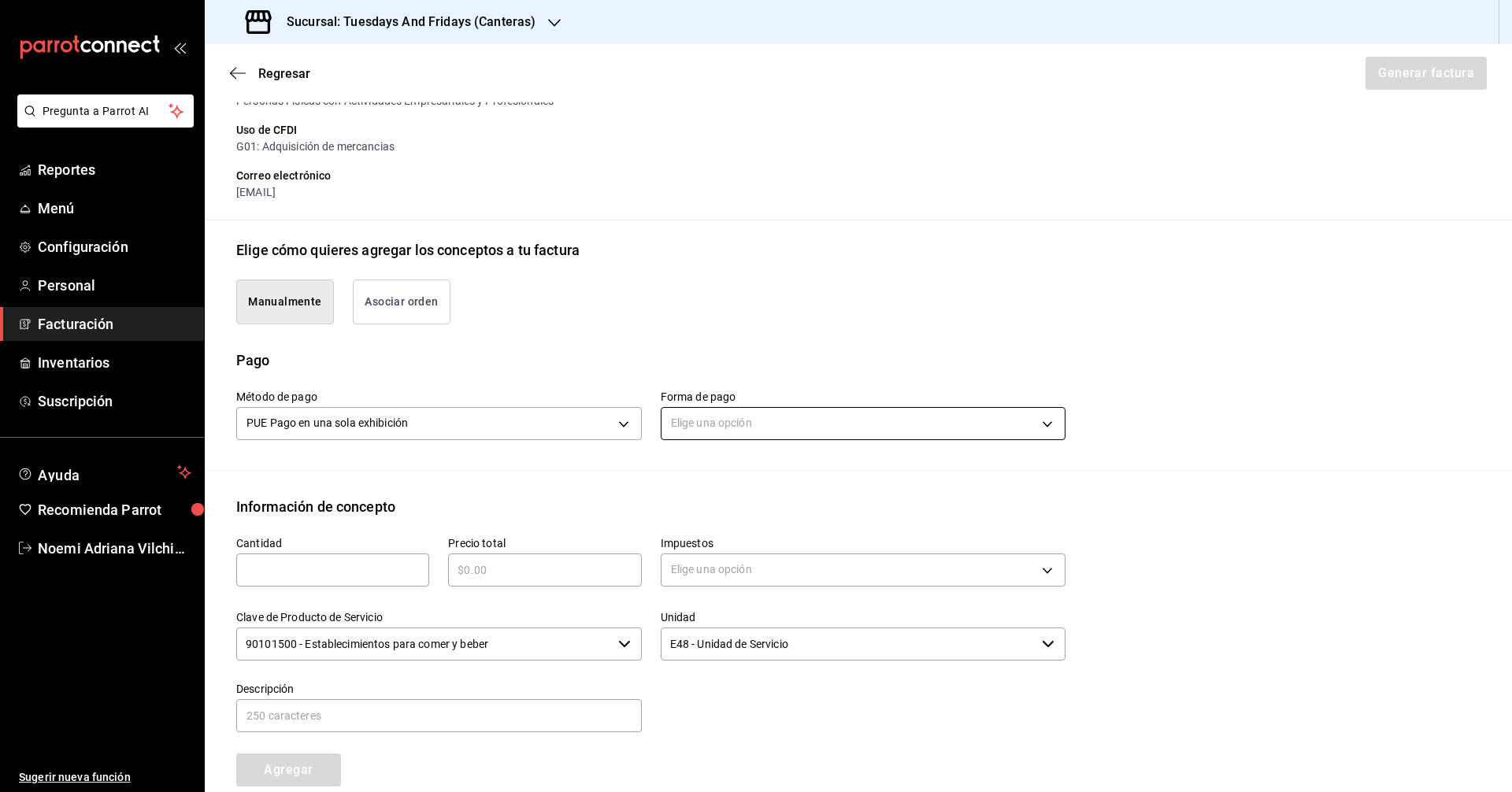 click on "Pregunta a Parrot AI Reportes   Menú   Configuración   Personal   Facturación   Inventarios   Suscripción   Ayuda Recomienda Parrot   [FIRST] [LAST]   Sugerir nueva función   Sucursal: Tuesdays And Fridays (Canteras) Regresar Generar factura Emisor Perfil fiscal [FIRST] [LAST] Tipo de comprobante Ingreso Receptor Nombre / Razón social  [FIRST] [MIDDLE] [LAST] RFC Receptor [RFC] Régimen fiscal Personas Físicas con Actividades Empresariales y Profesionales Uso de CFDI G01: Adquisición de mercancias Correo electrónico [EMAIL] Elige cómo quieres agregar los conceptos a tu factura Manualmente Asociar orden Pago Método de pago PUE   Pago en una sola exhibición PUE Forma de pago Elige una opción Información de concepto Cantidad ​ Precio total ​ Impuestos Elige una opción Clave de Producto de Servicio 90101500 - Establecimientos para comer y beber ​ Unidad E48 - Unidad de Servicio ​ Descripción Agregar IVA Total $0.00 IEPS Total" at bounding box center (756, 396) 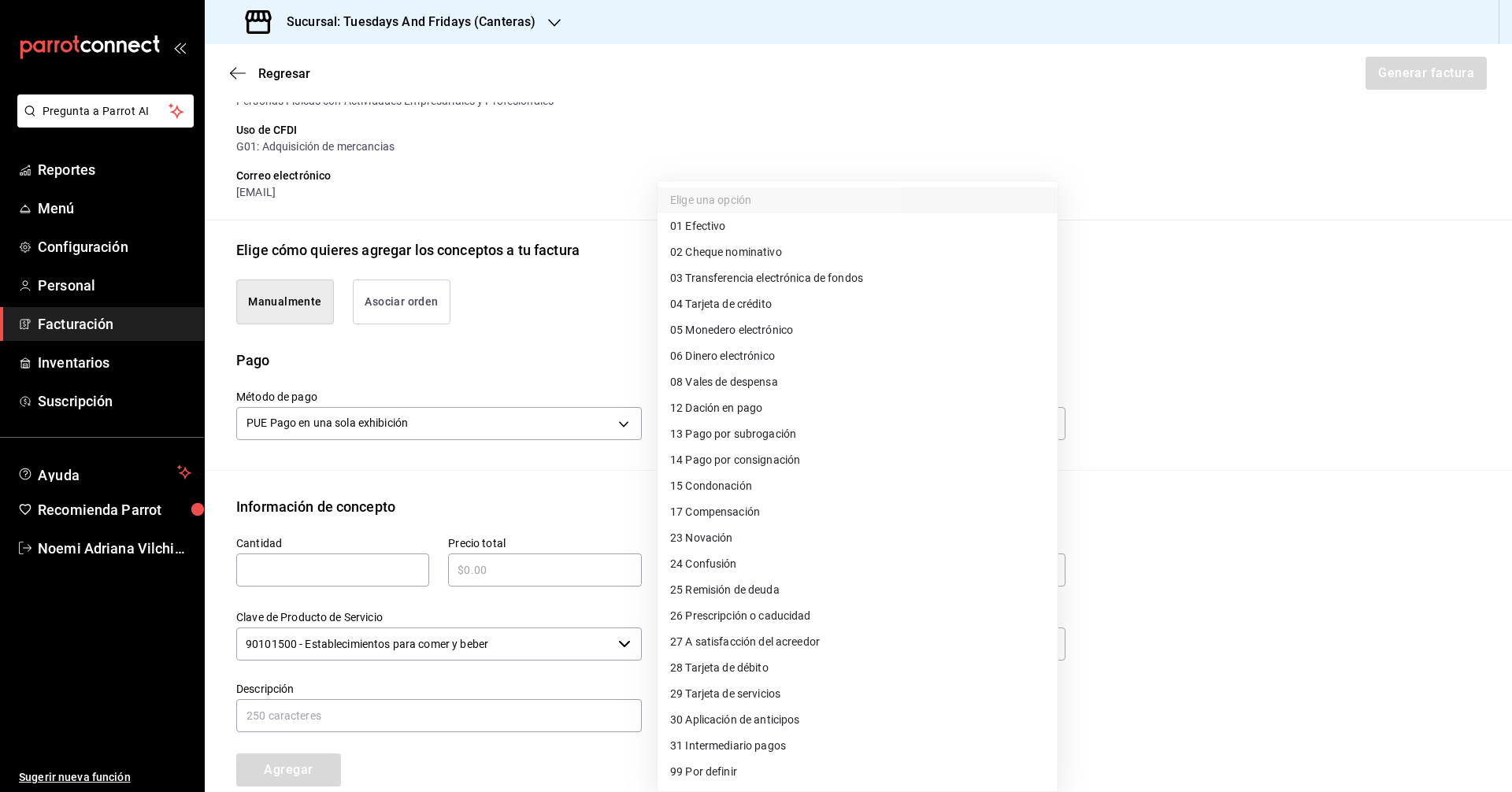 click on "03   Transferencia electrónica de fondos" at bounding box center [766, 278] 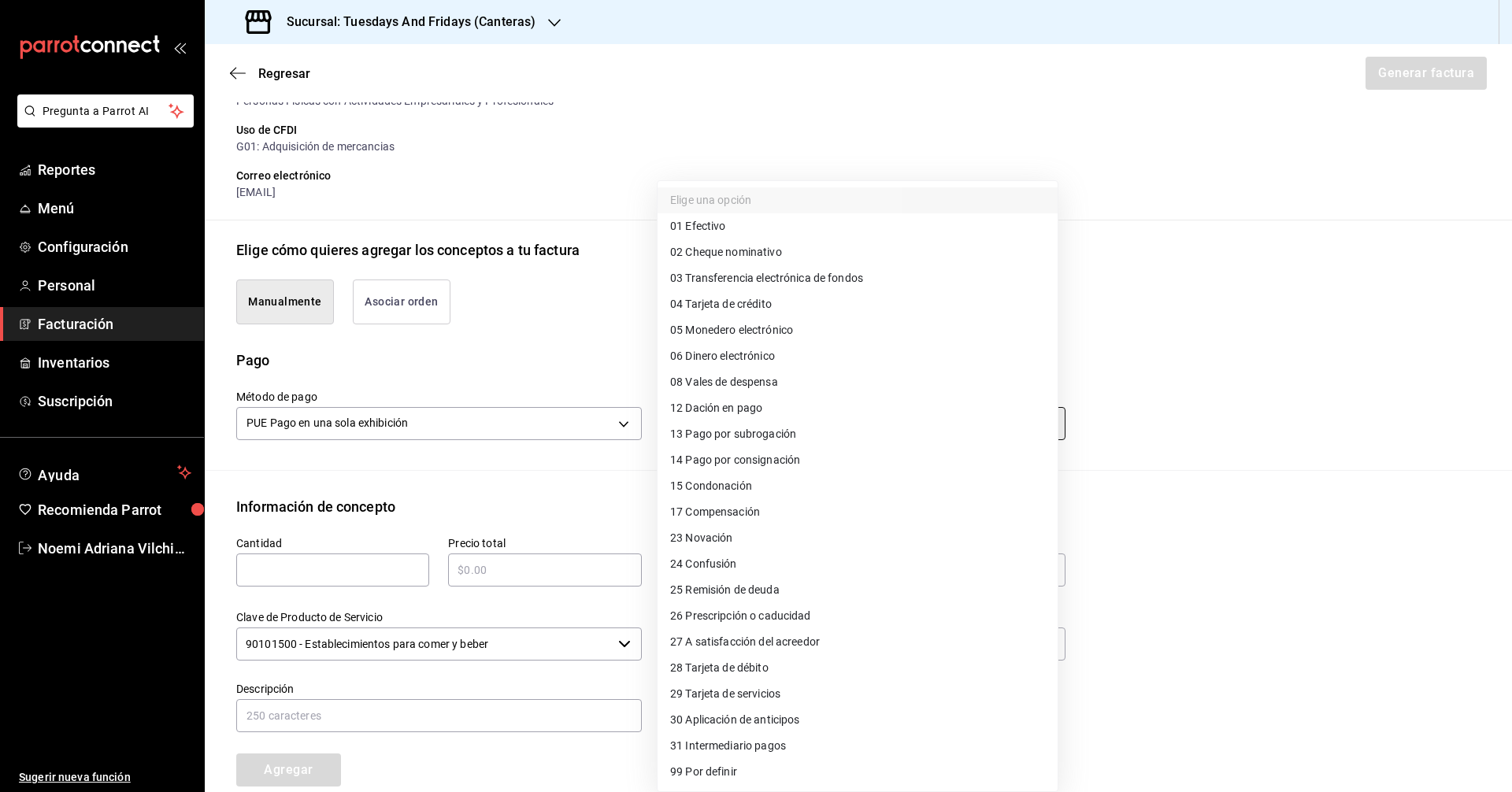 type on "03" 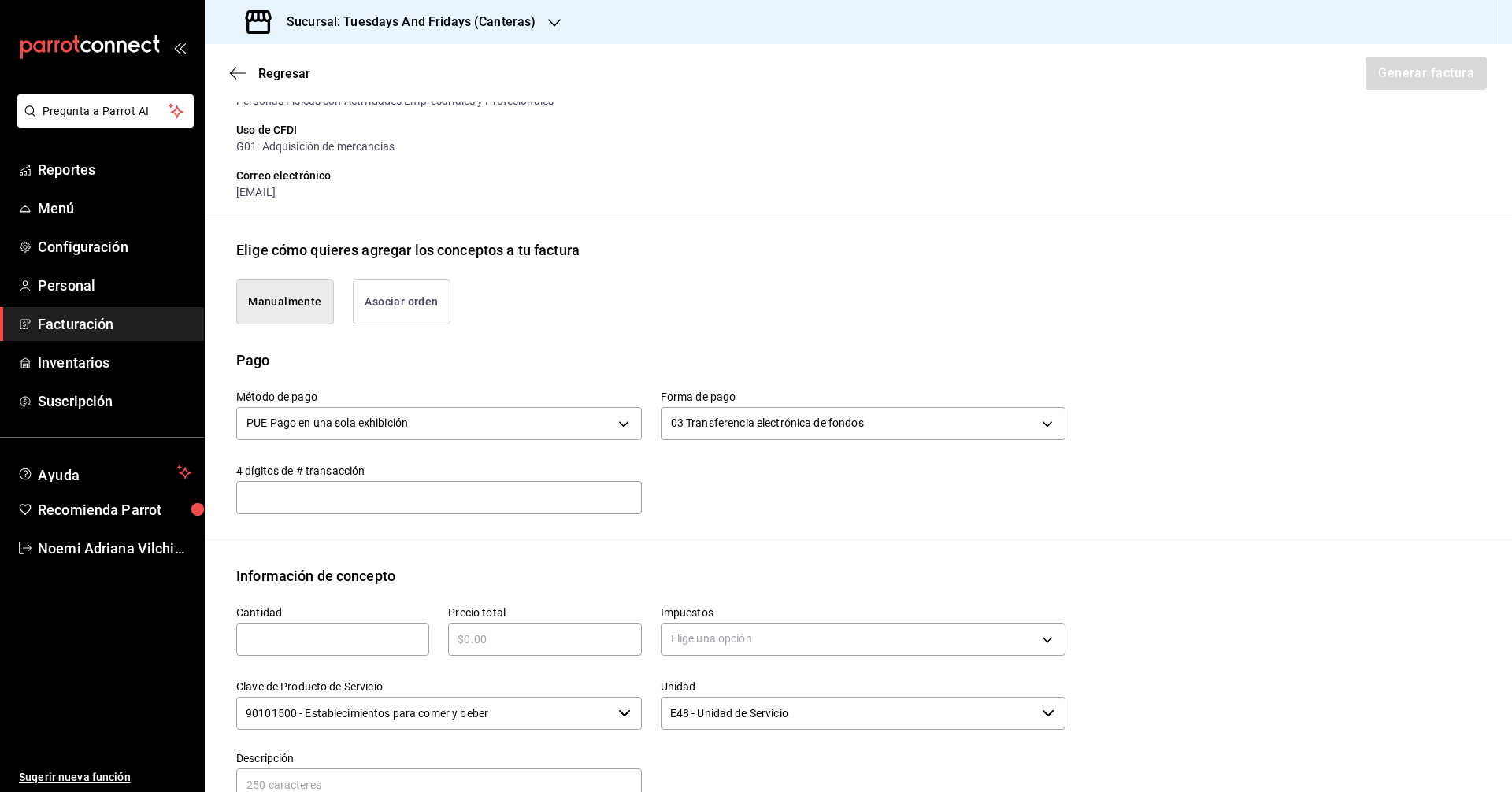 click at bounding box center (439, 497) 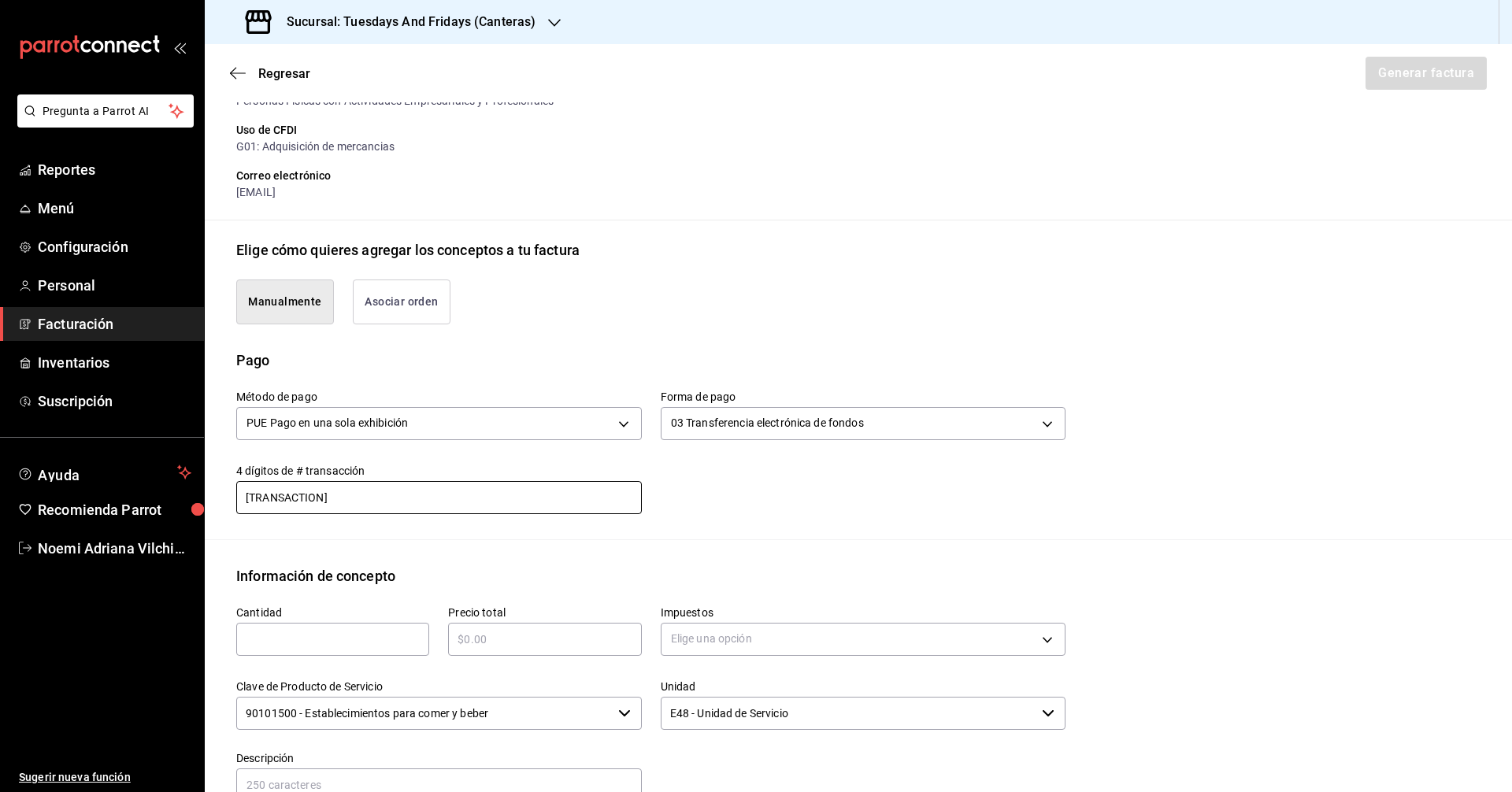 type on "[TRANSACTION]" 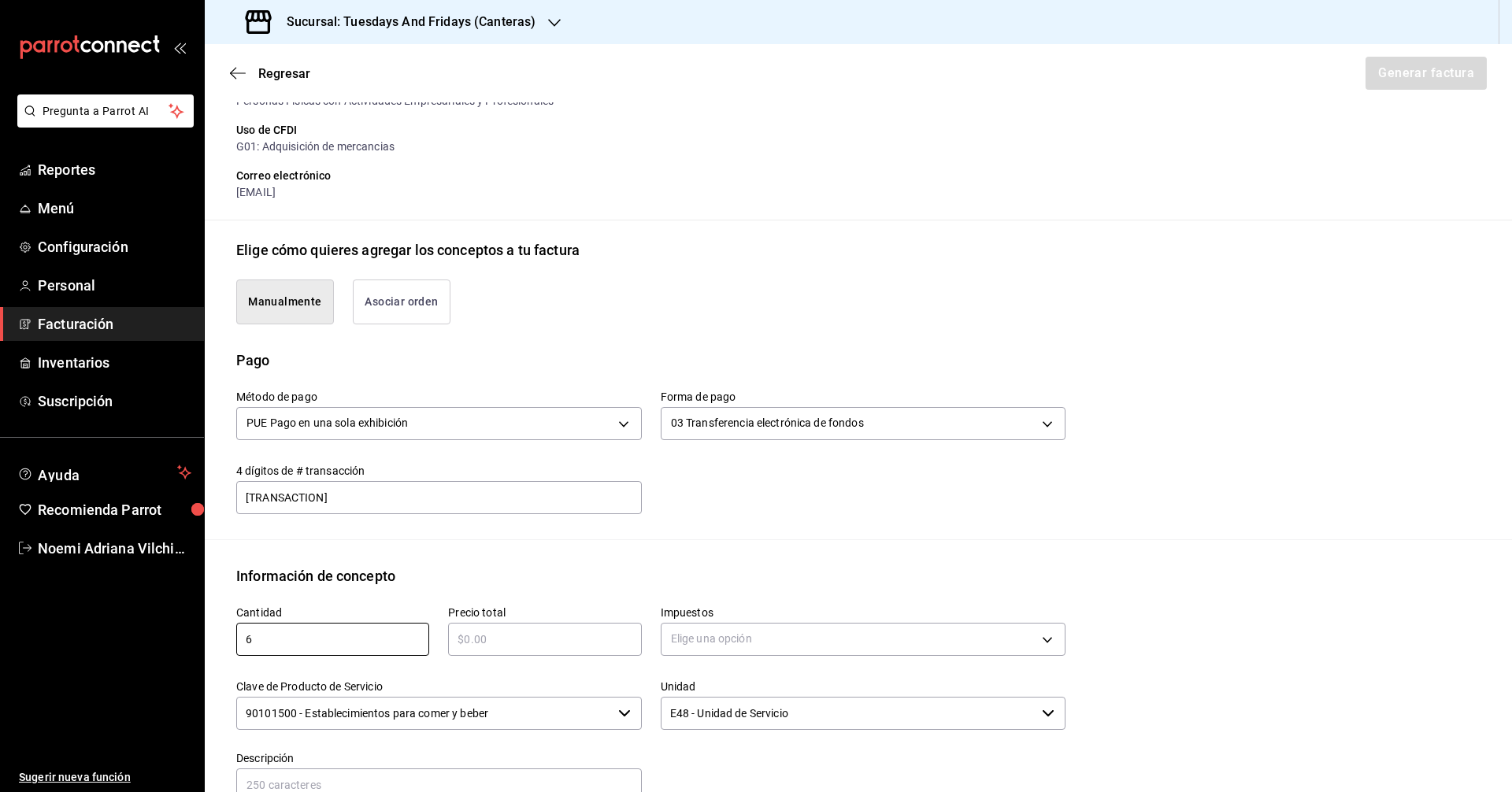 type on "6" 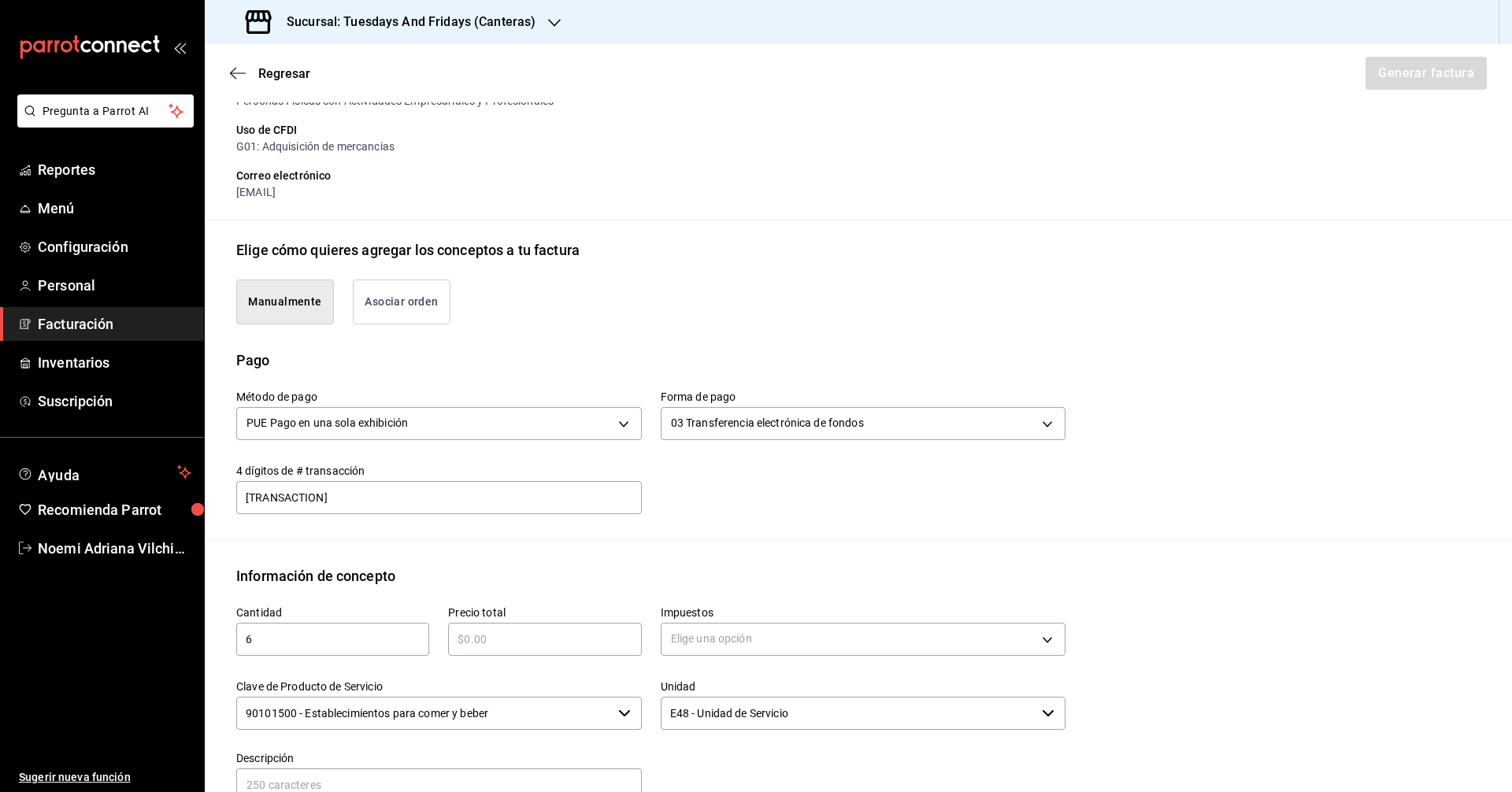 drag, startPoint x: 1021, startPoint y: 503, endPoint x: 498, endPoint y: 583, distance: 529.0832 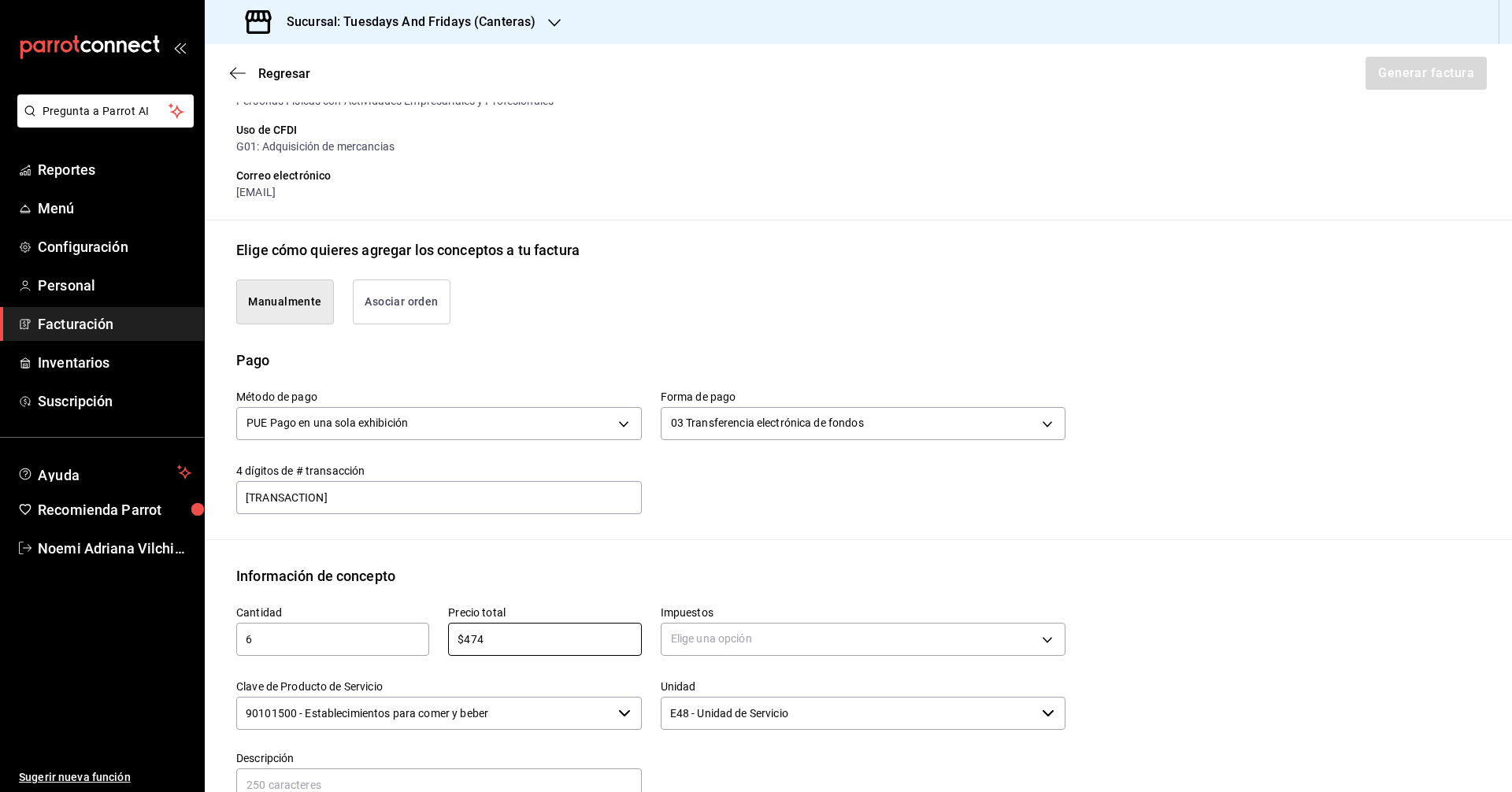 type on "$474" 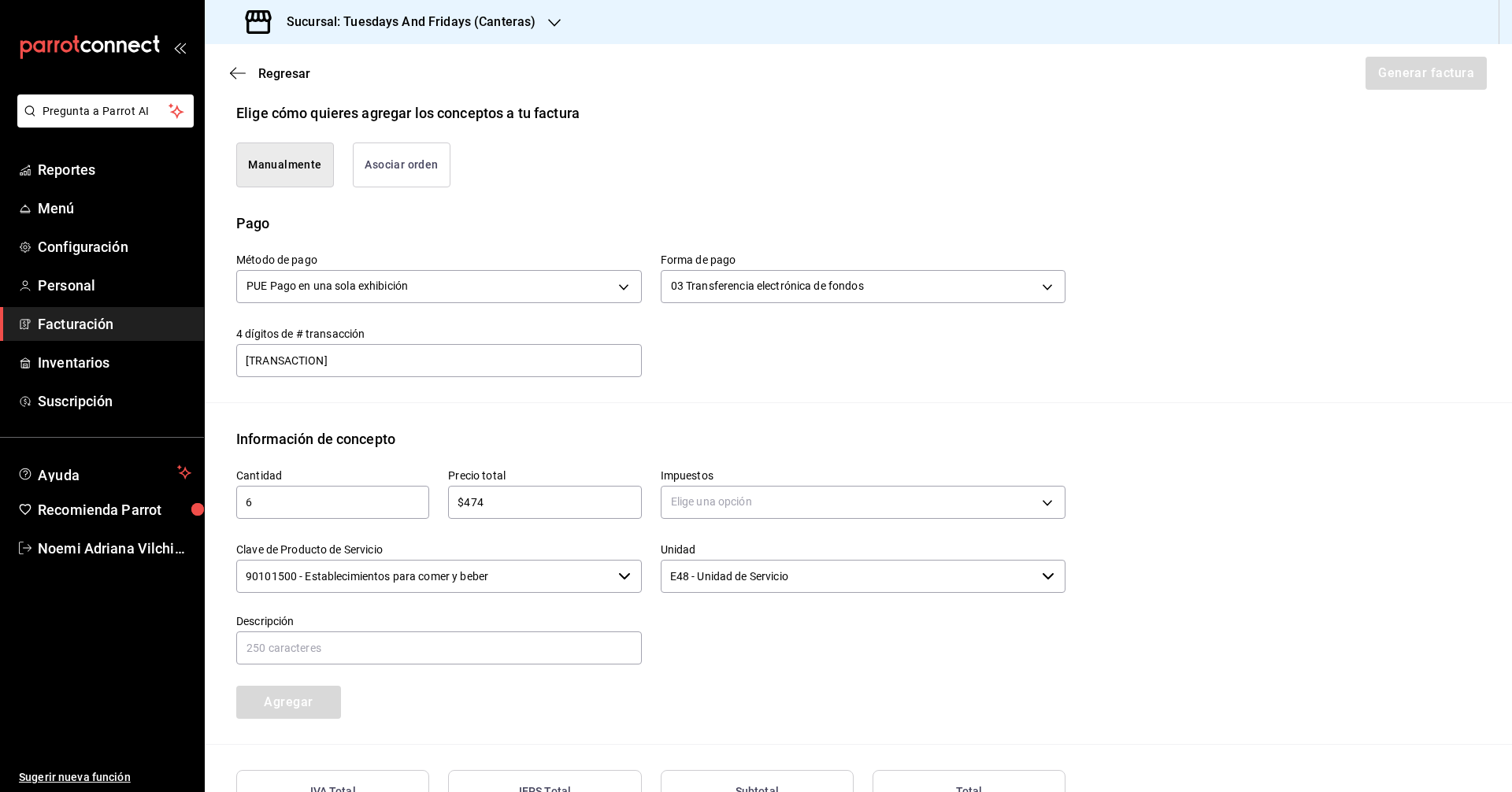 scroll, scrollTop: 472, scrollLeft: 0, axis: vertical 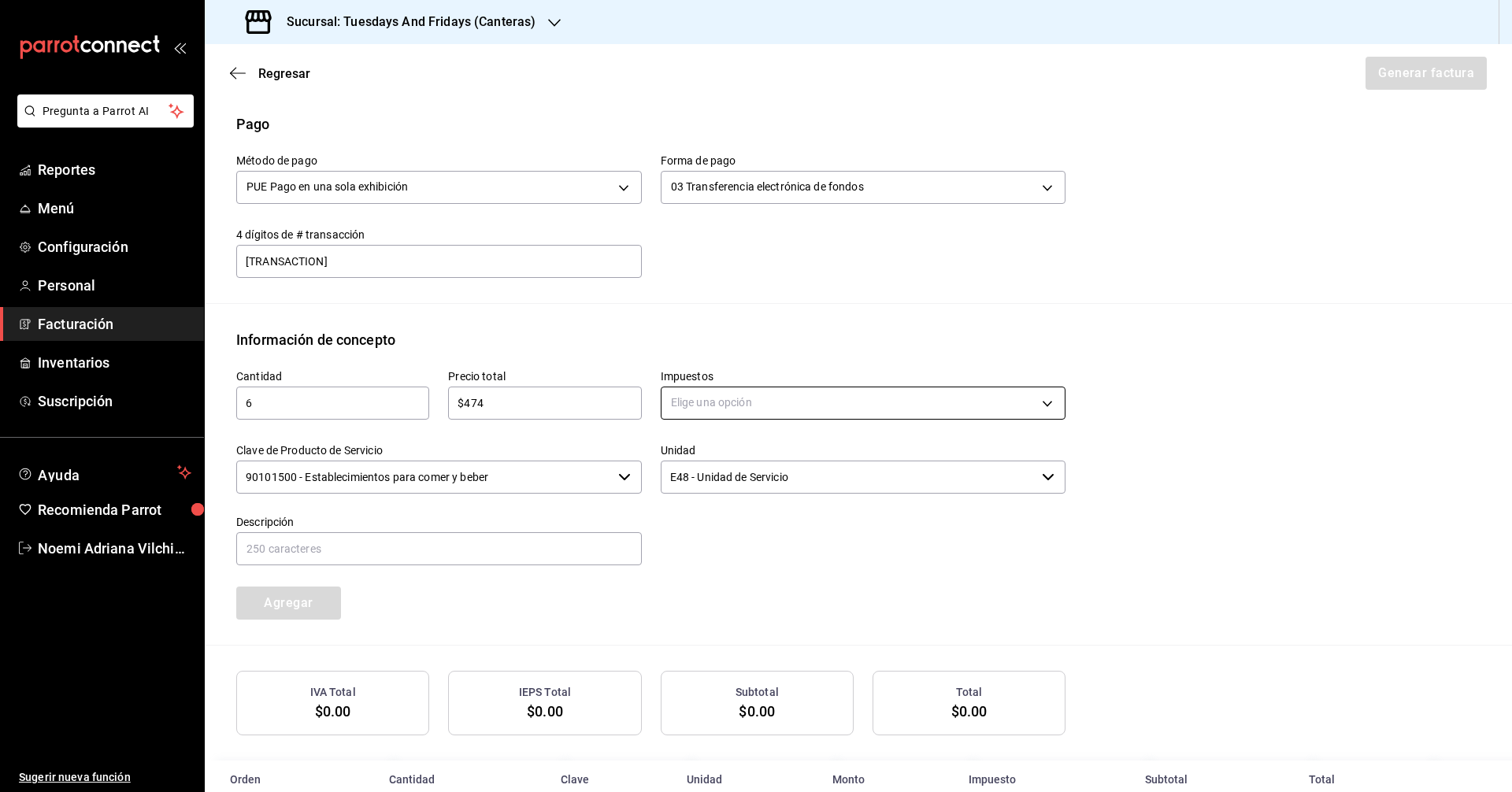 click on "Pregunta a Parrot AI Reportes   Menú   Configuración   Personal   Facturación   Inventarios   Suscripción   Ayuda Recomienda Parrot   [FIRST] [LAST]   Sugerir nueva función   Sucursal: Tuesdays And Fridays (Canteras) Regresar Generar factura Emisor Perfil fiscal [FIRST] [LAST]  [LAST] Tipo de comprobante Ingreso Receptor Nombre / Razón social  [FIRST] [LAST] [LAST] RFC Receptor [RFC] Régimen fiscal Personas Físicas con Actividades Empresariales y Profesionales Uso de CFDI G01: Adquisición de mercancias Correo electrónico [EMAIL] Elige cómo quieres agregar los conceptos a tu factura Manualmente Asociar orden Pago Método de pago PUE   Pago en una sola exhibición PUE Forma de pago 03   Transferencia electrónica de fondos 03 4 dígitos de # transacción [TRANSACTION] 4 dígitos de # transacción Información de concepto Cantidad 6 ​ Precio total $474 ​ Impuestos Elige una opción Clave de Producto de Servicio ​ Unidad E48 - Unidad de Servicio ​" at bounding box center (756, 396) 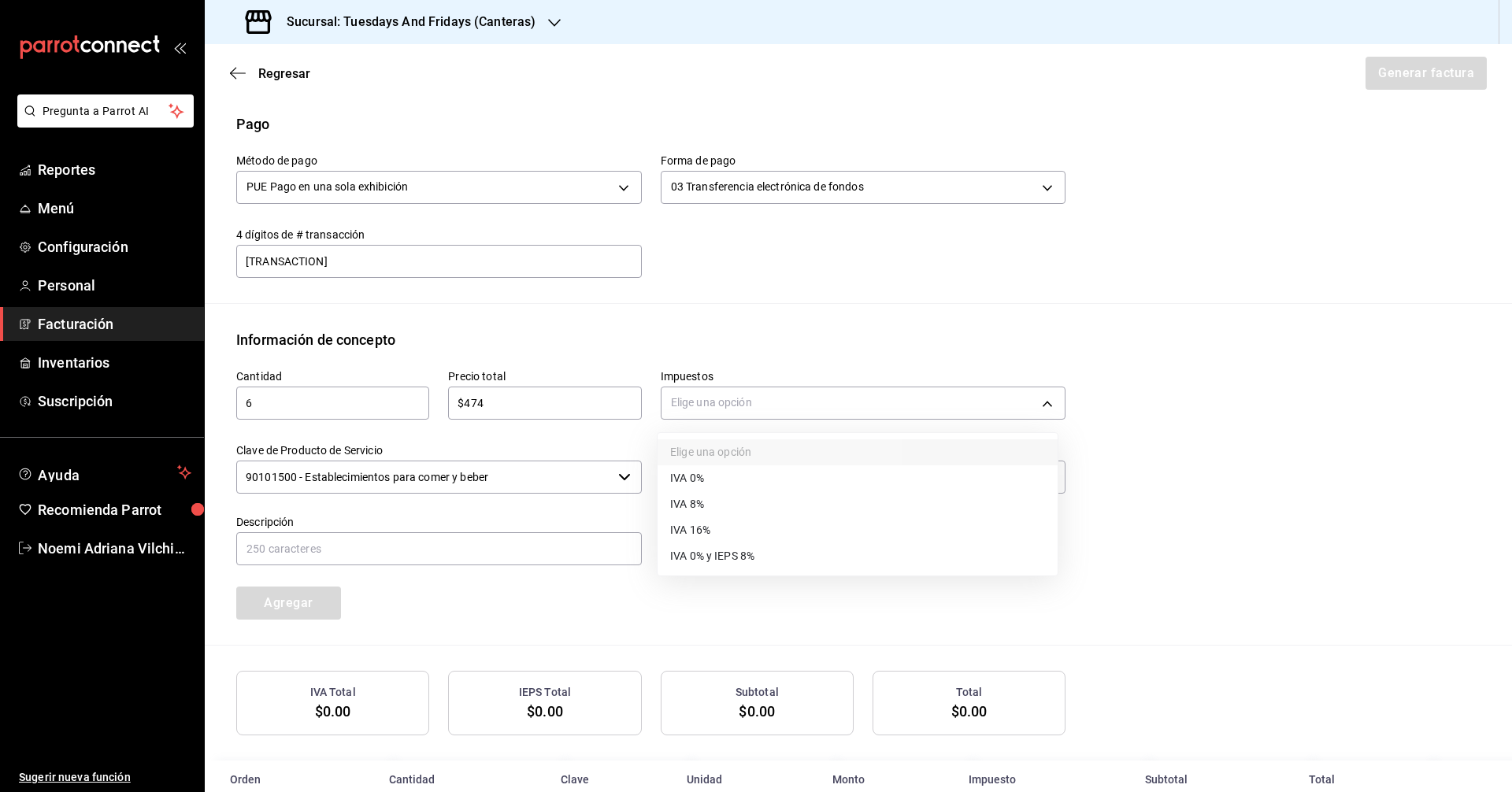 drag, startPoint x: 711, startPoint y: 468, endPoint x: 612, endPoint y: 482, distance: 99.984999 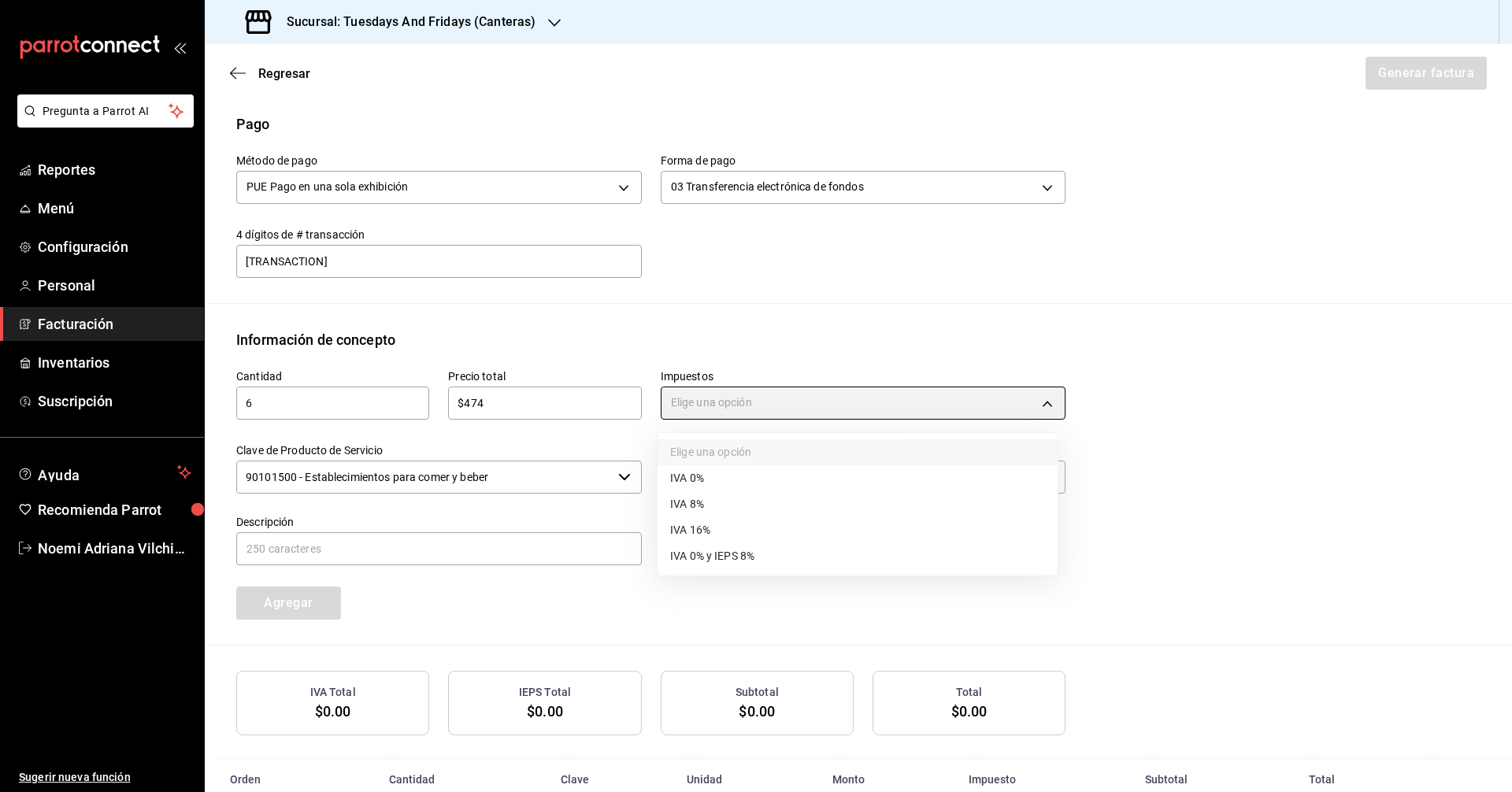 type on "IVA_0" 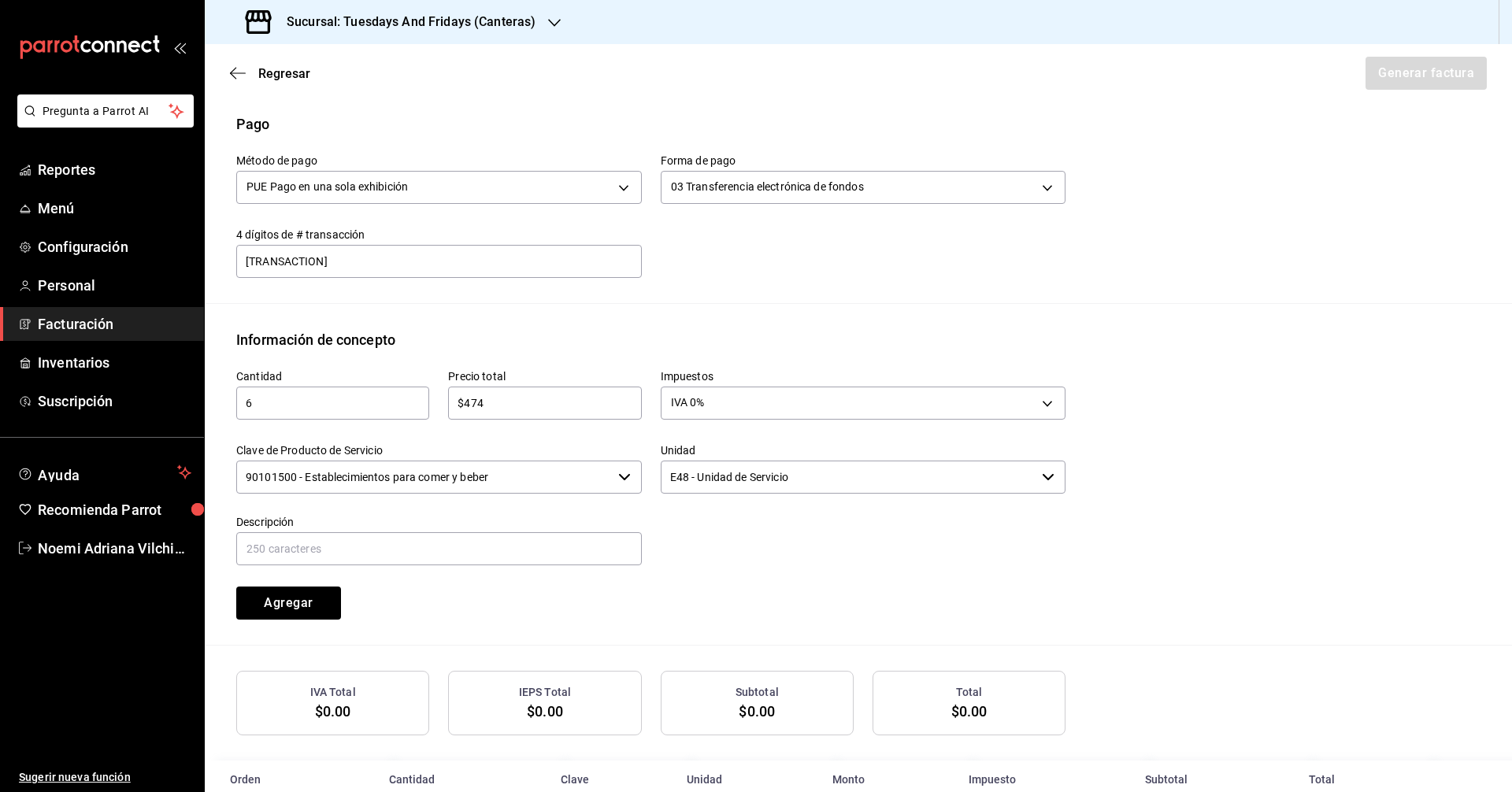 click on "90101500 - Establecimientos para comer y beber" at bounding box center [424, 477] 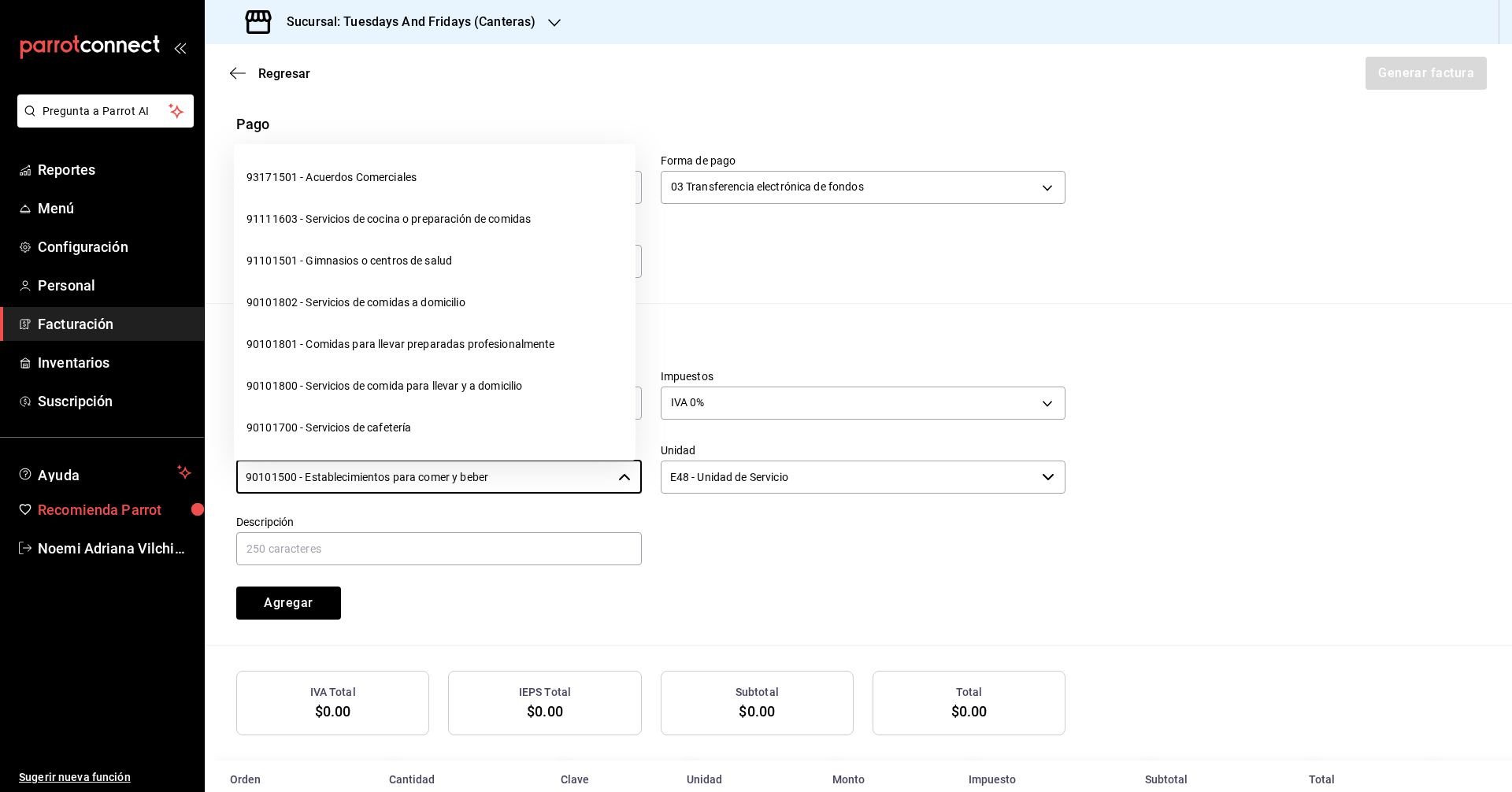 drag, startPoint x: 510, startPoint y: 473, endPoint x: 146, endPoint y: 494, distance: 364.6053 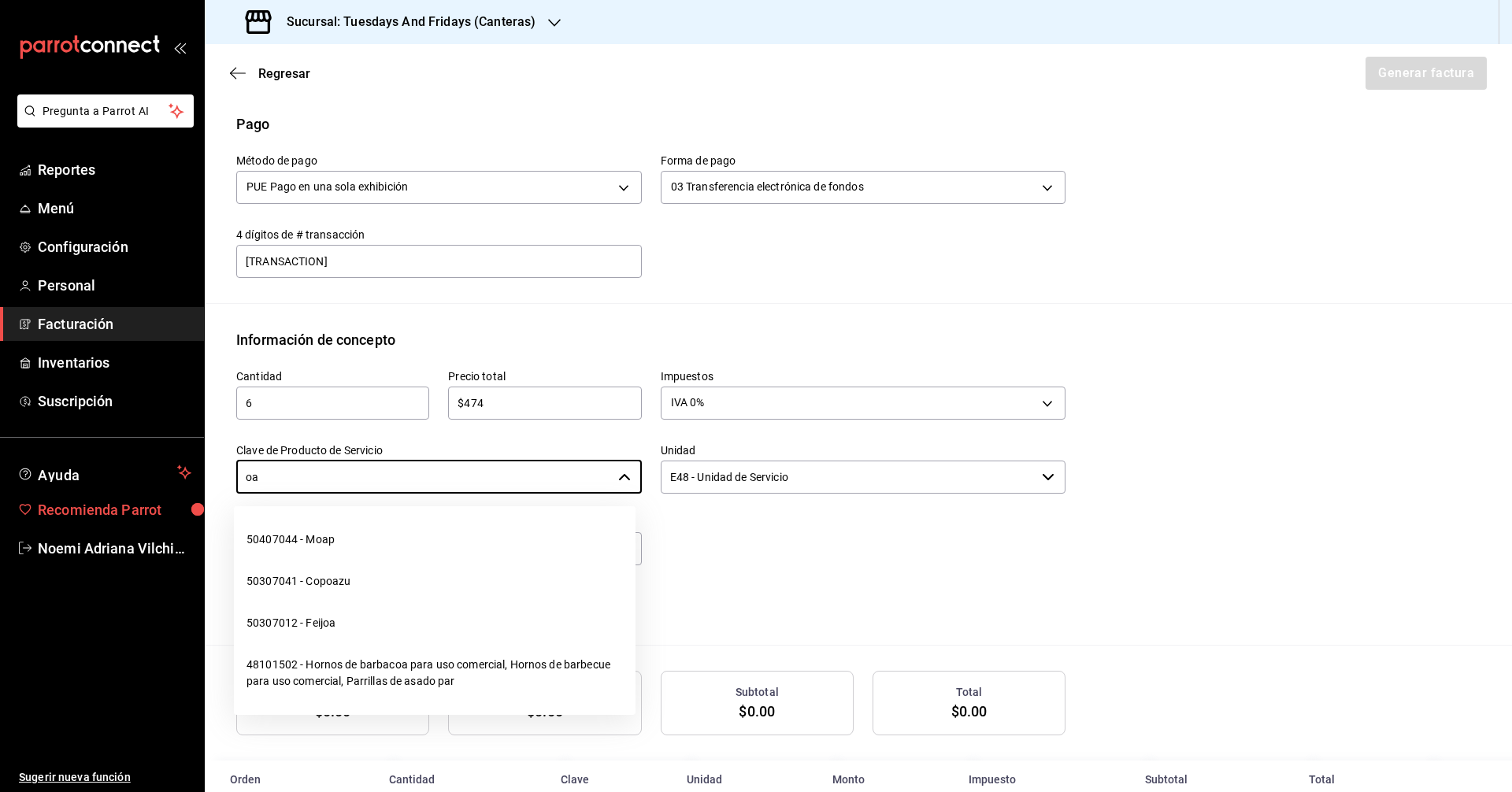 type on "o" 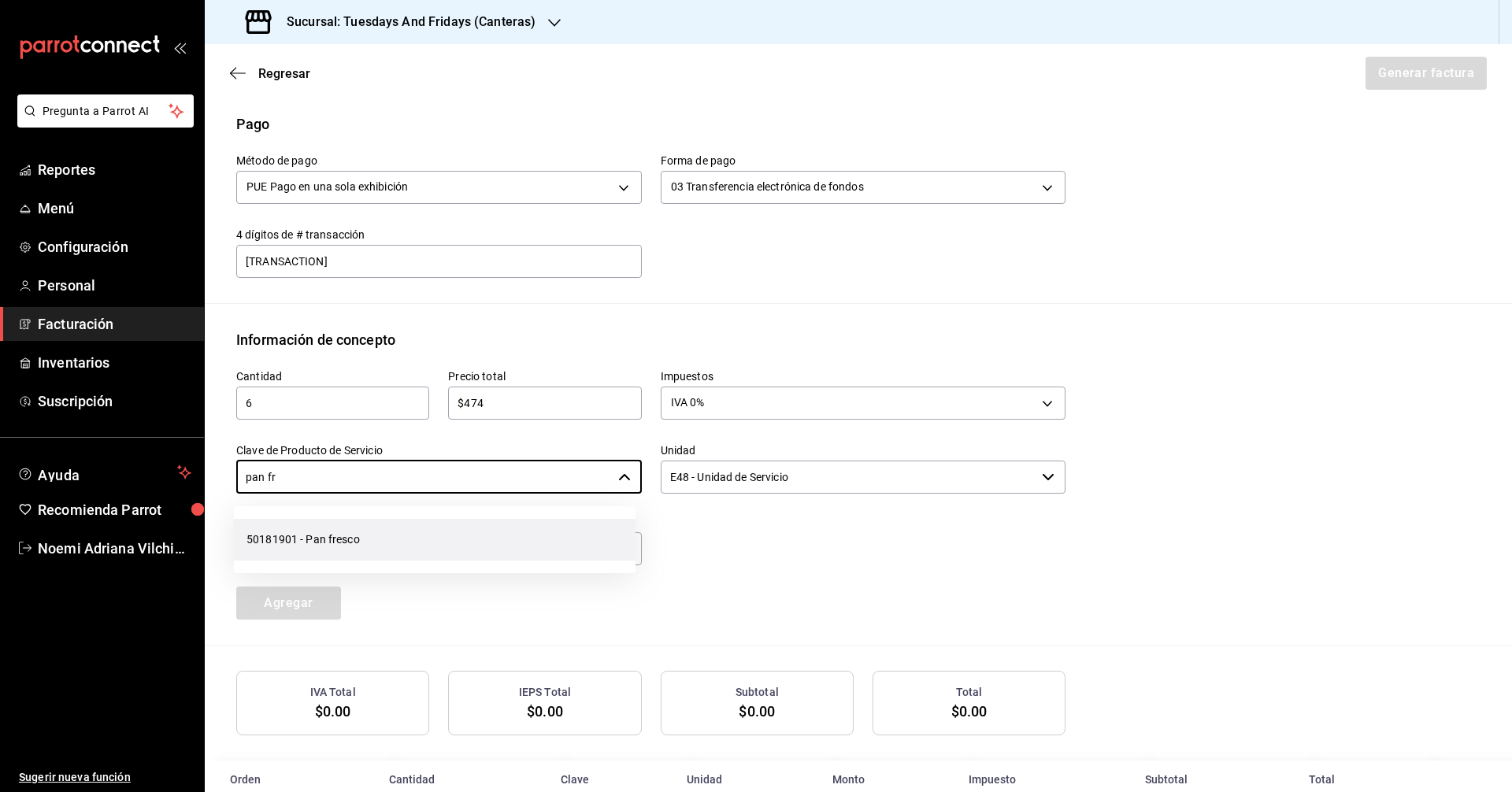 click on "50181901 - Pan fresco" at bounding box center [435, 539] 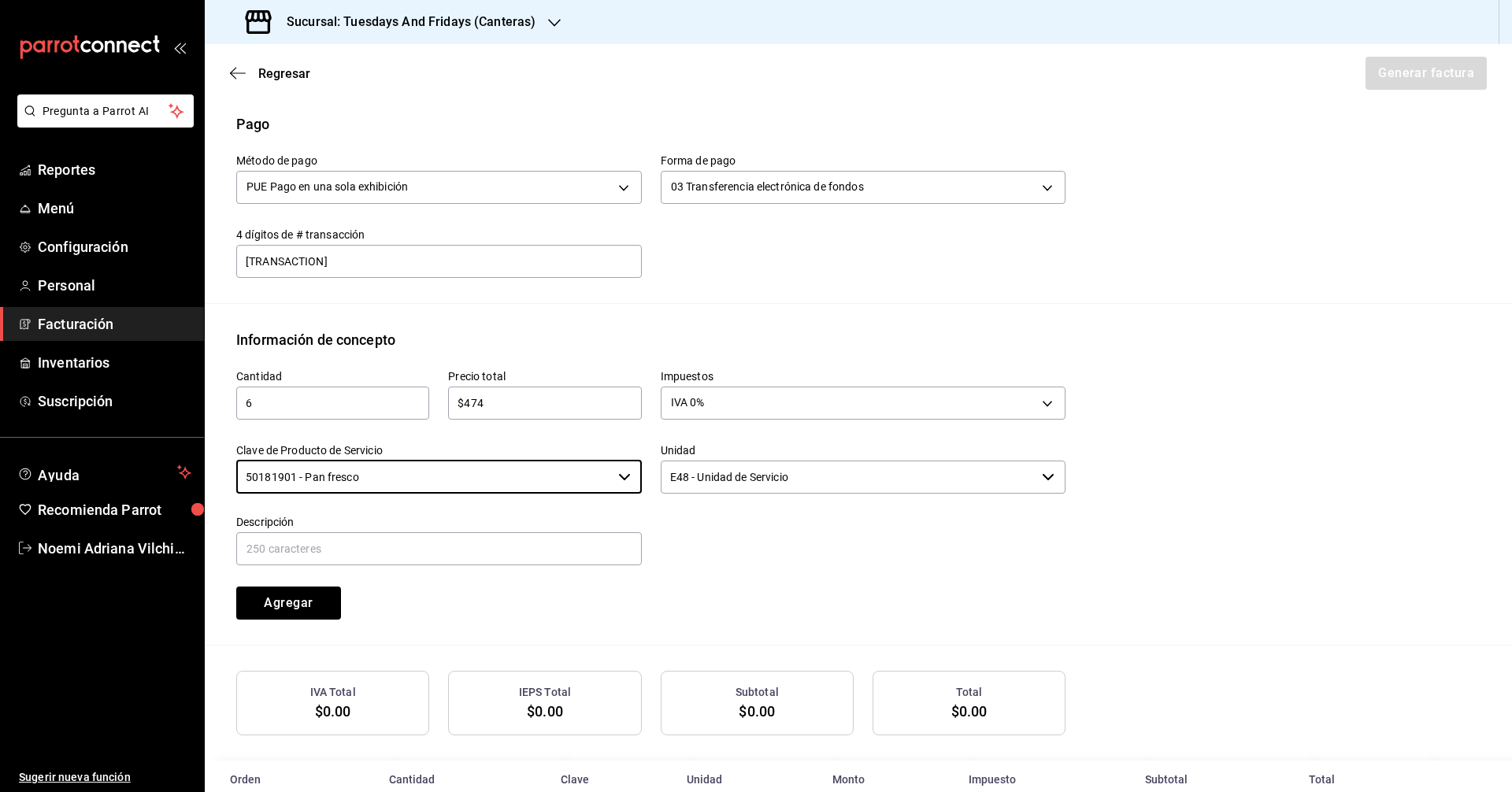 type on "50181901 - Pan fresco" 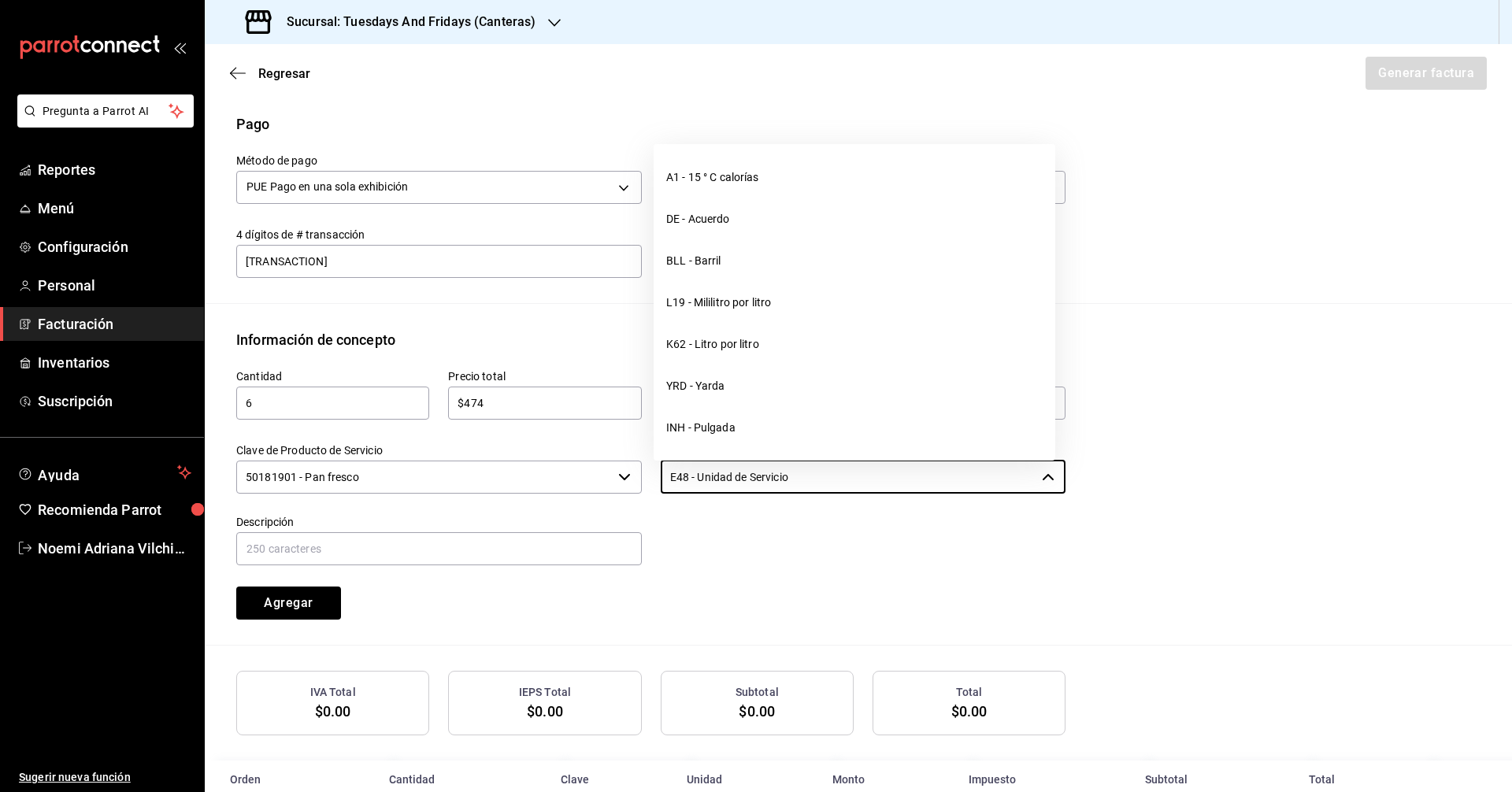 drag, startPoint x: 818, startPoint y: 474, endPoint x: 498, endPoint y: 464, distance: 320.15621 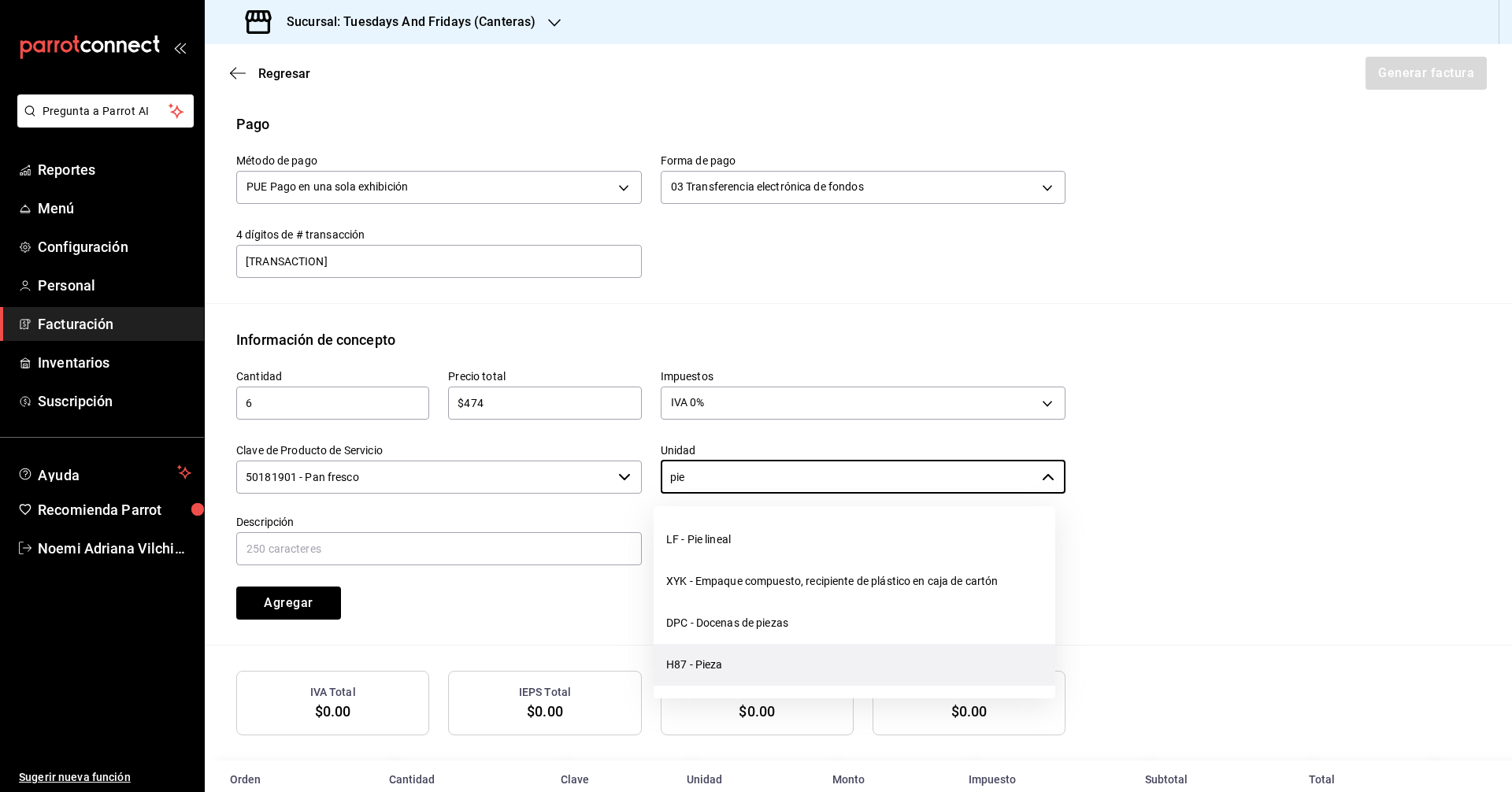click on "H87 - Pieza" at bounding box center (854, 664) 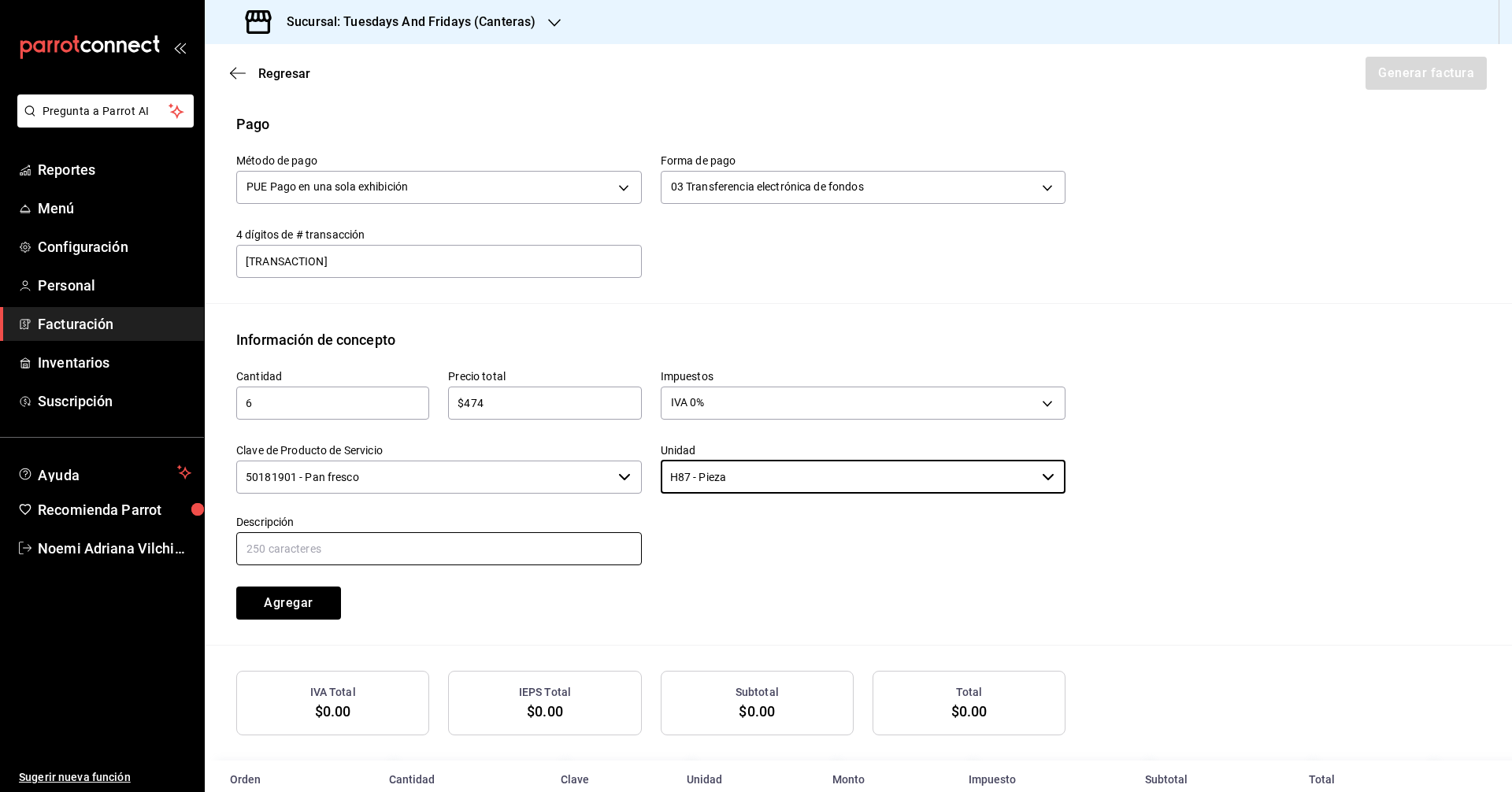 type on "H87 - Pieza" 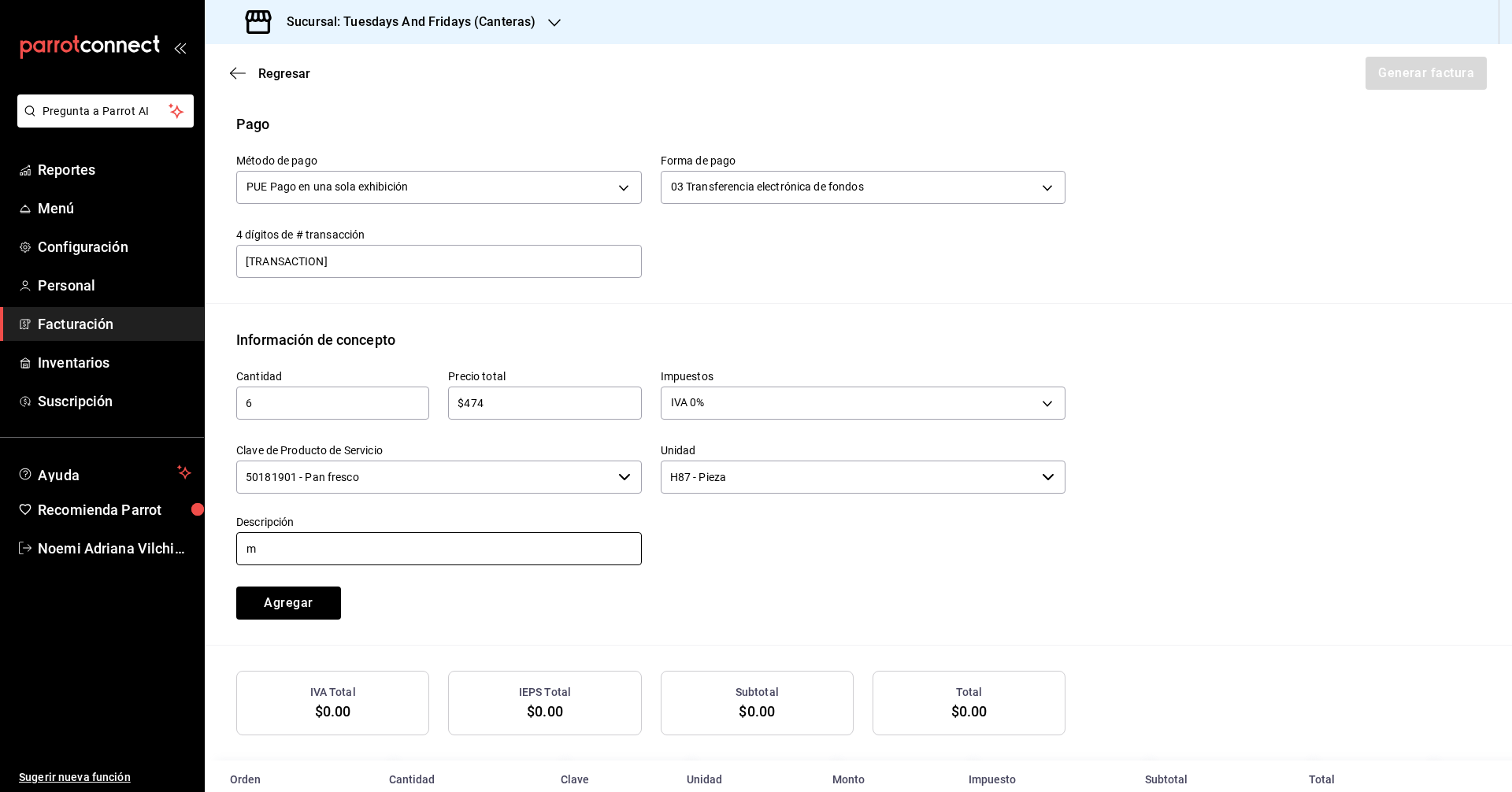type on "Multigrano" 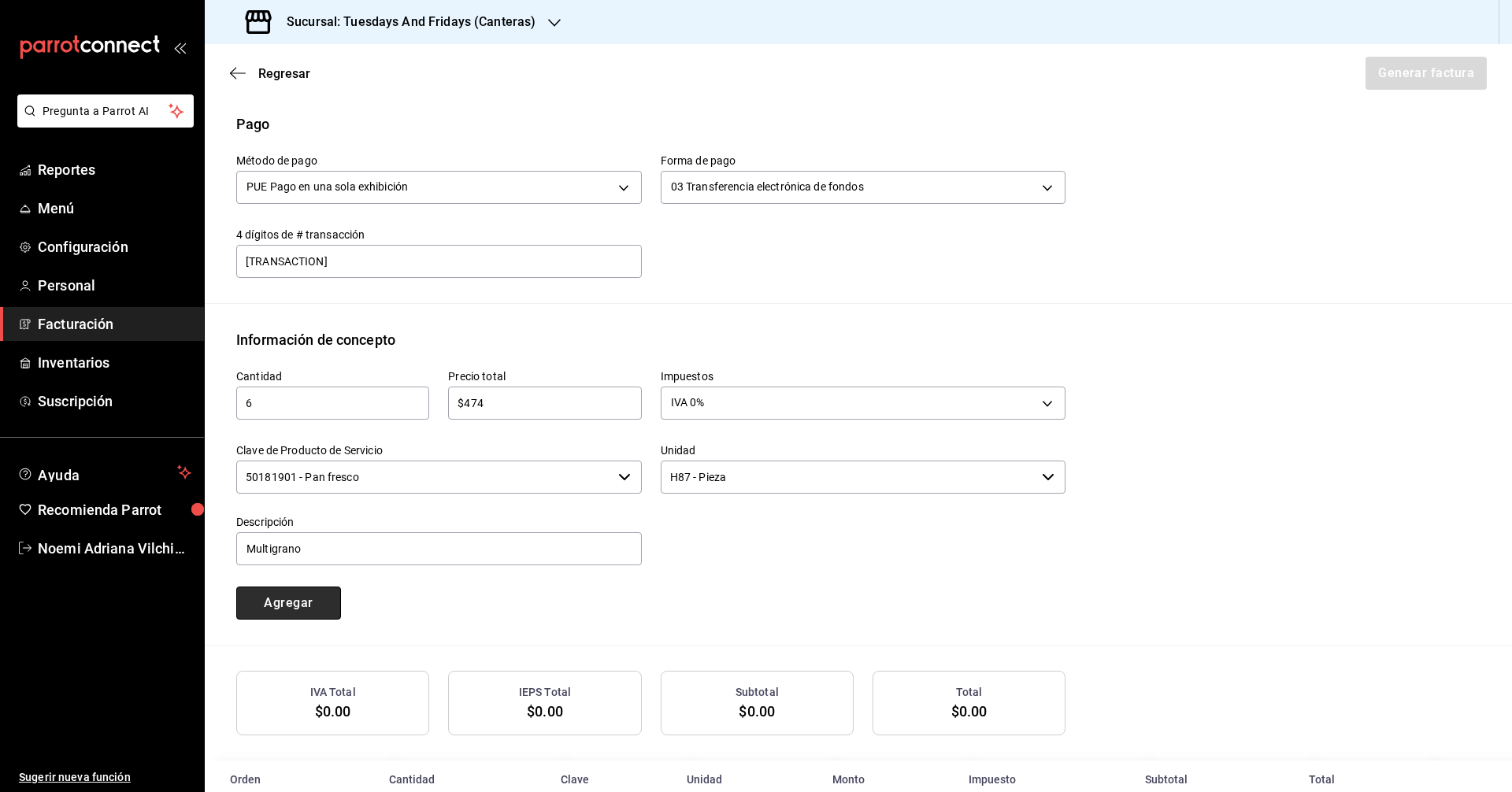 click on "Agregar" at bounding box center [288, 603] 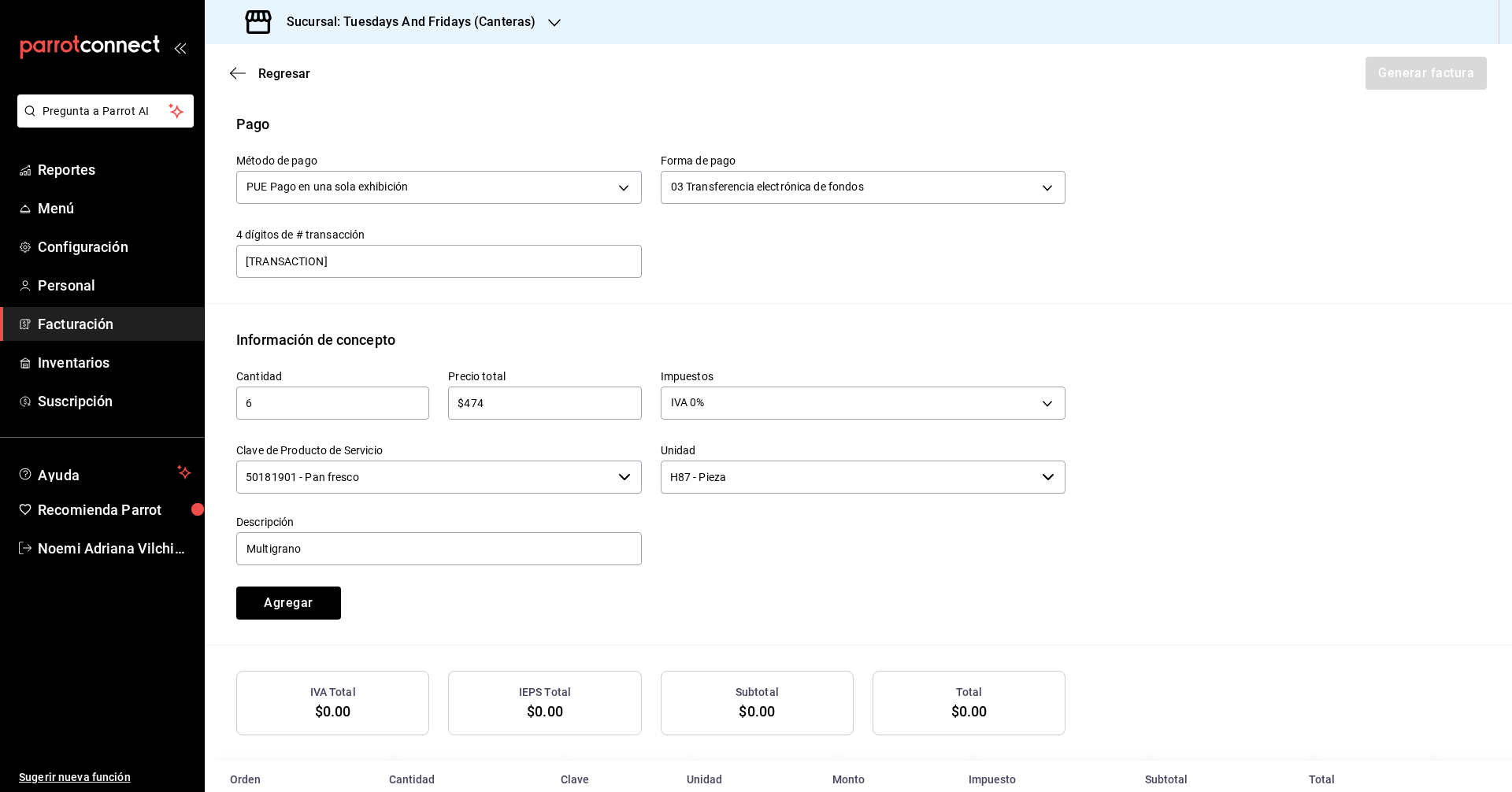 type 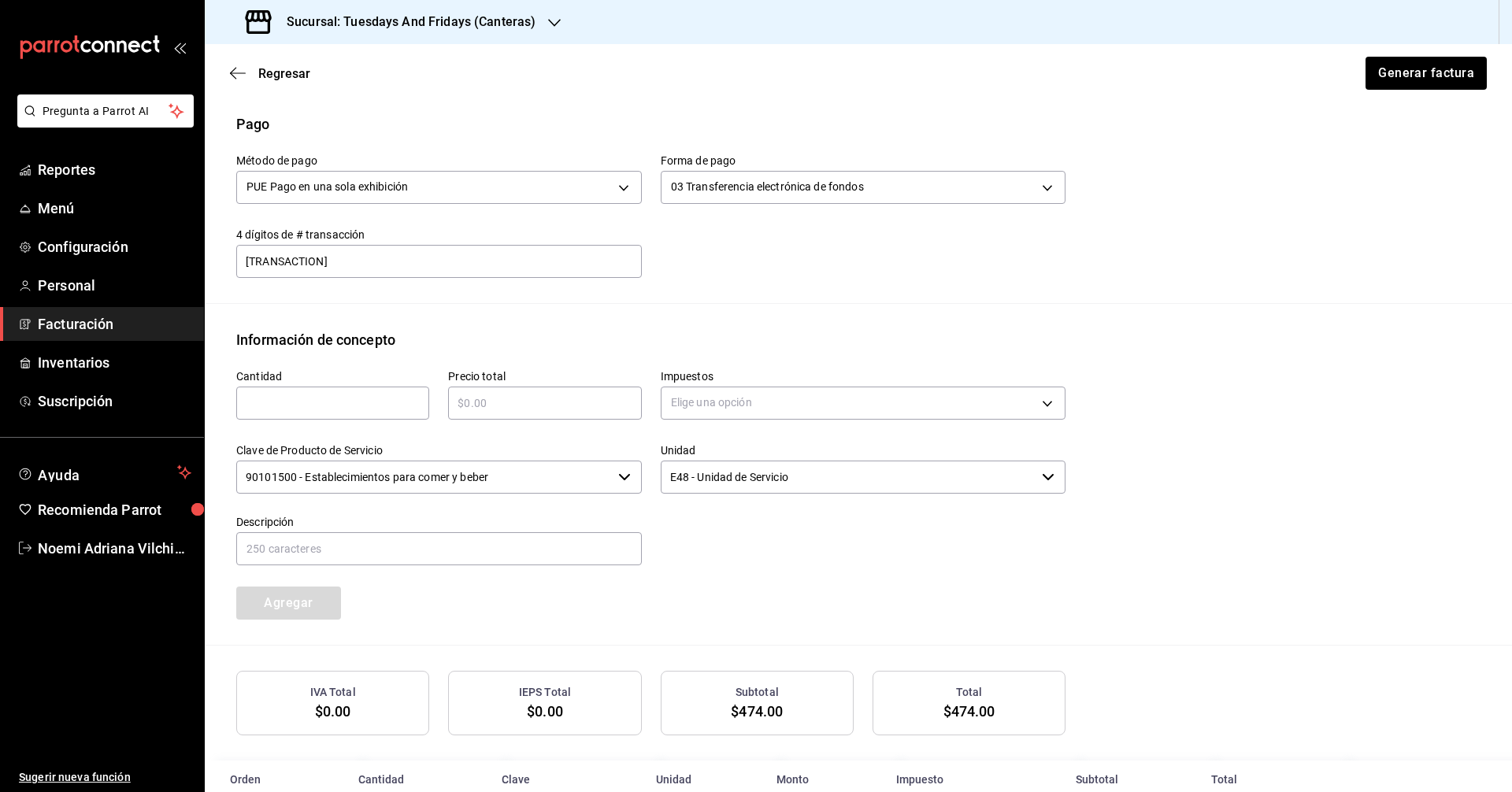 click at bounding box center (332, 403) 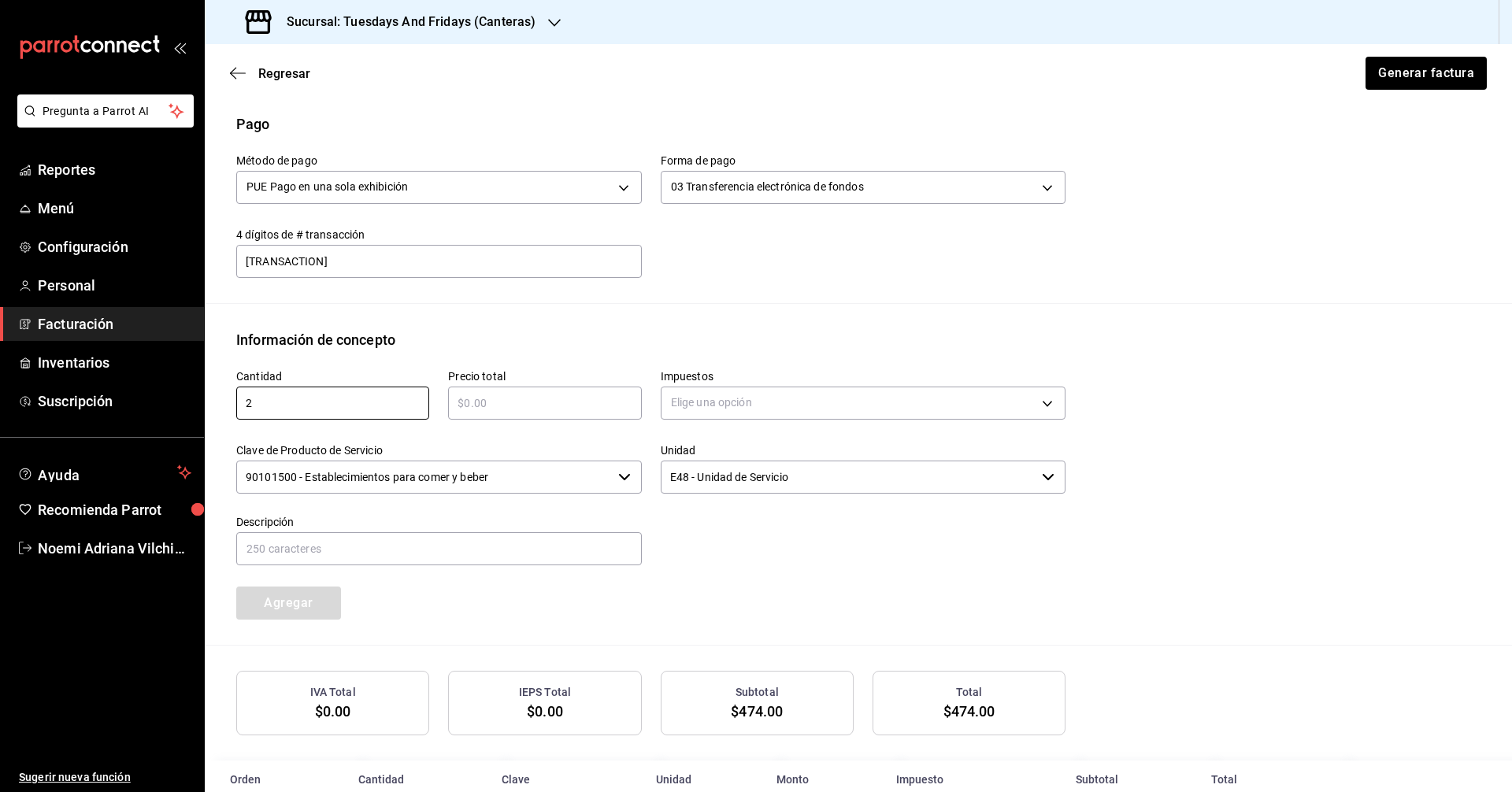 type on "2" 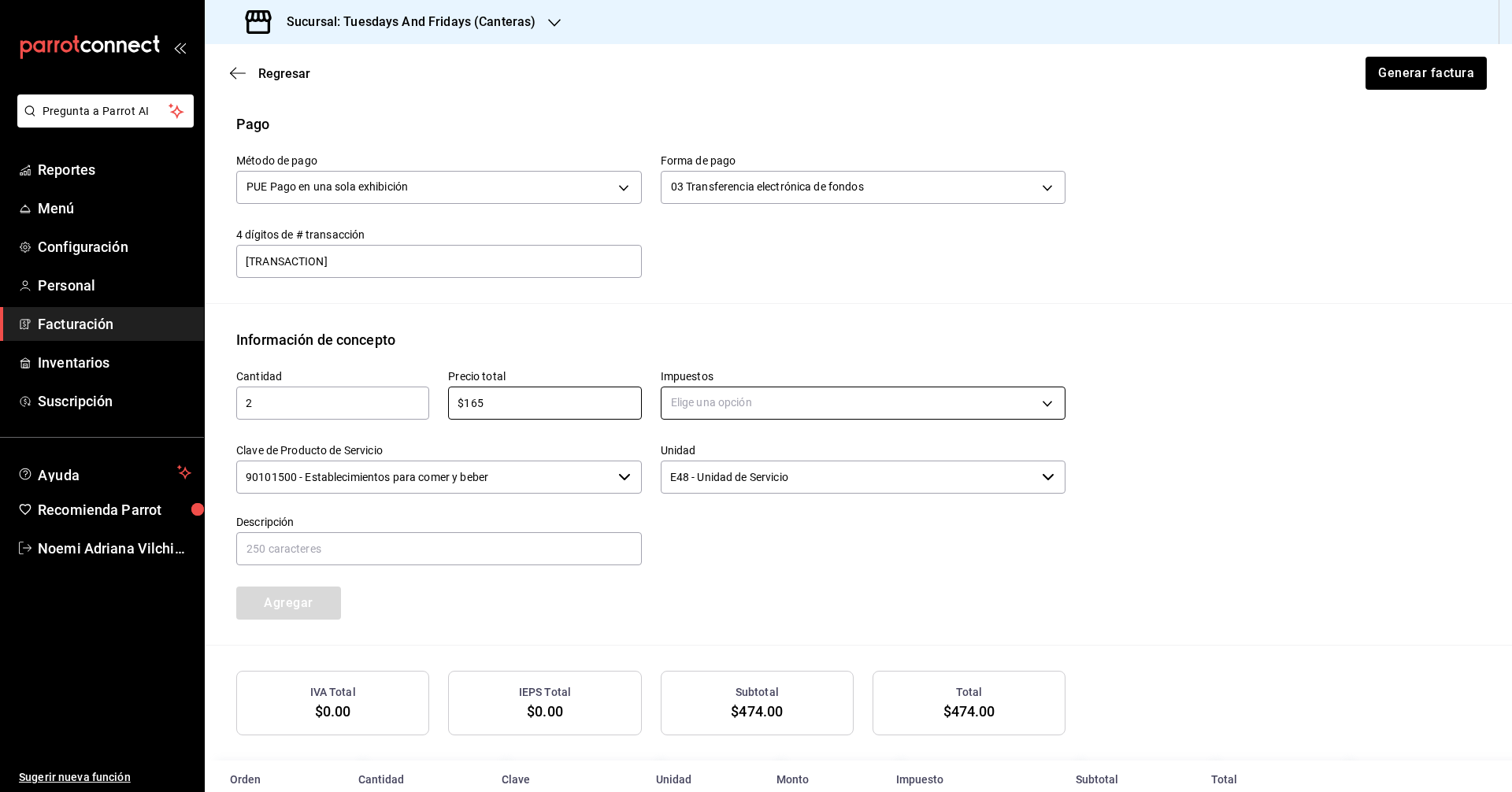 type on "$165" 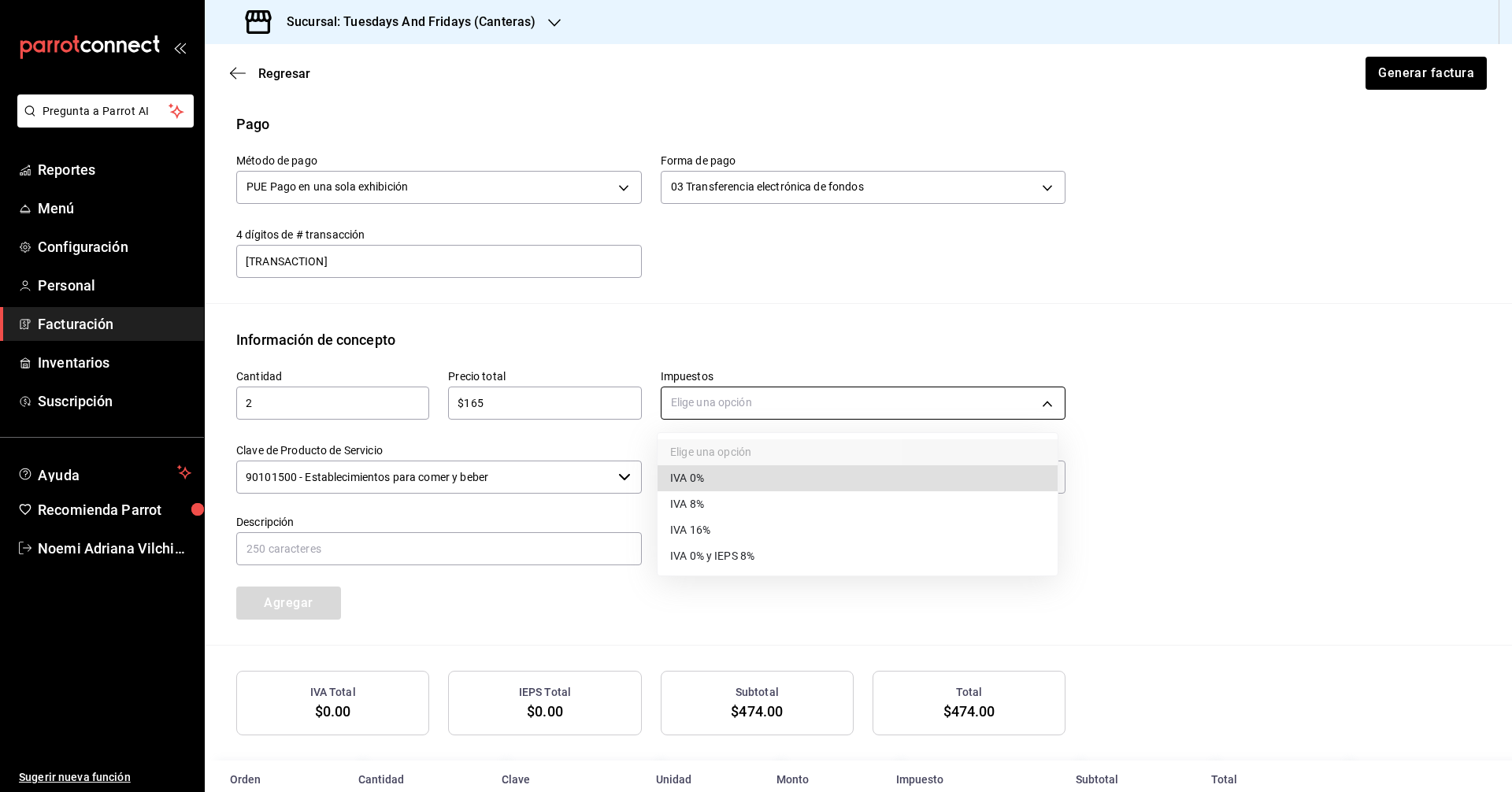 click on "Pregunta a Parrot AI Reportes   Menú   Configuración   Personal   Facturación   Inventarios   Suscripción   Ayuda Recomienda Parrot   [FIRST] [LAST]   Sugerir nueva función   Sucursal: Tuesdays And Fridays (Canteras) Regresar Generar factura Emisor Perfil fiscal [FIRST] [LAST] Tipo de comprobante Ingreso Receptor Nombre / Razón social  [FIRST] [MIDDLE] [LAST] RFC Receptor [RFC] Régimen fiscal Personas Físicas con Actividades Empresariales y Profesionales Uso de CFDI G01: Adquisición de mercancias Correo electrónico [EMAIL] Elige cómo quieres agregar los conceptos a tu factura Manualmente Asociar orden Pago Método de pago PUE   Pago en una sola exhibición PUE Forma de pago 03   Transferencia electrónica de fondos 03 4 dígitos de # transacción 7377 4 dígitos de # transacción Información de concepto Cantidad 2 ​ Precio total $165 ​ Impuestos Elige una opción Clave de Producto de Servicio ​ Unidad E48 - Unidad de Servicio ​" at bounding box center [756, 396] 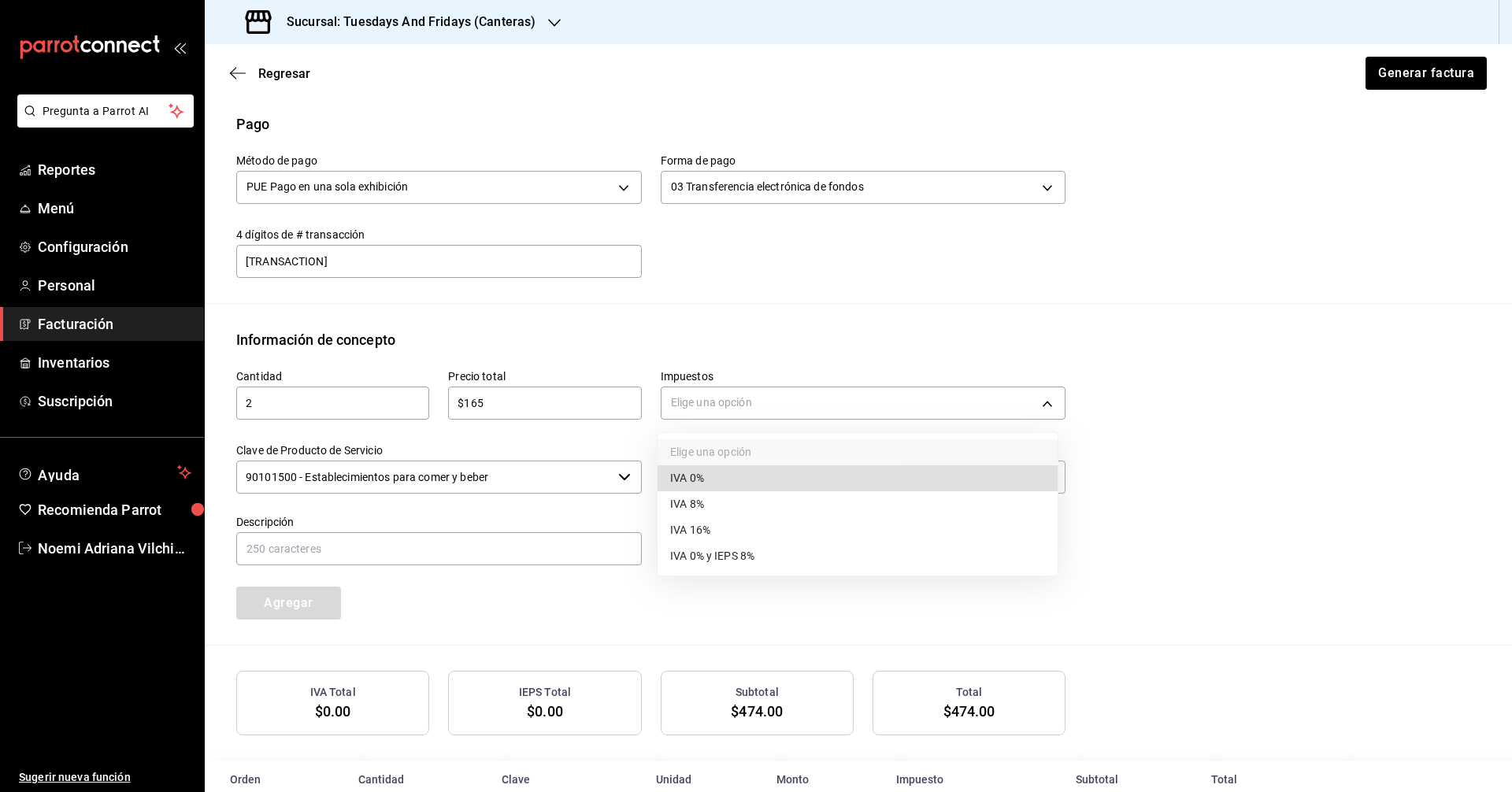 click on "IVA 0%" at bounding box center (687, 478) 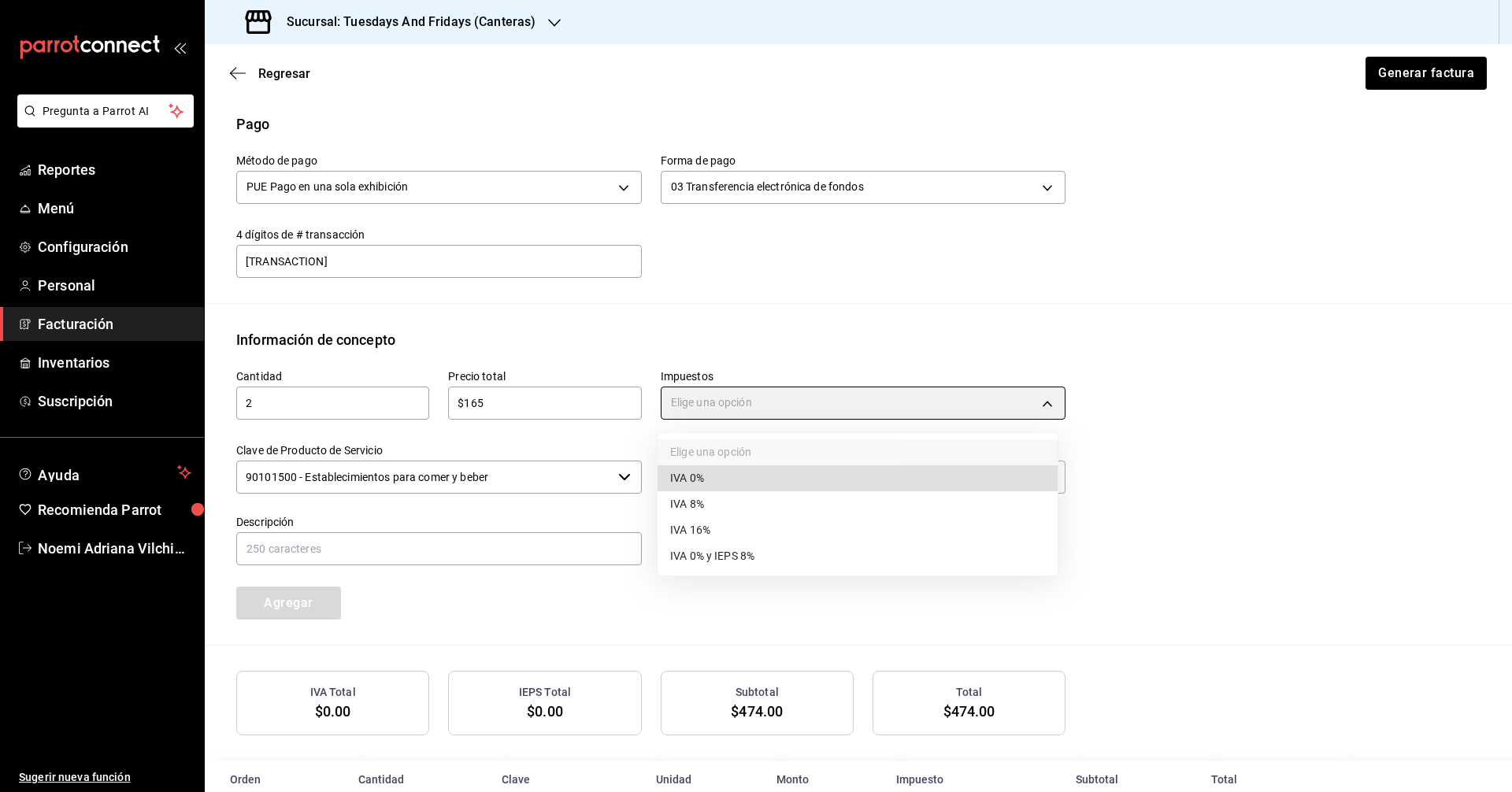 type on "IVA_0" 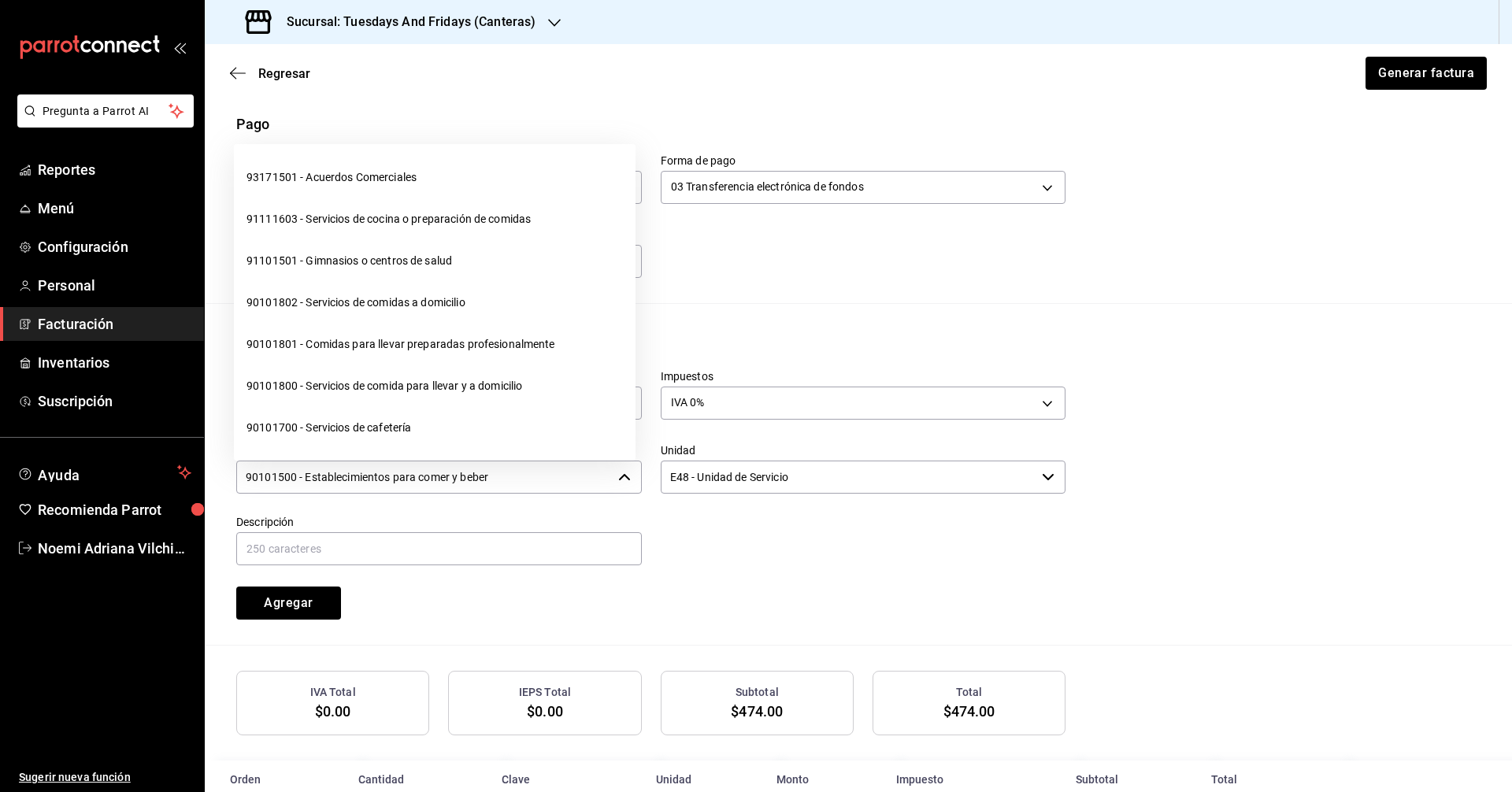 click on "90101500 - Establecimientos para comer y beber" at bounding box center [424, 477] 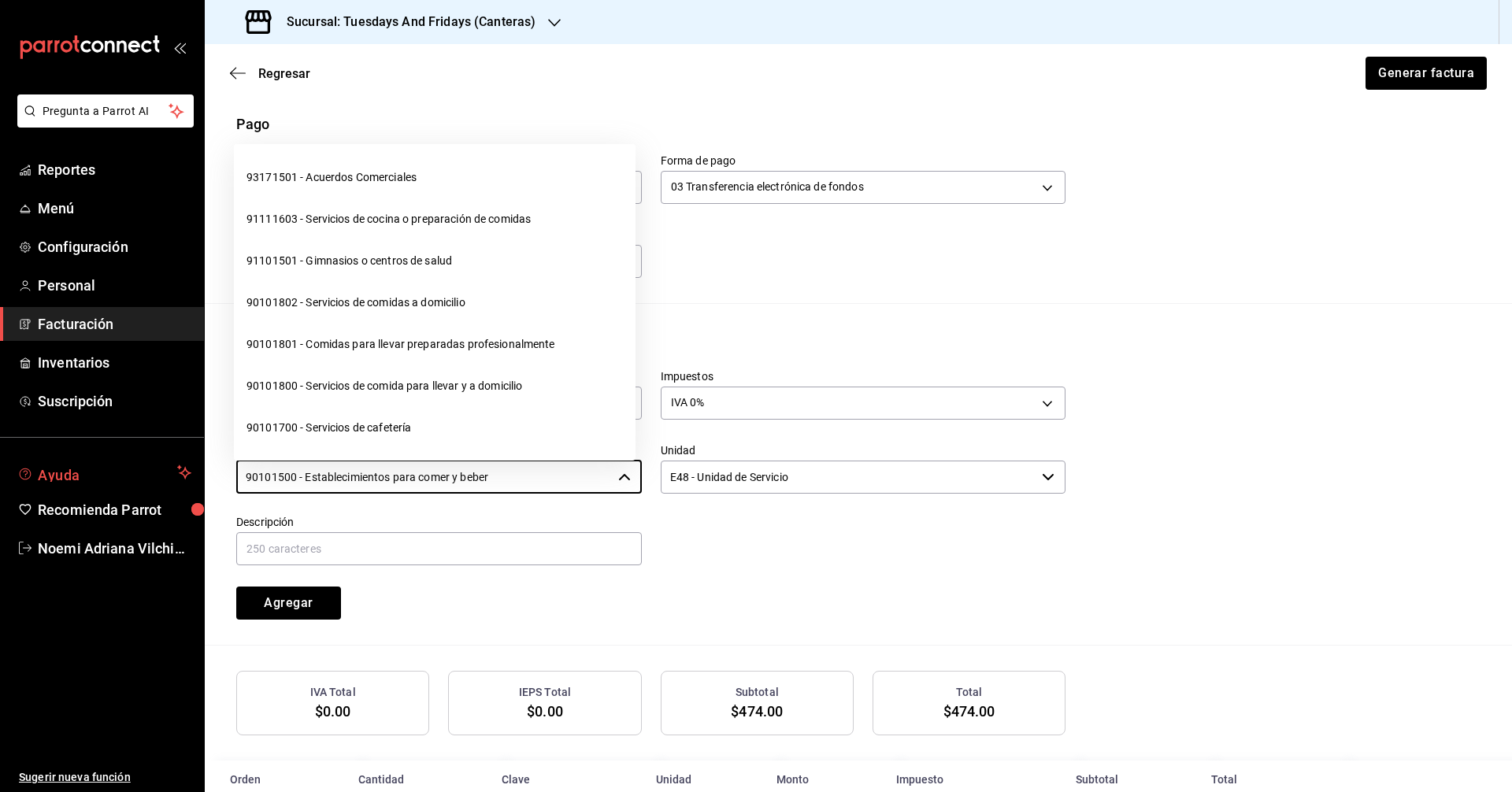 drag, startPoint x: 558, startPoint y: 472, endPoint x: 27, endPoint y: 461, distance: 531.1139 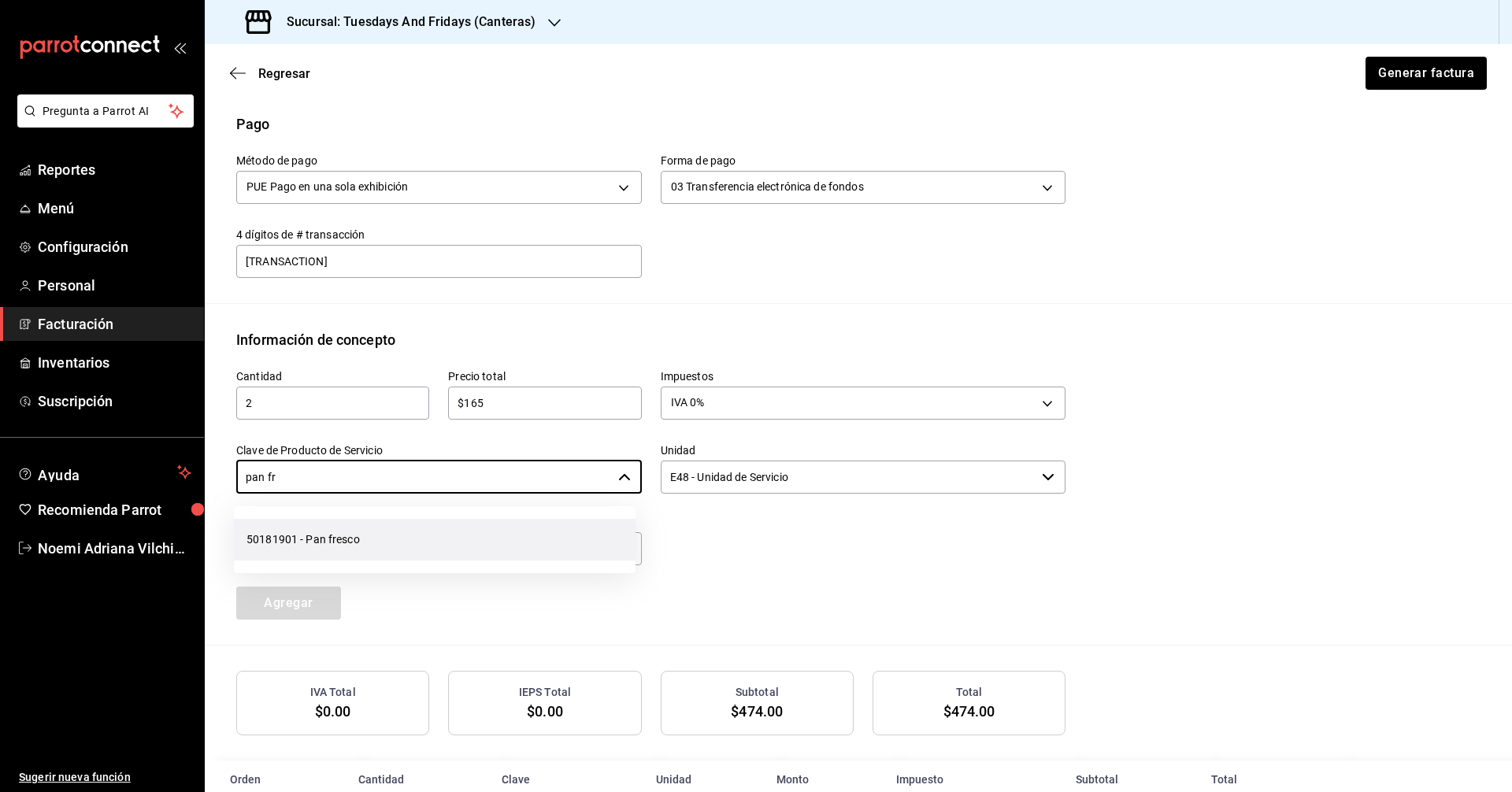 click on "50181901 - Pan fresco" at bounding box center [435, 539] 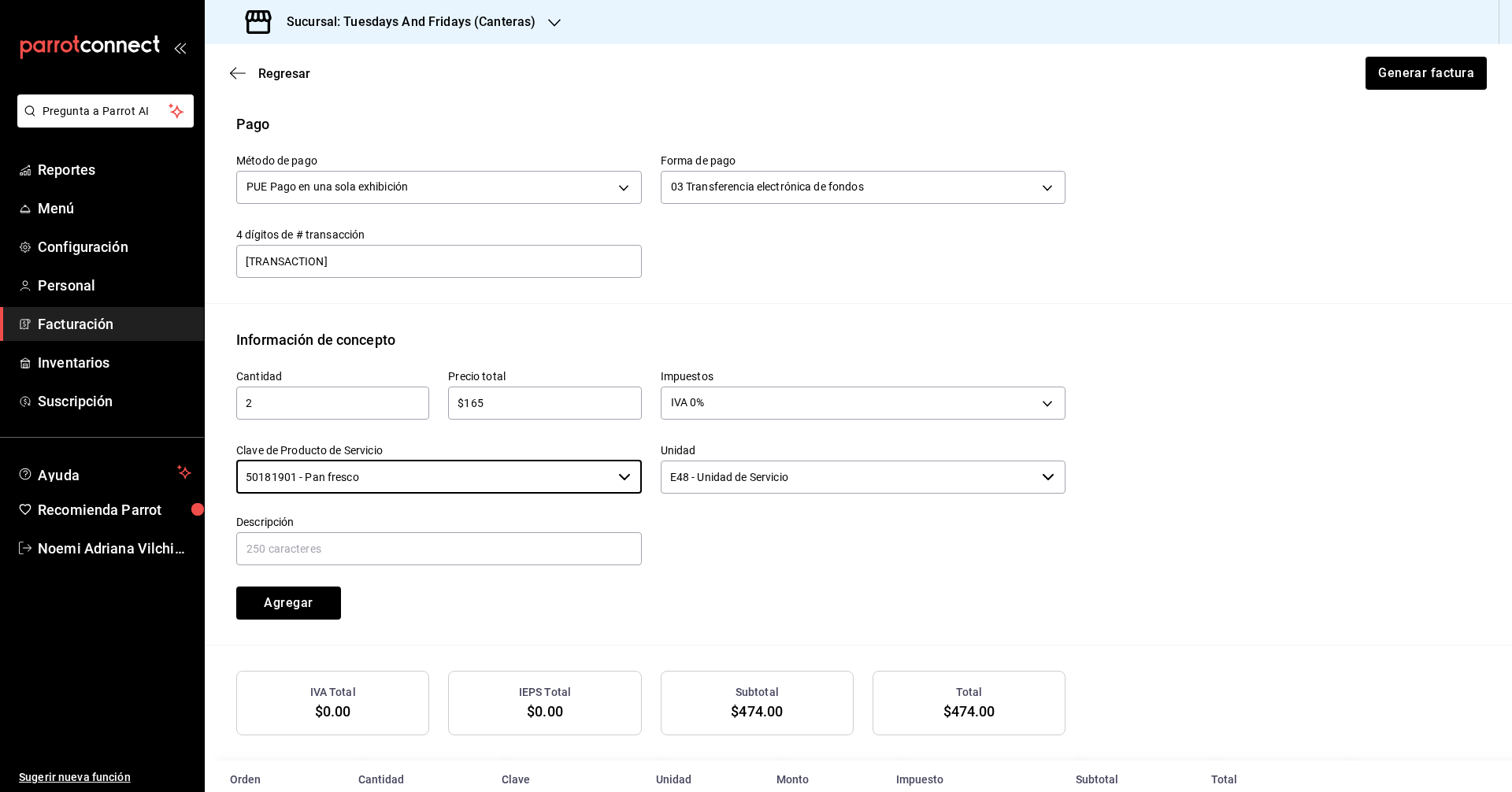 type on "50181901 - Pan fresco" 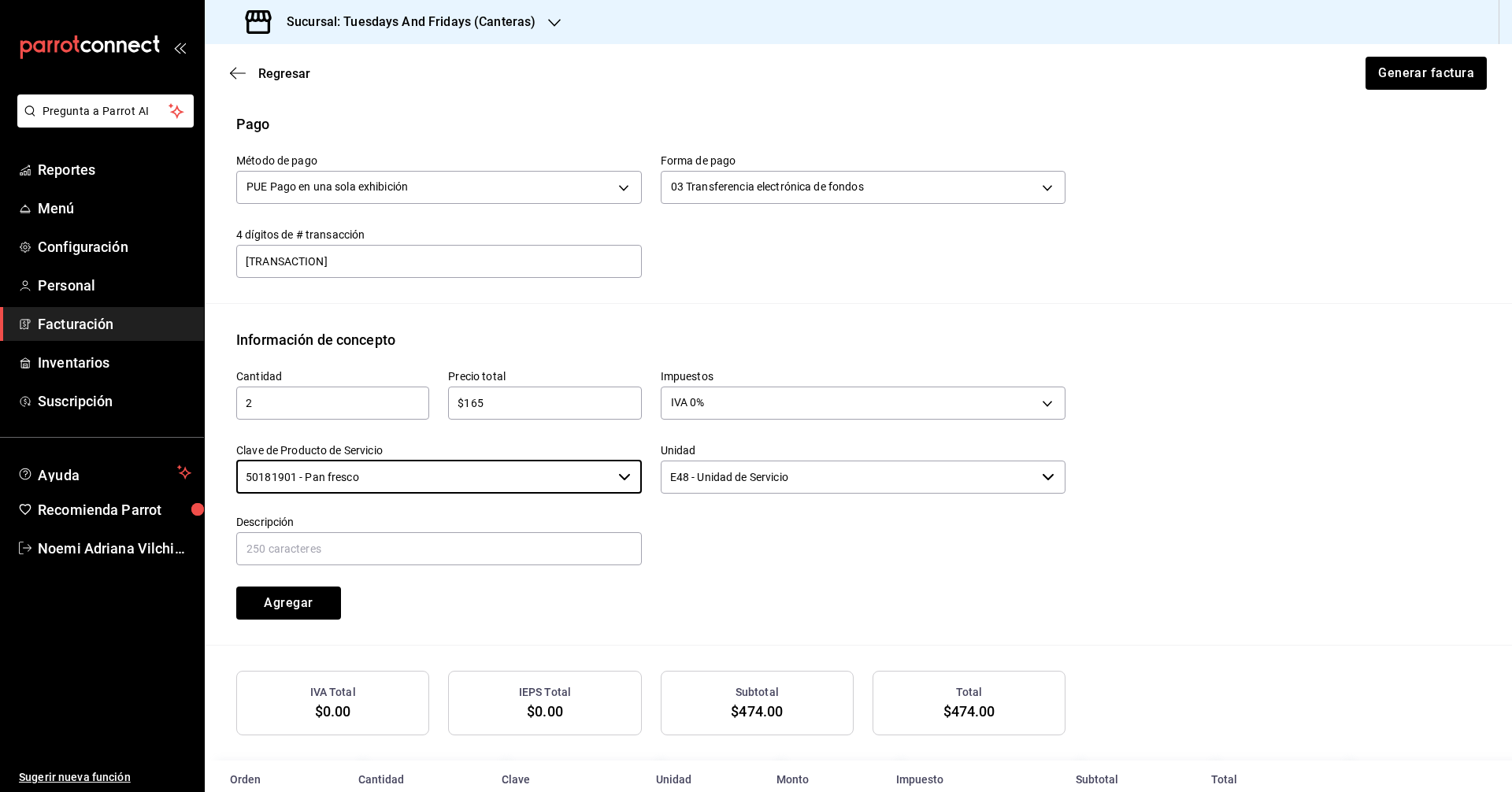 click on "E48 - Unidad de Servicio" at bounding box center [848, 477] 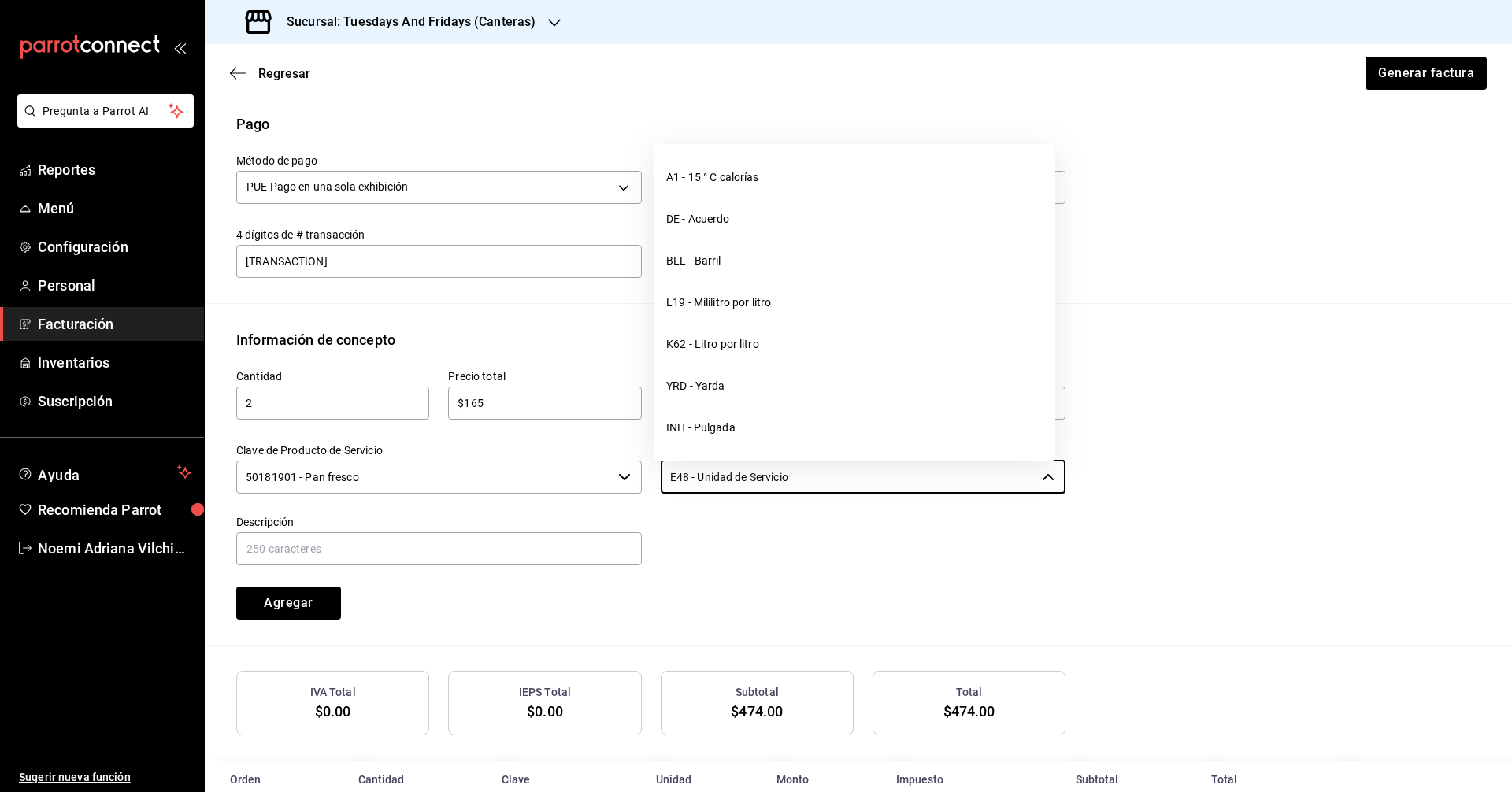 drag, startPoint x: 825, startPoint y: 476, endPoint x: 522, endPoint y: 446, distance: 304.48153 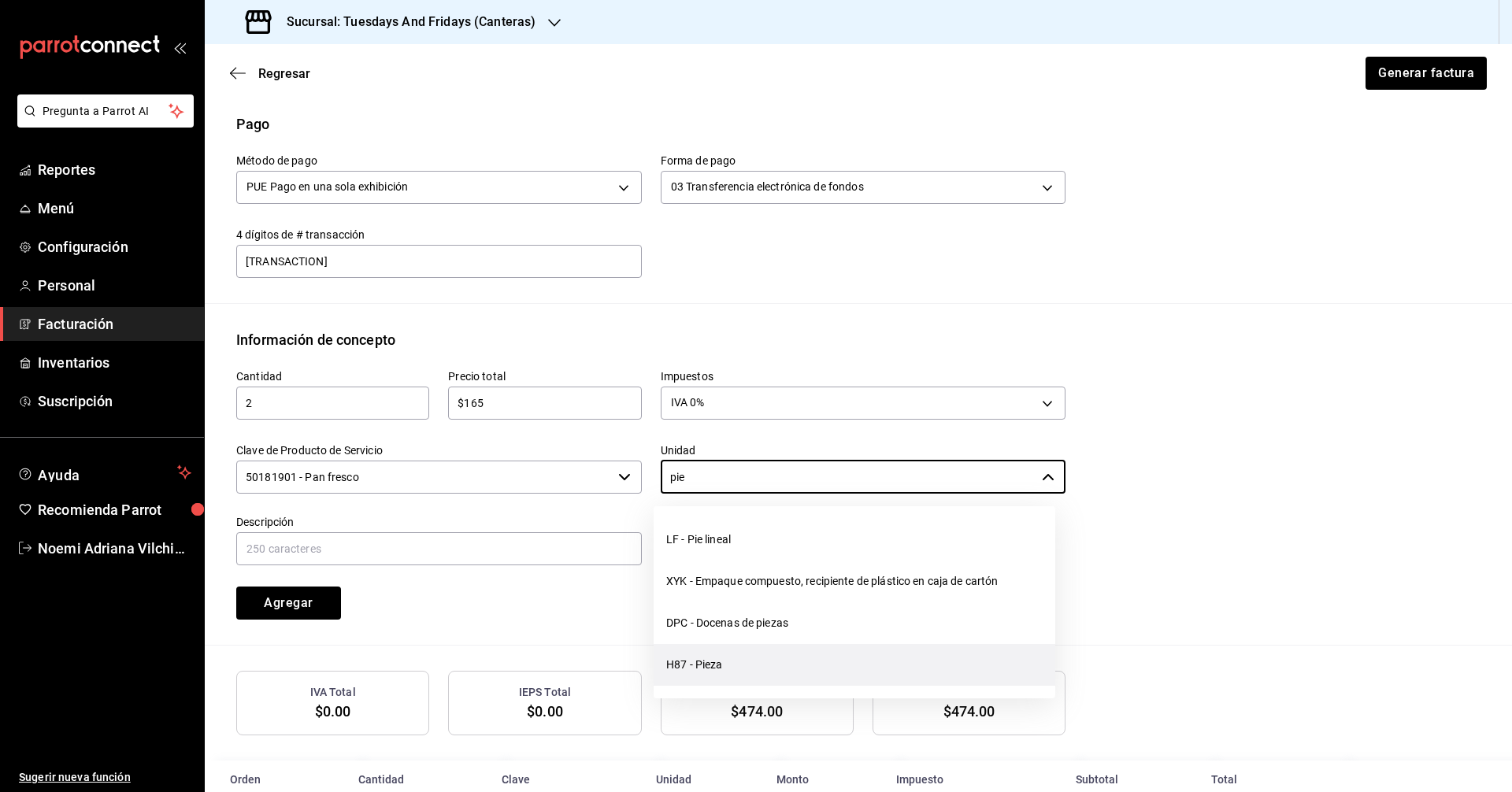 click on "H87 - Pieza" at bounding box center (854, 664) 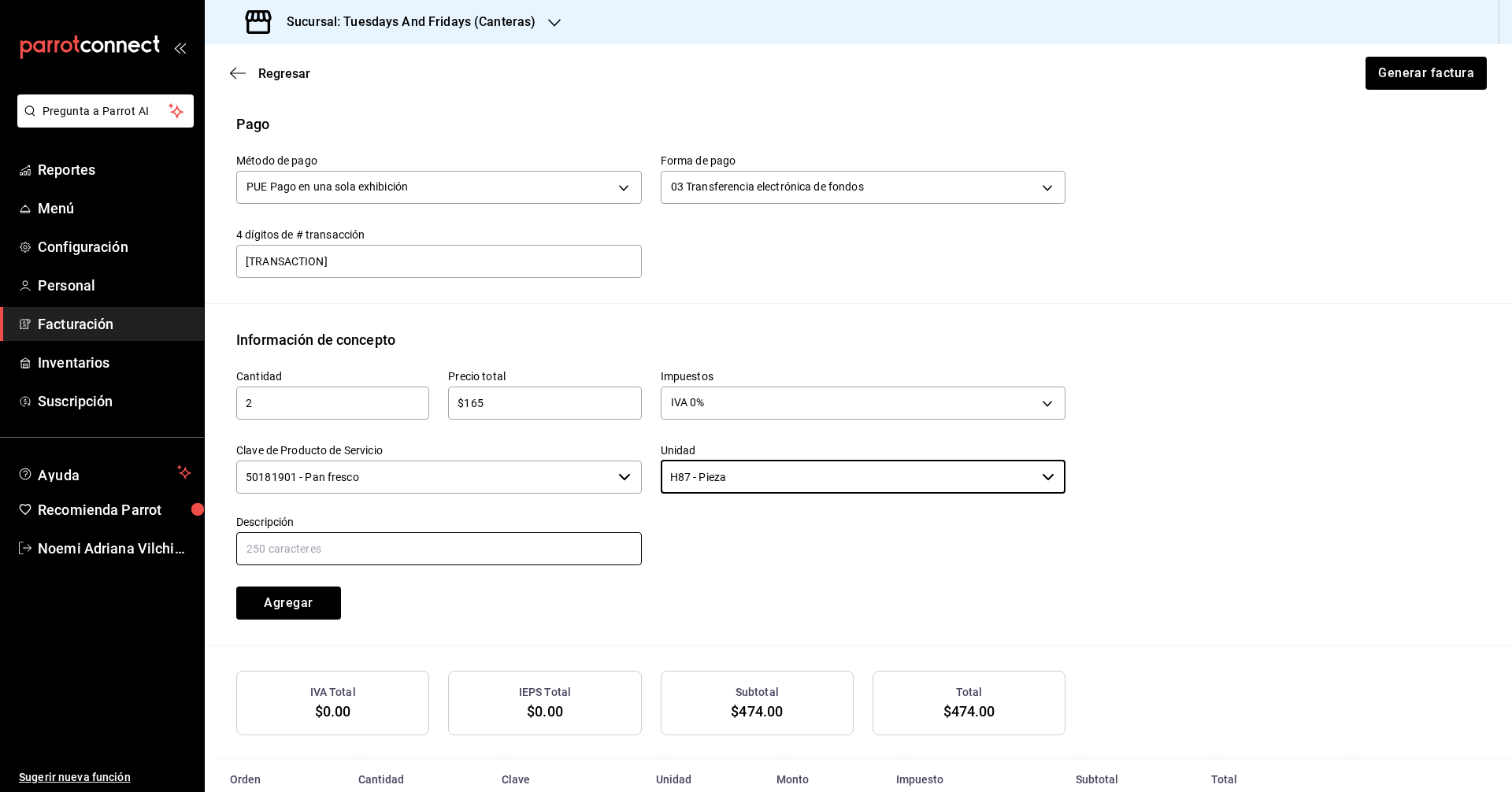 type on "H87 - Pieza" 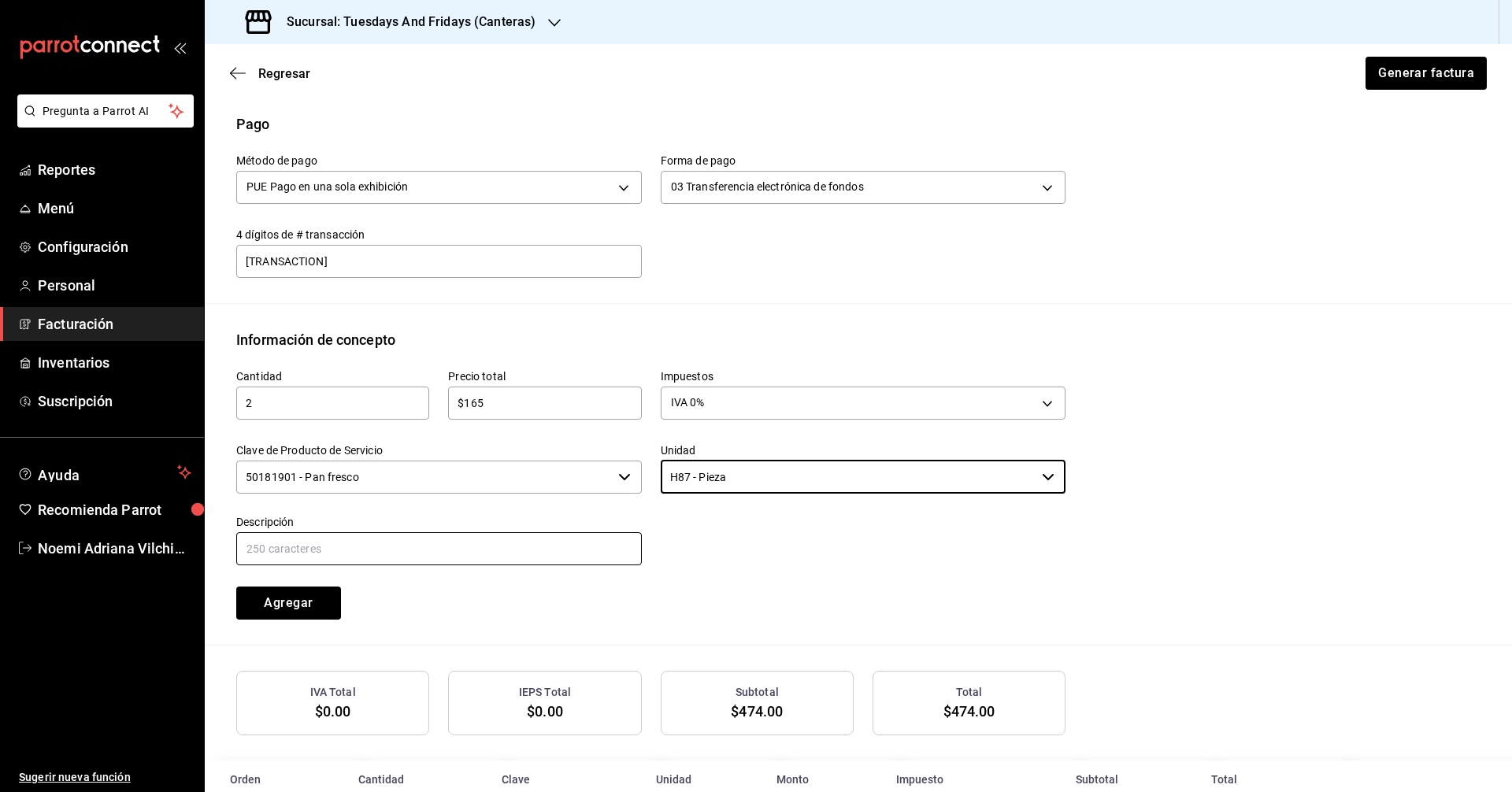 click at bounding box center (439, 549) 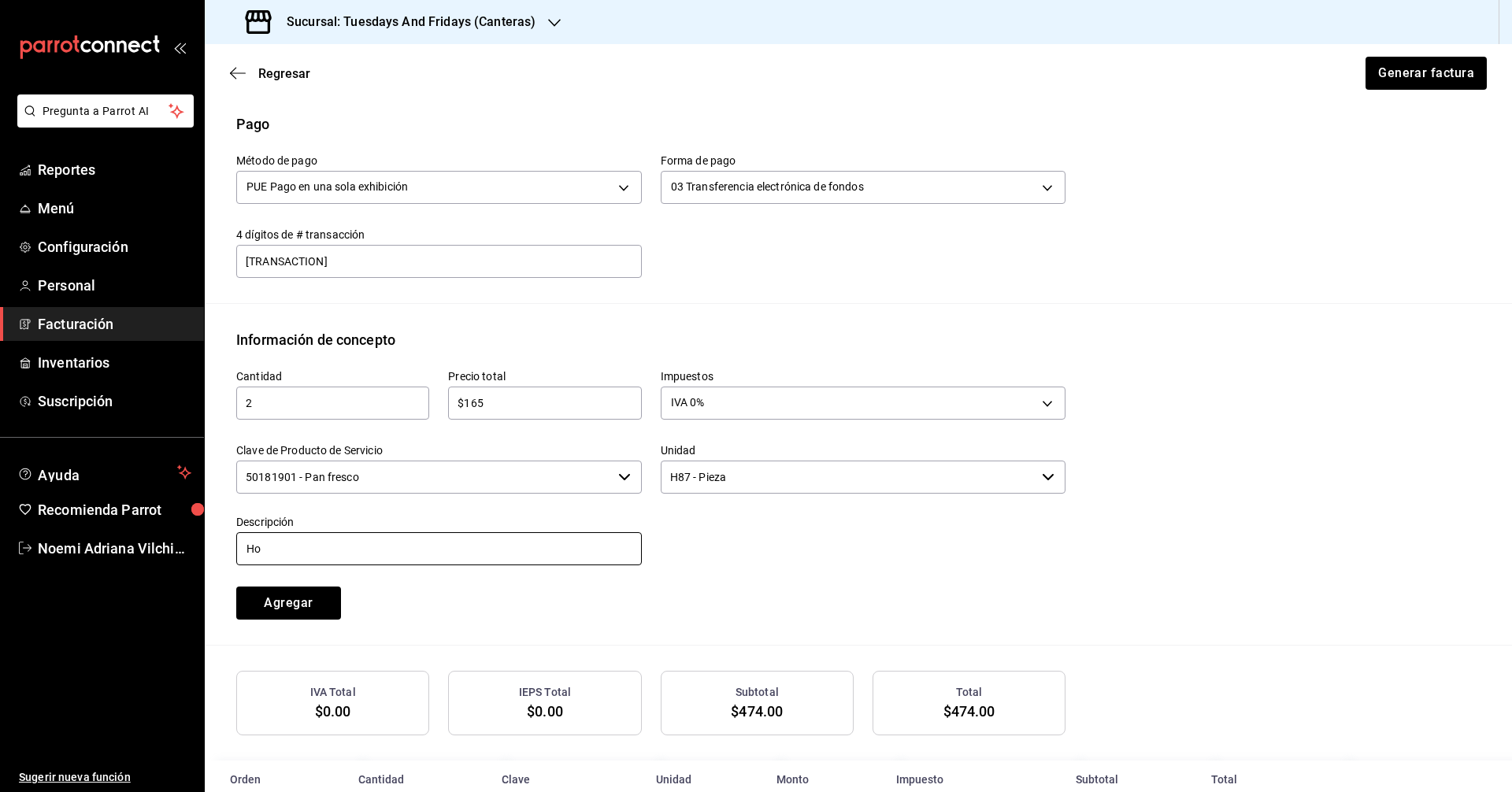 type on "Hogaza Olivo" 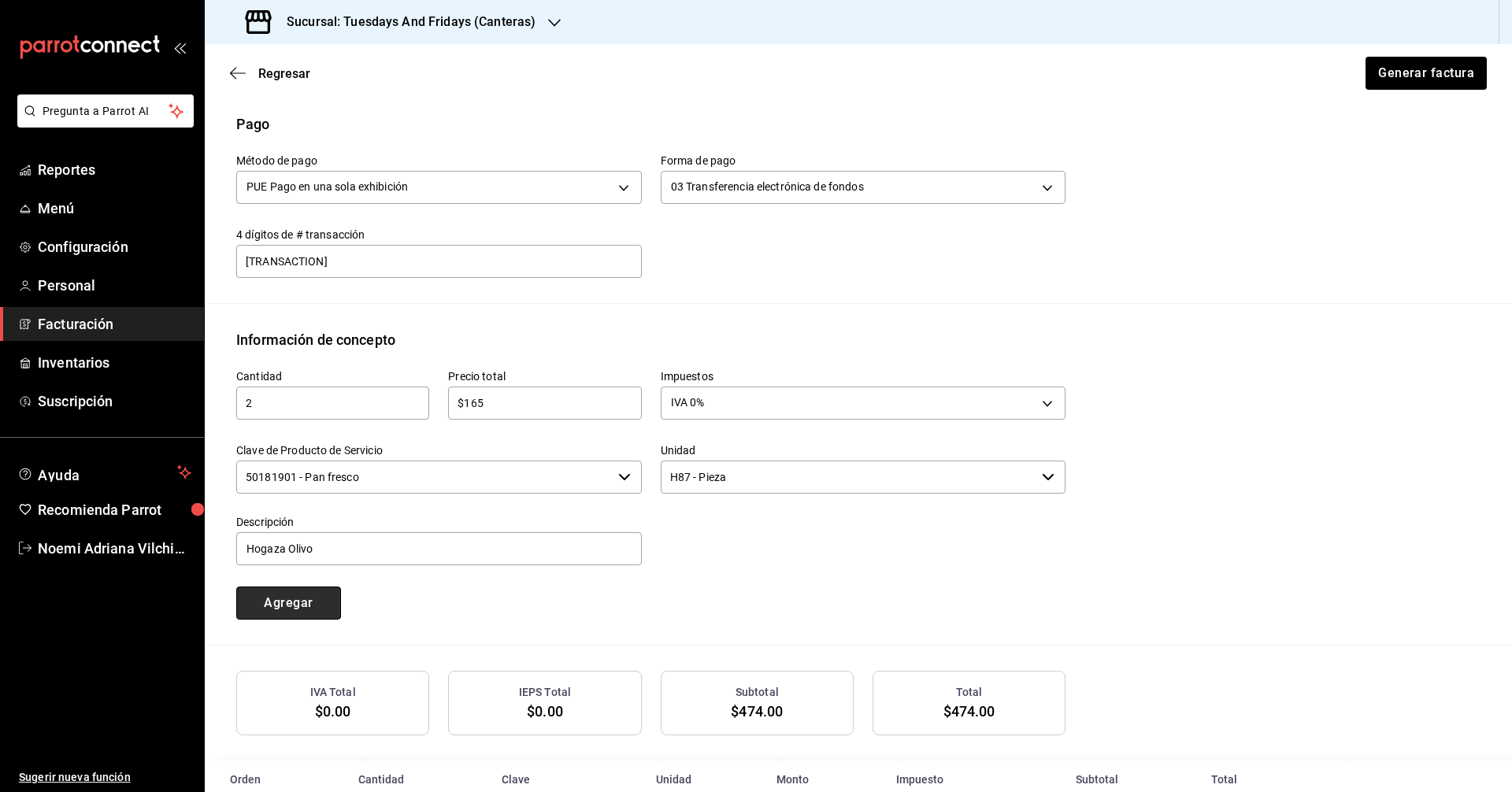click on "Agregar" at bounding box center (288, 603) 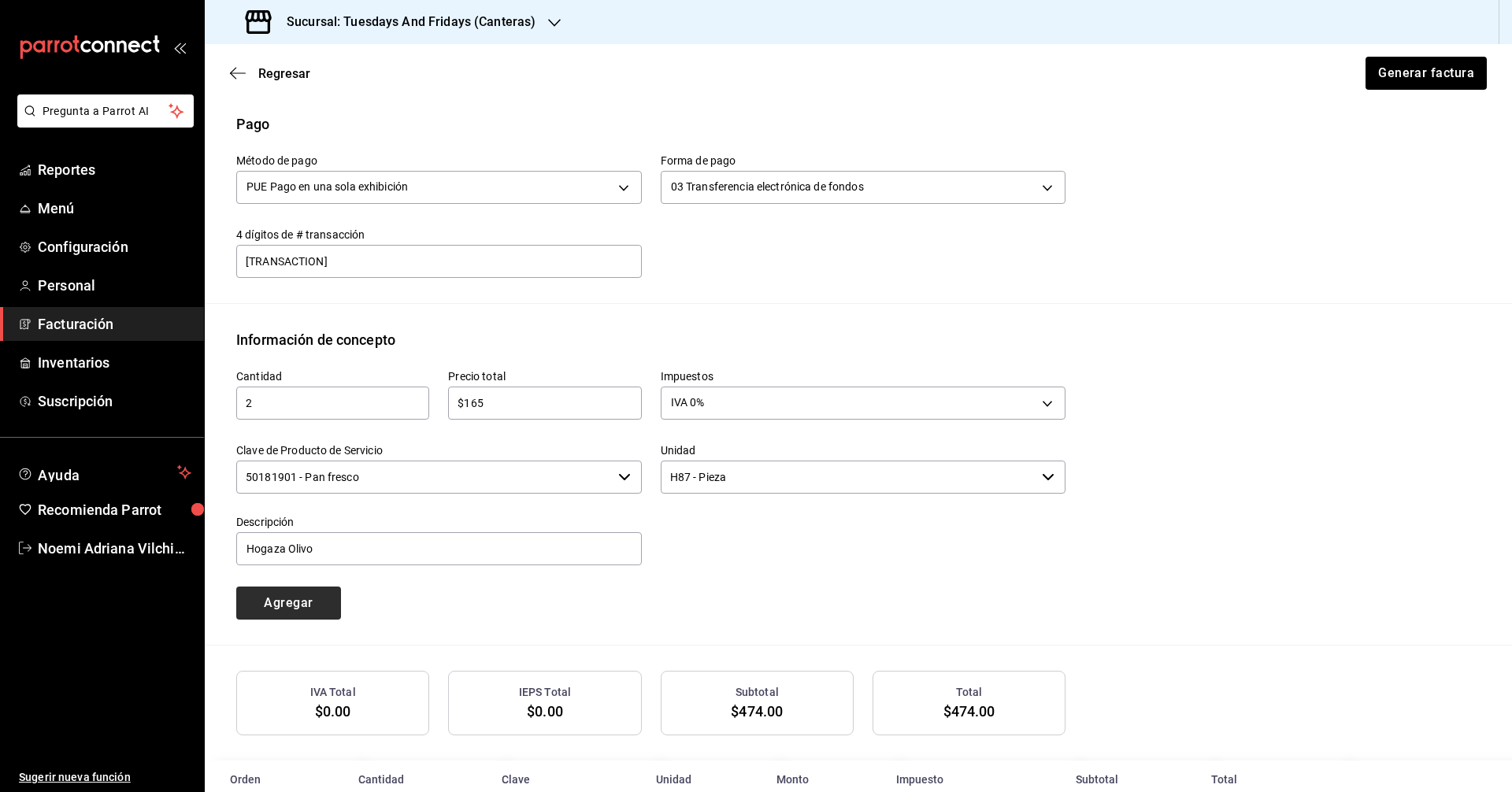 type 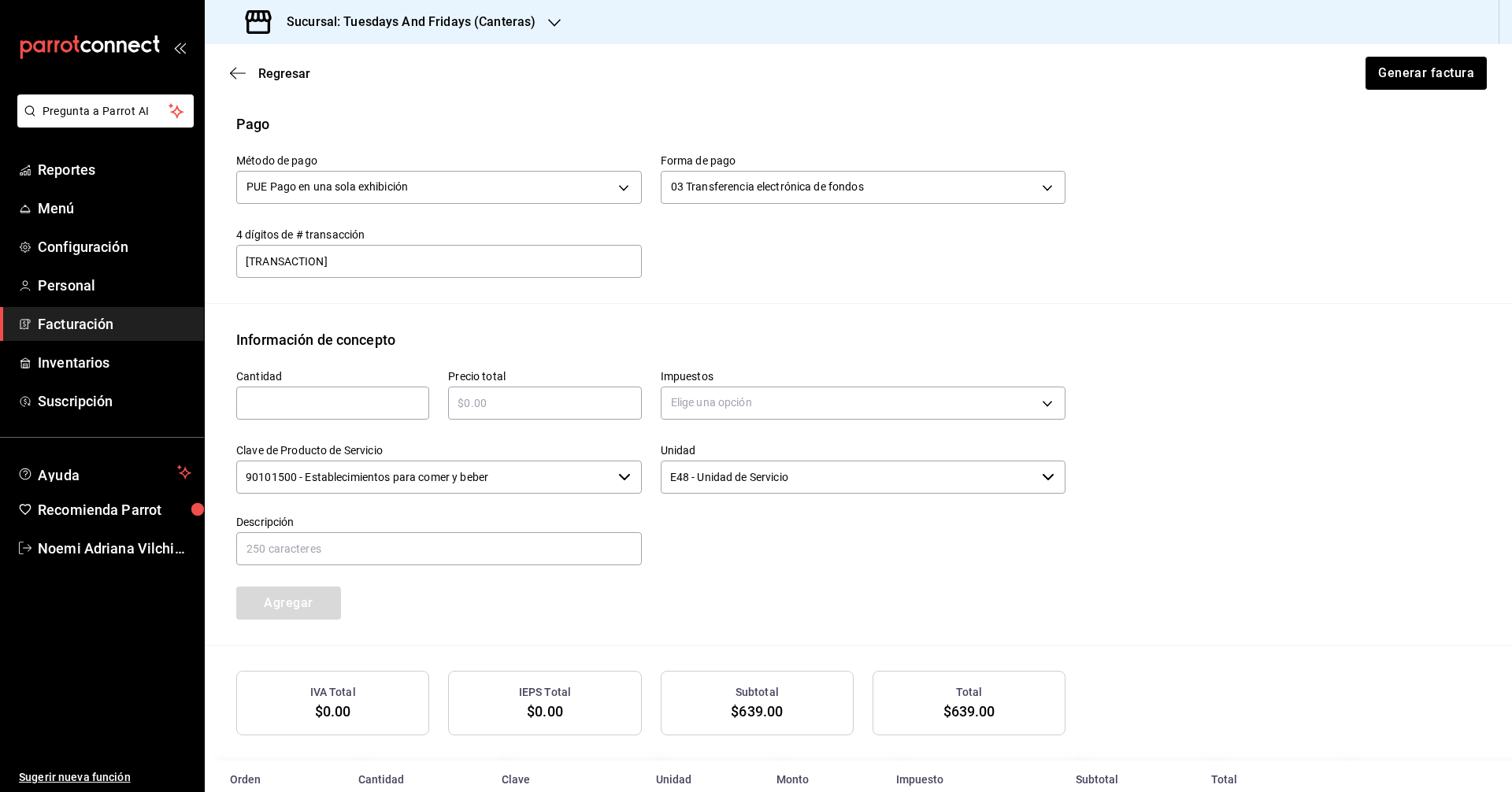 click at bounding box center [332, 403] 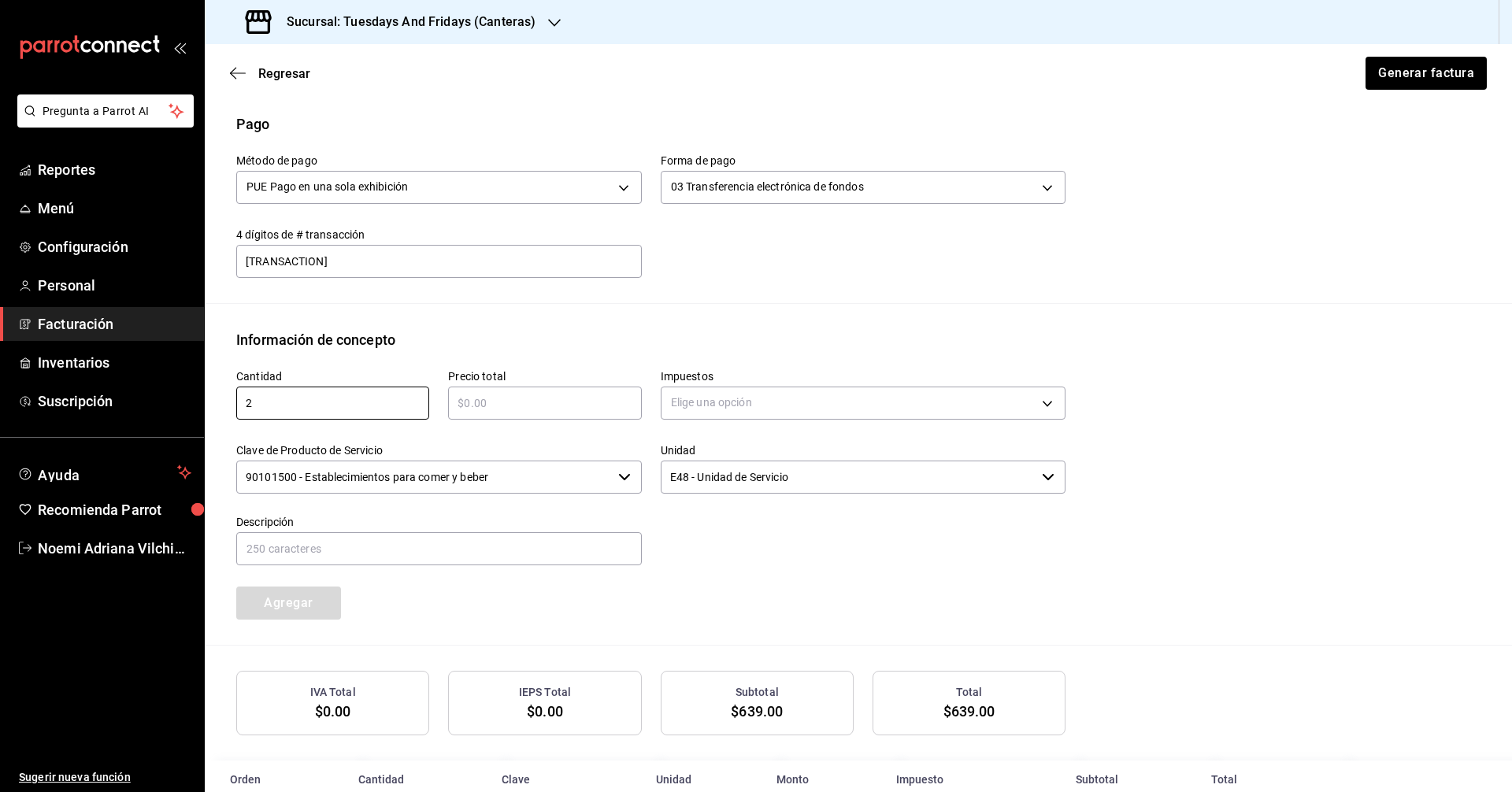 type on "2" 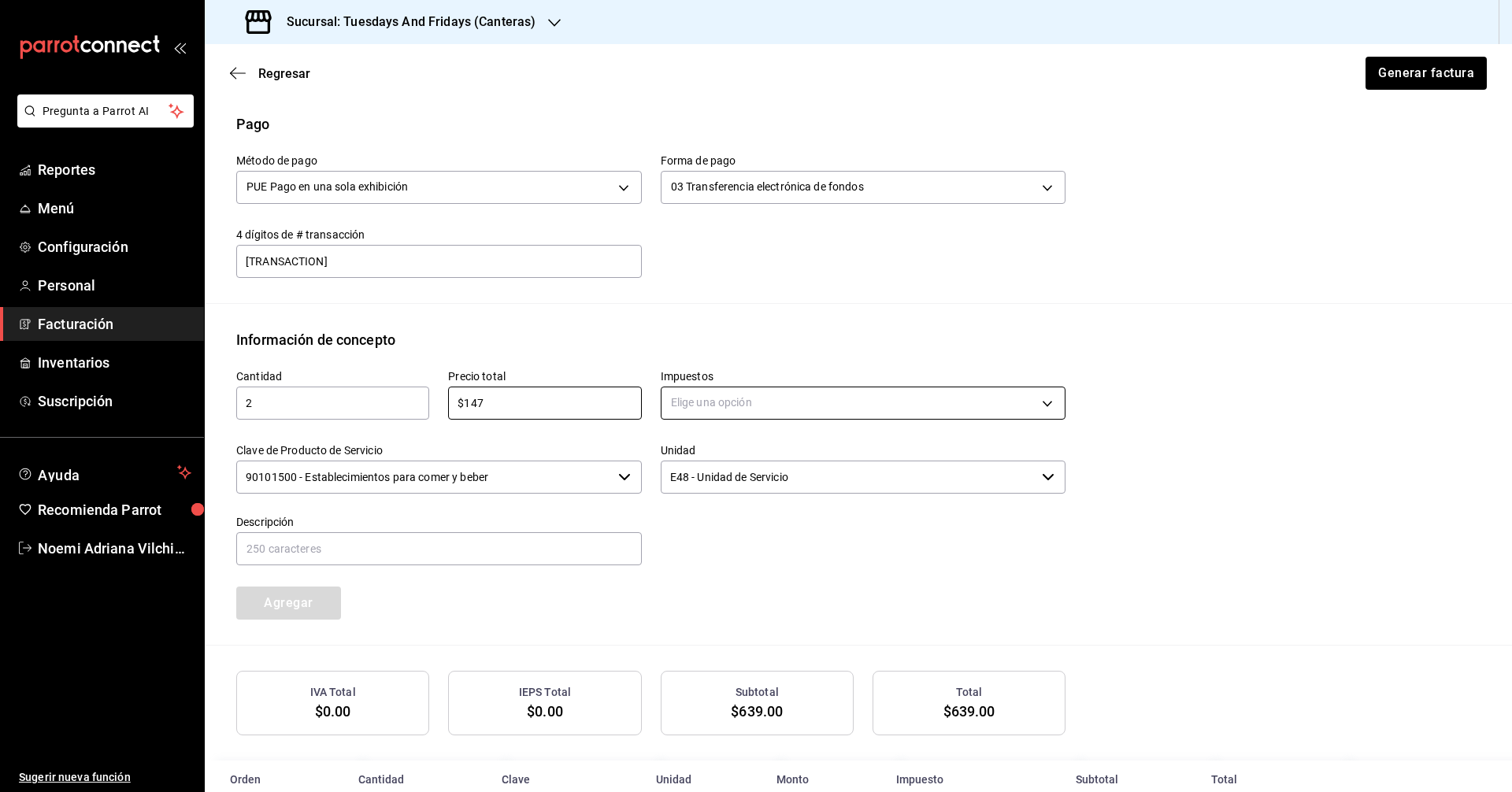 type on "$147" 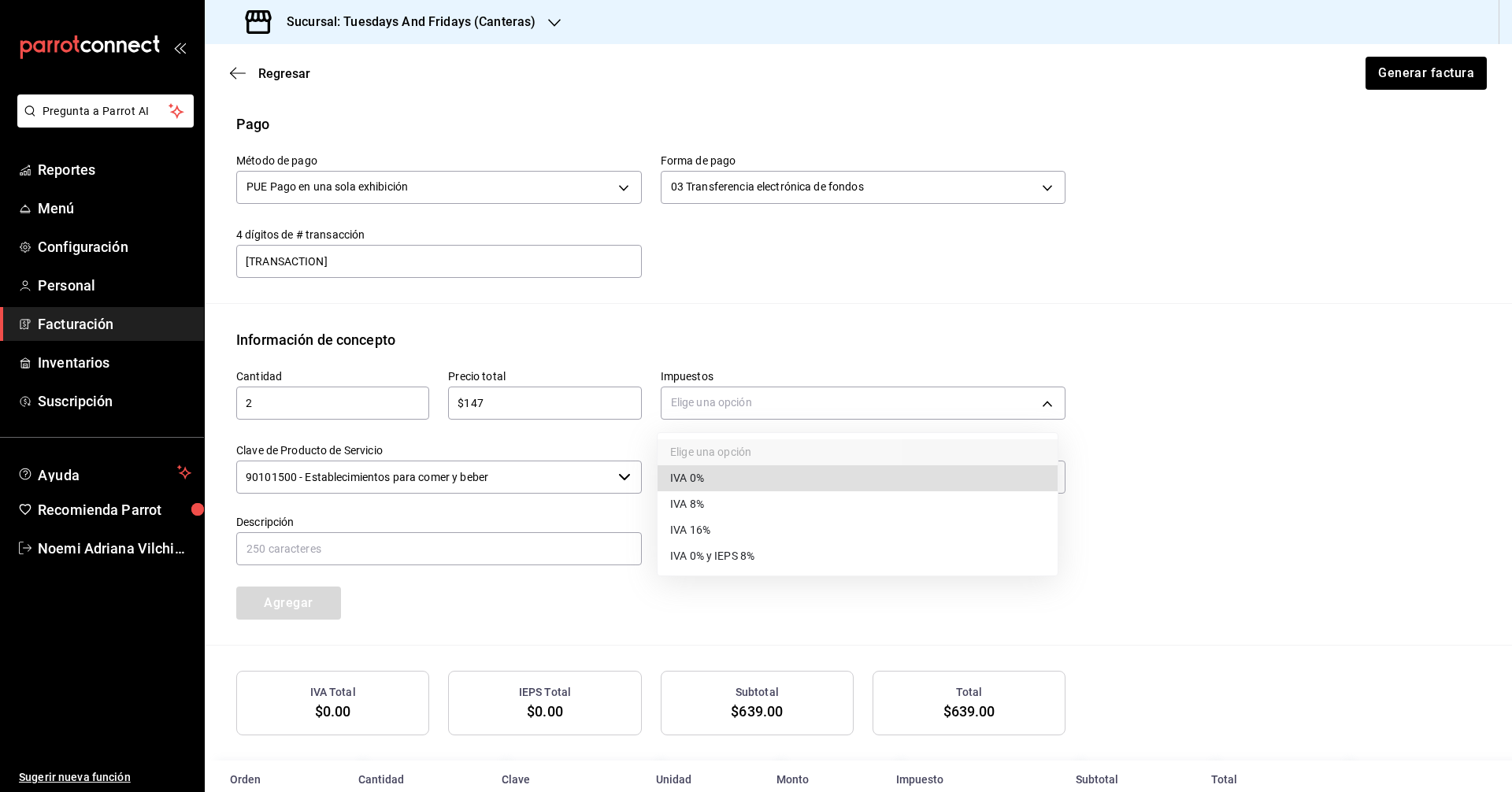 click on "IVA 0%" at bounding box center (687, 478) 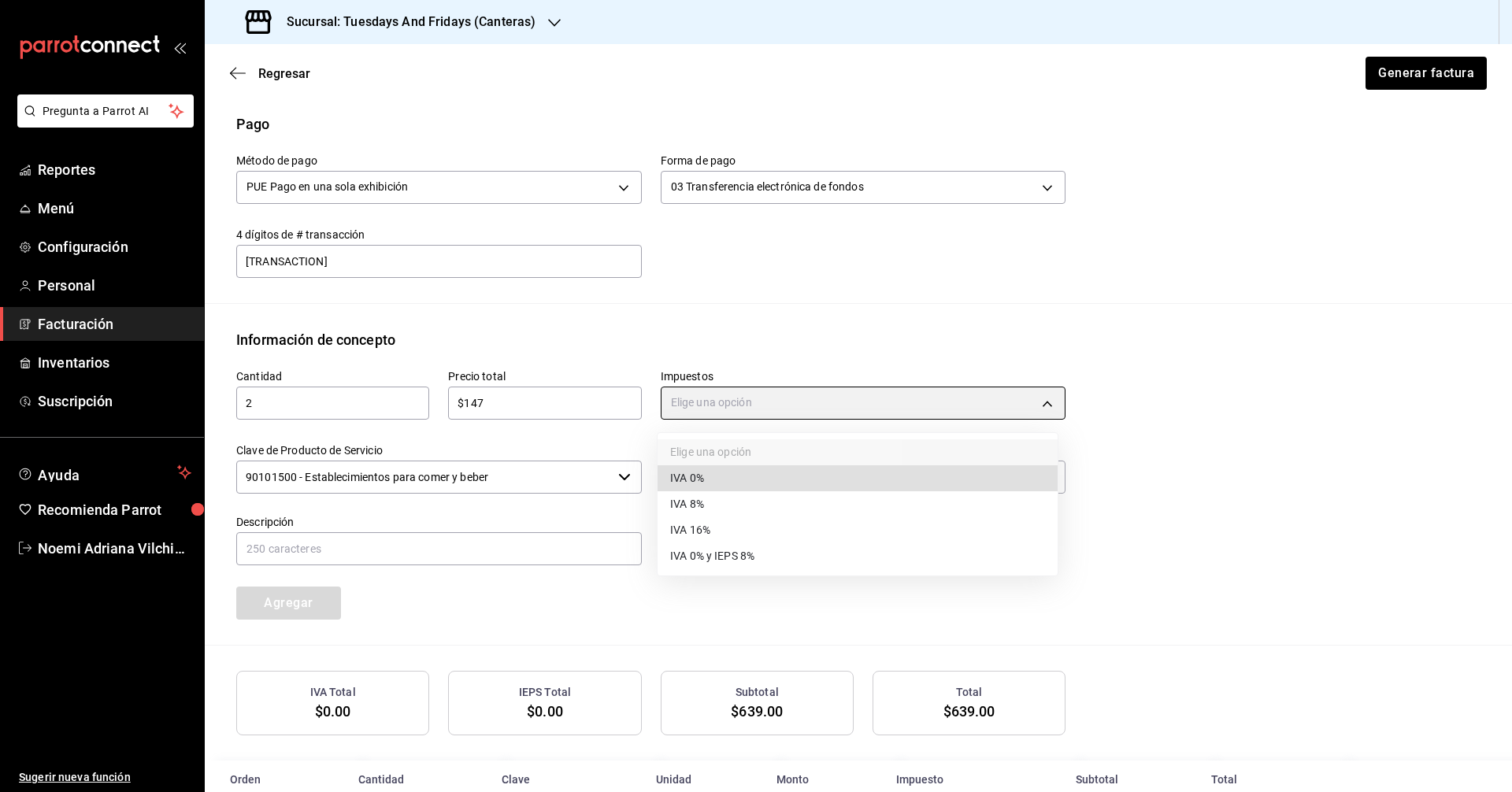 type on "IVA_0" 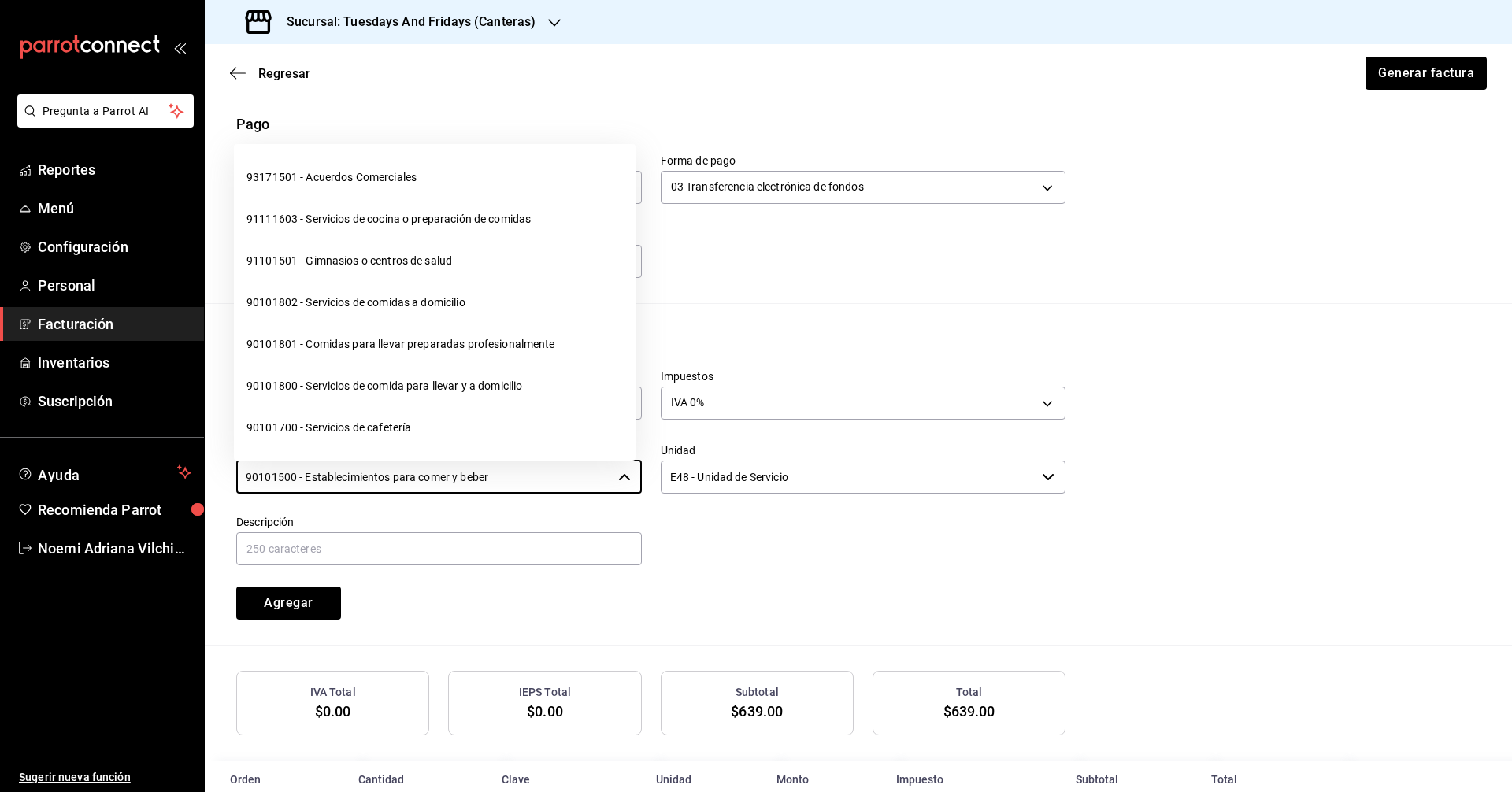 drag, startPoint x: 522, startPoint y: 479, endPoint x: 206, endPoint y: 474, distance: 316.03955 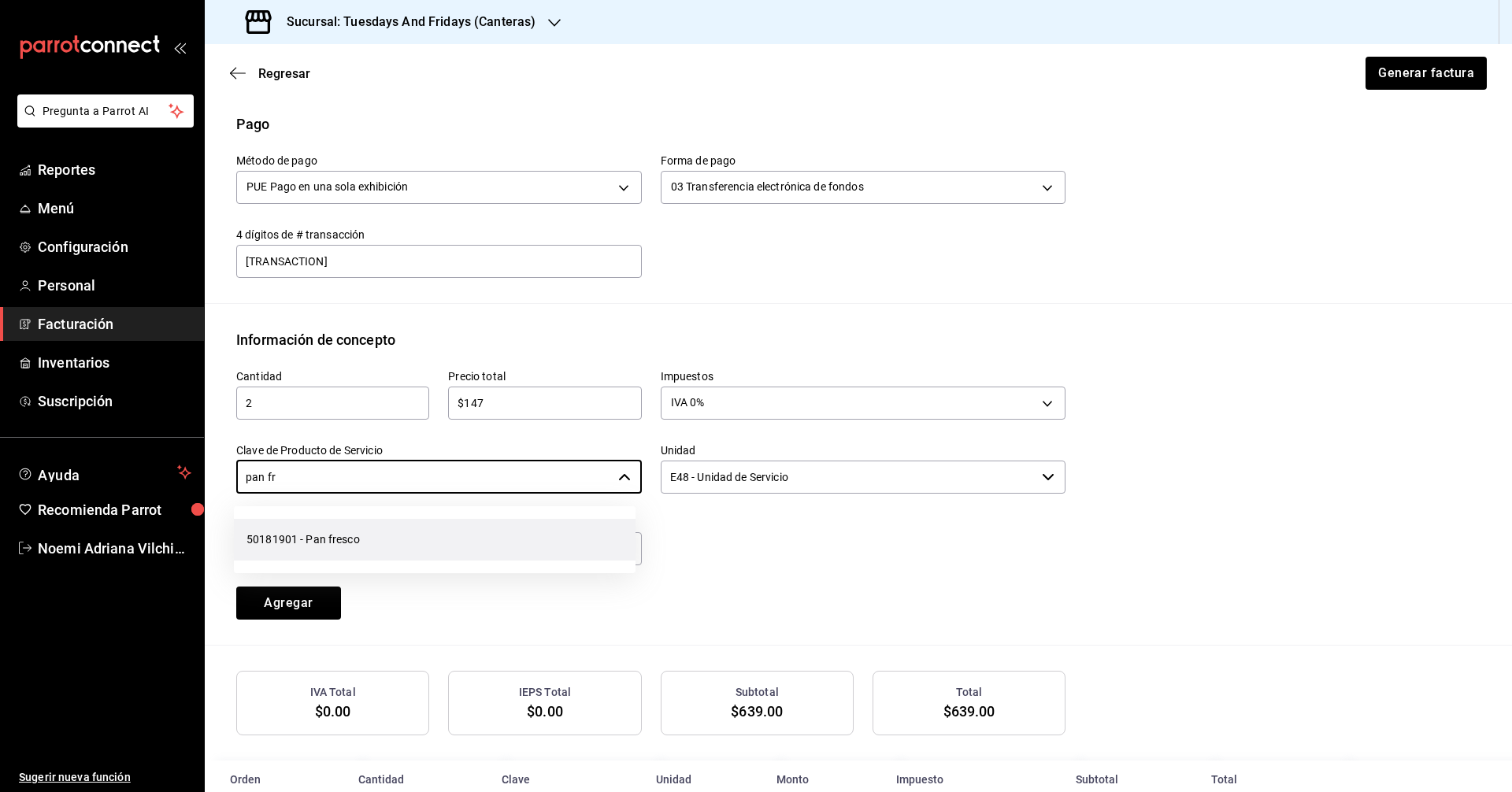 click on "50181901 - Pan fresco" at bounding box center (435, 539) 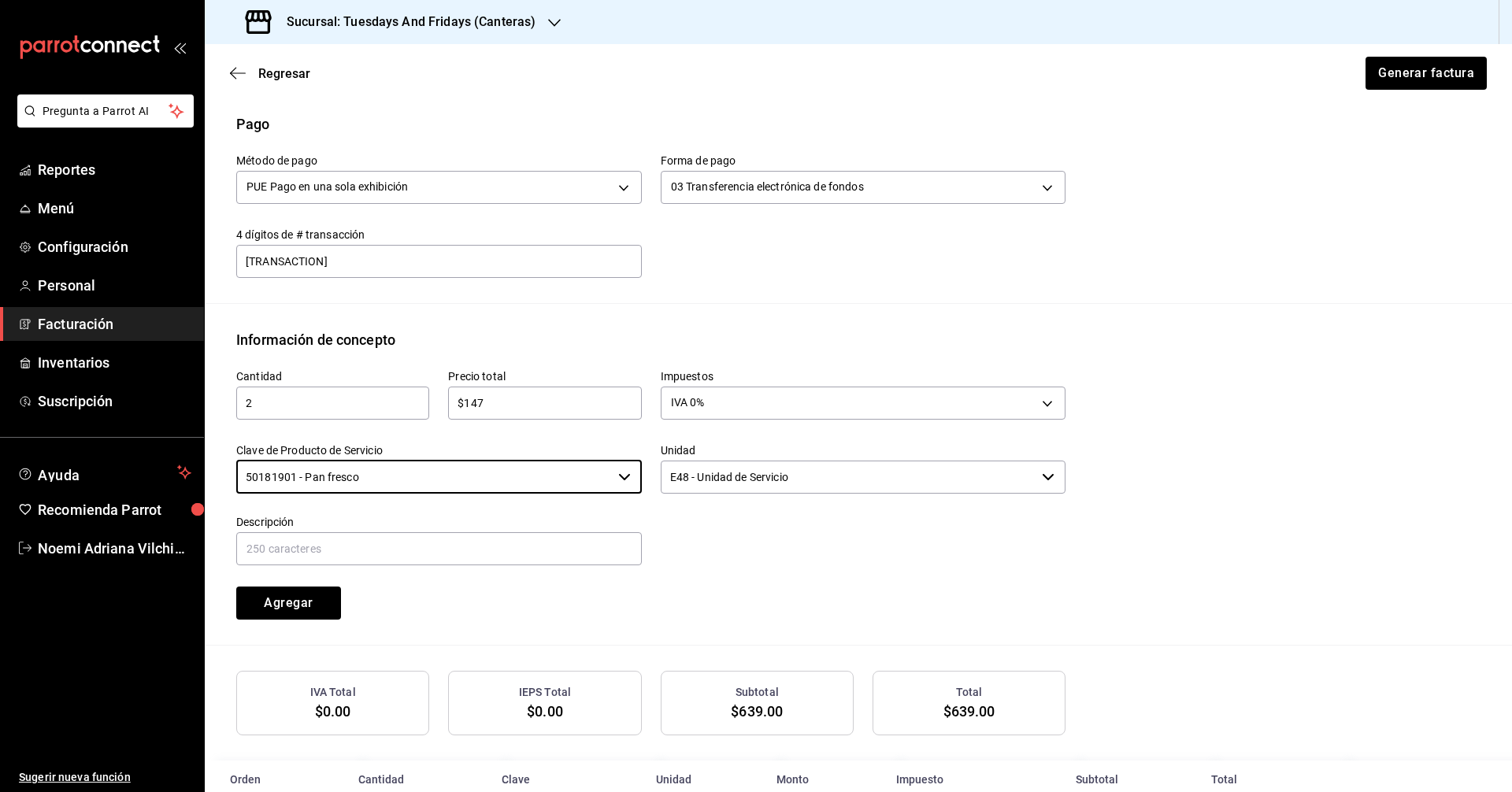 type on "50181901 - Pan fresco" 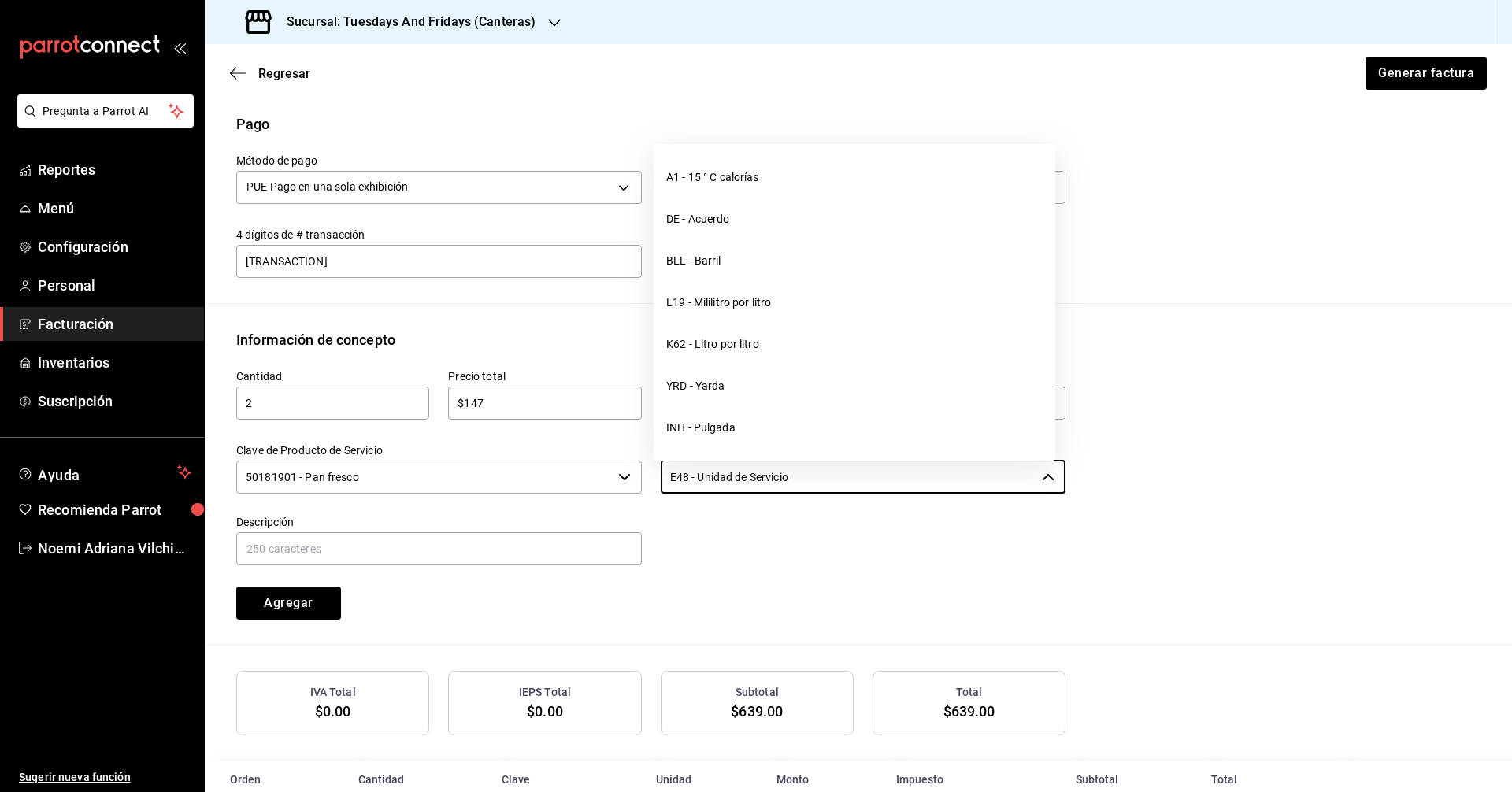 drag, startPoint x: 765, startPoint y: 480, endPoint x: 402, endPoint y: 472, distance: 363.08814 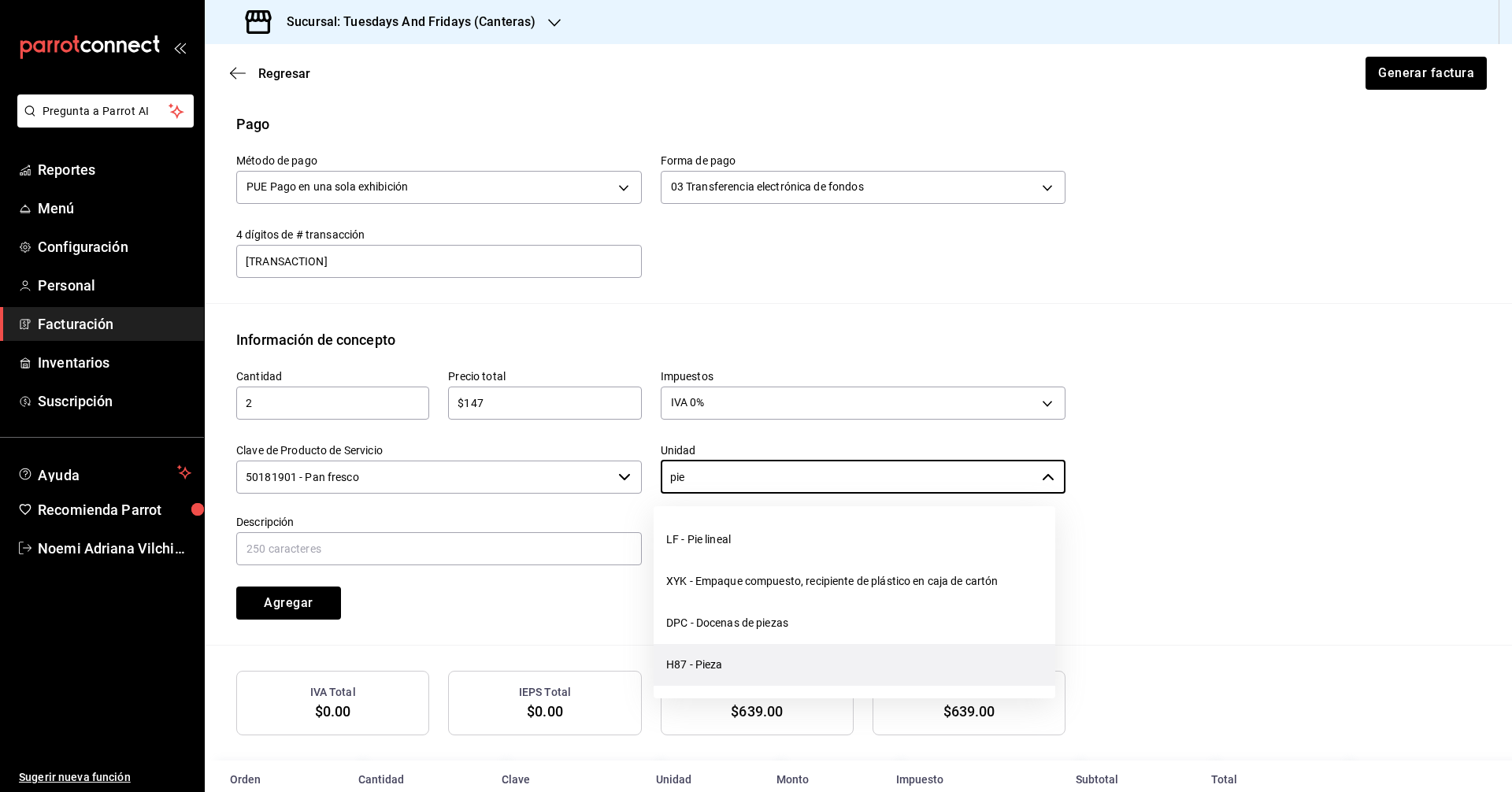click on "H87 - Pieza" at bounding box center [854, 664] 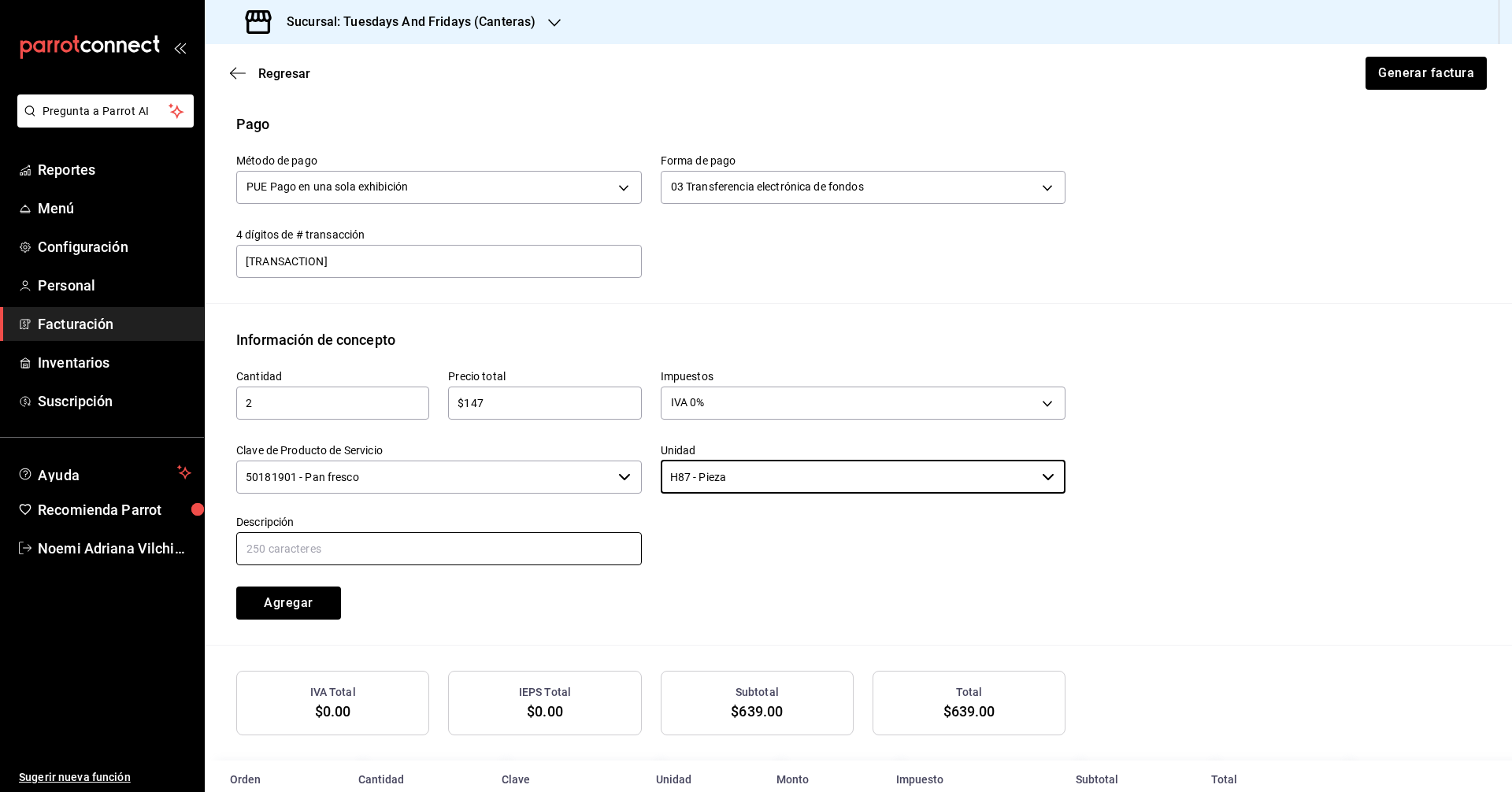 type on "H87 - Pieza" 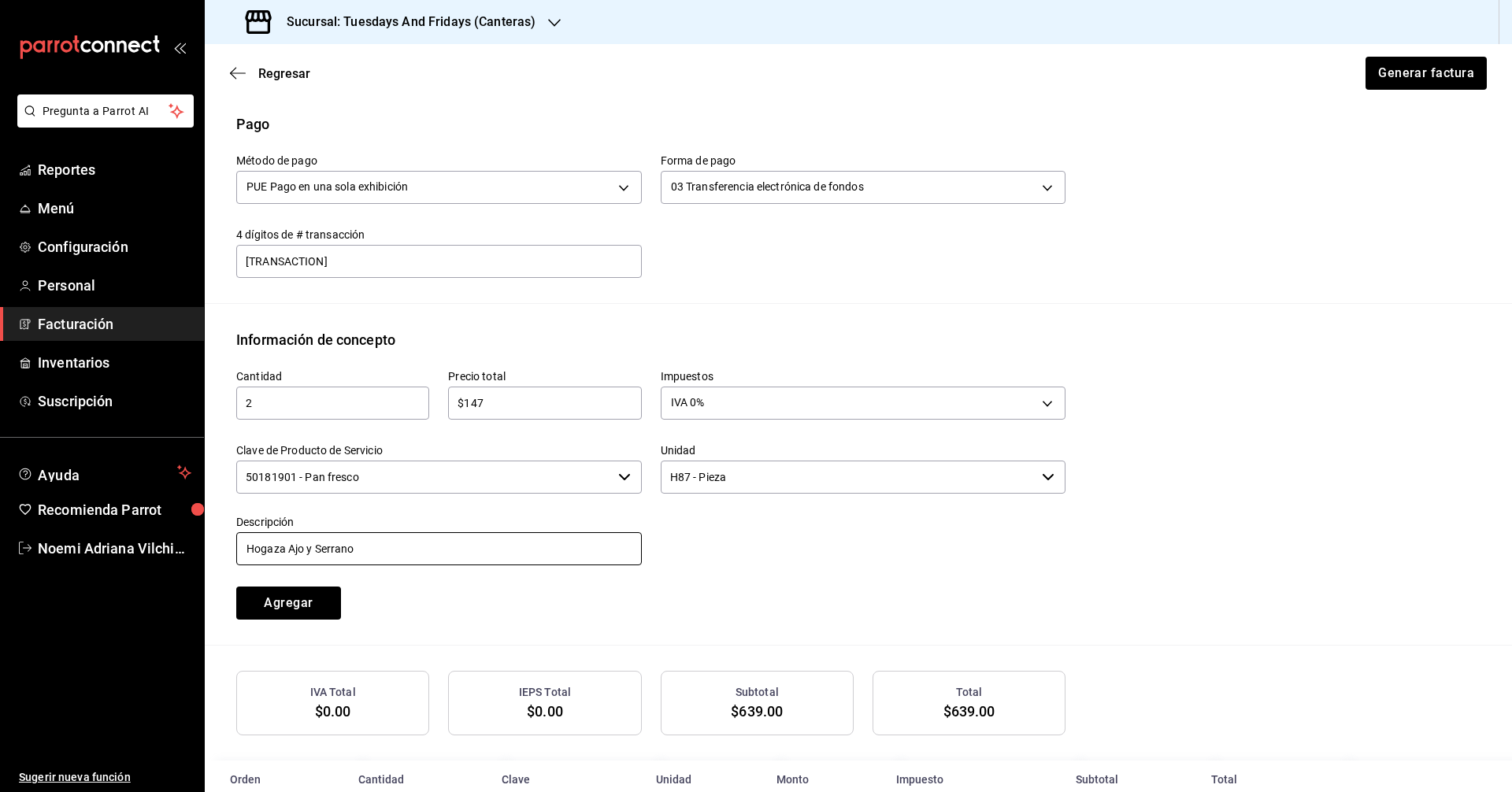 drag, startPoint x: 312, startPoint y: 551, endPoint x: 287, endPoint y: 545, distance: 25.70992 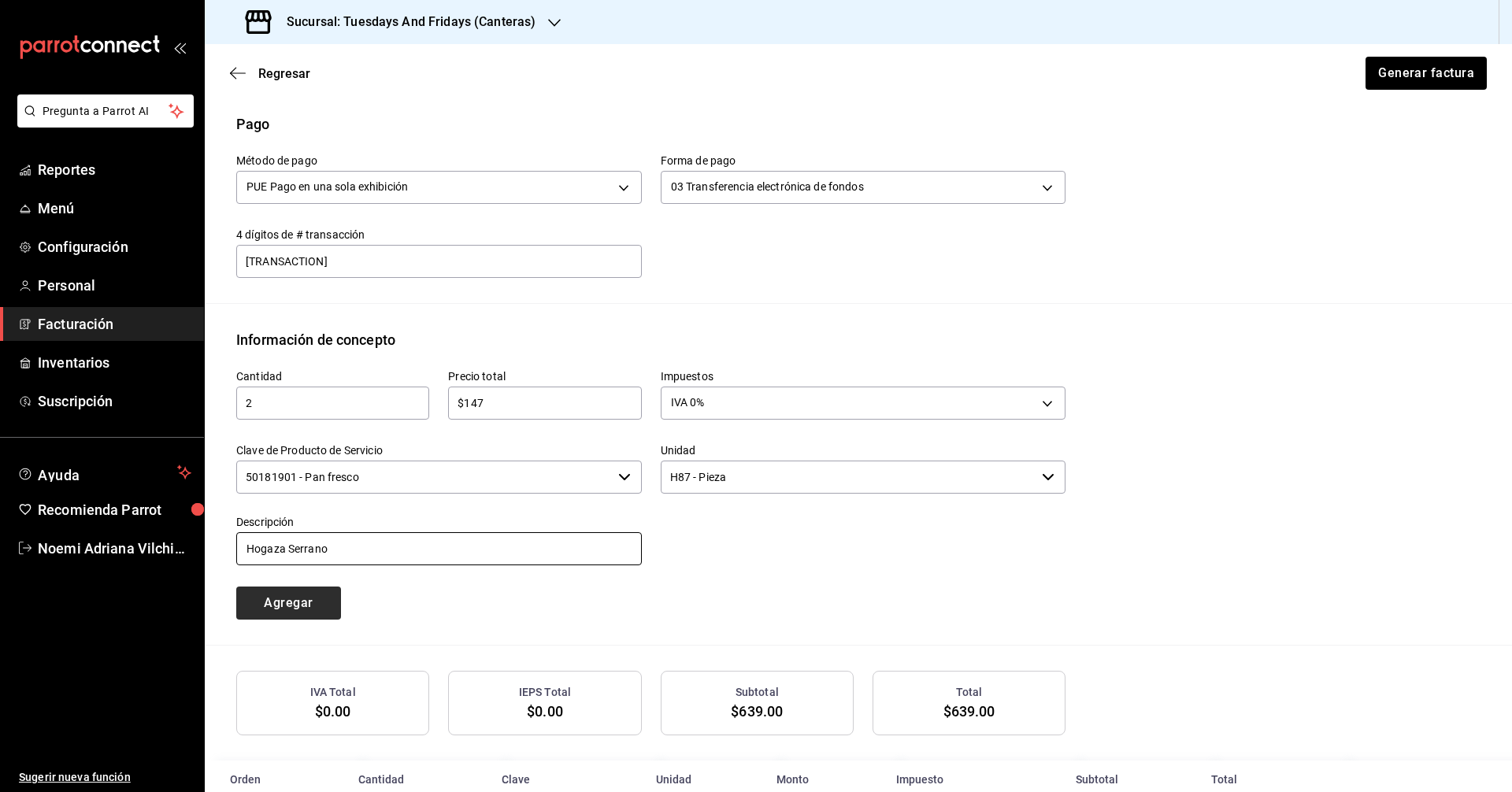 type on "Hogaza Serrano" 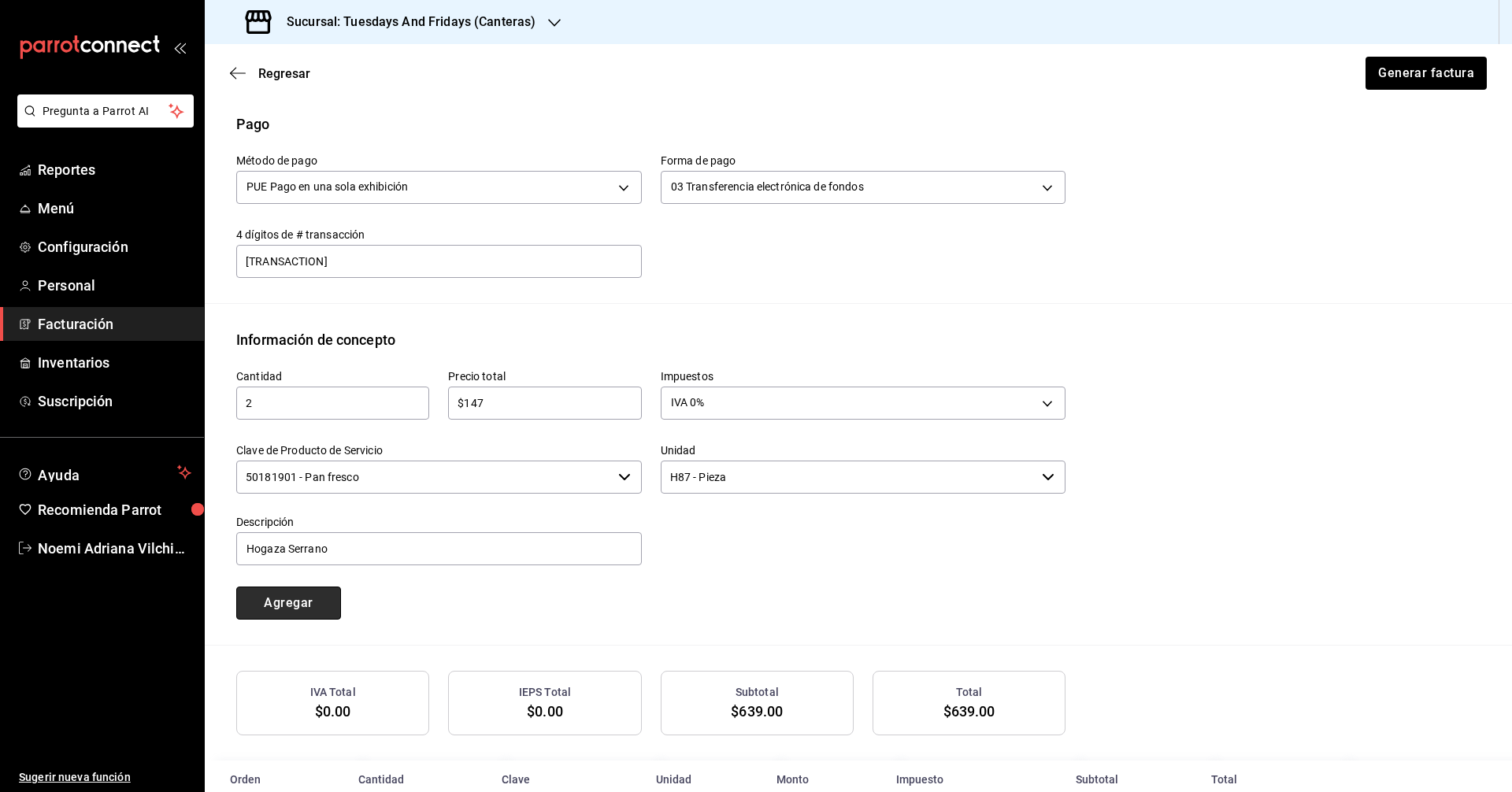 click on "Agregar" at bounding box center (288, 603) 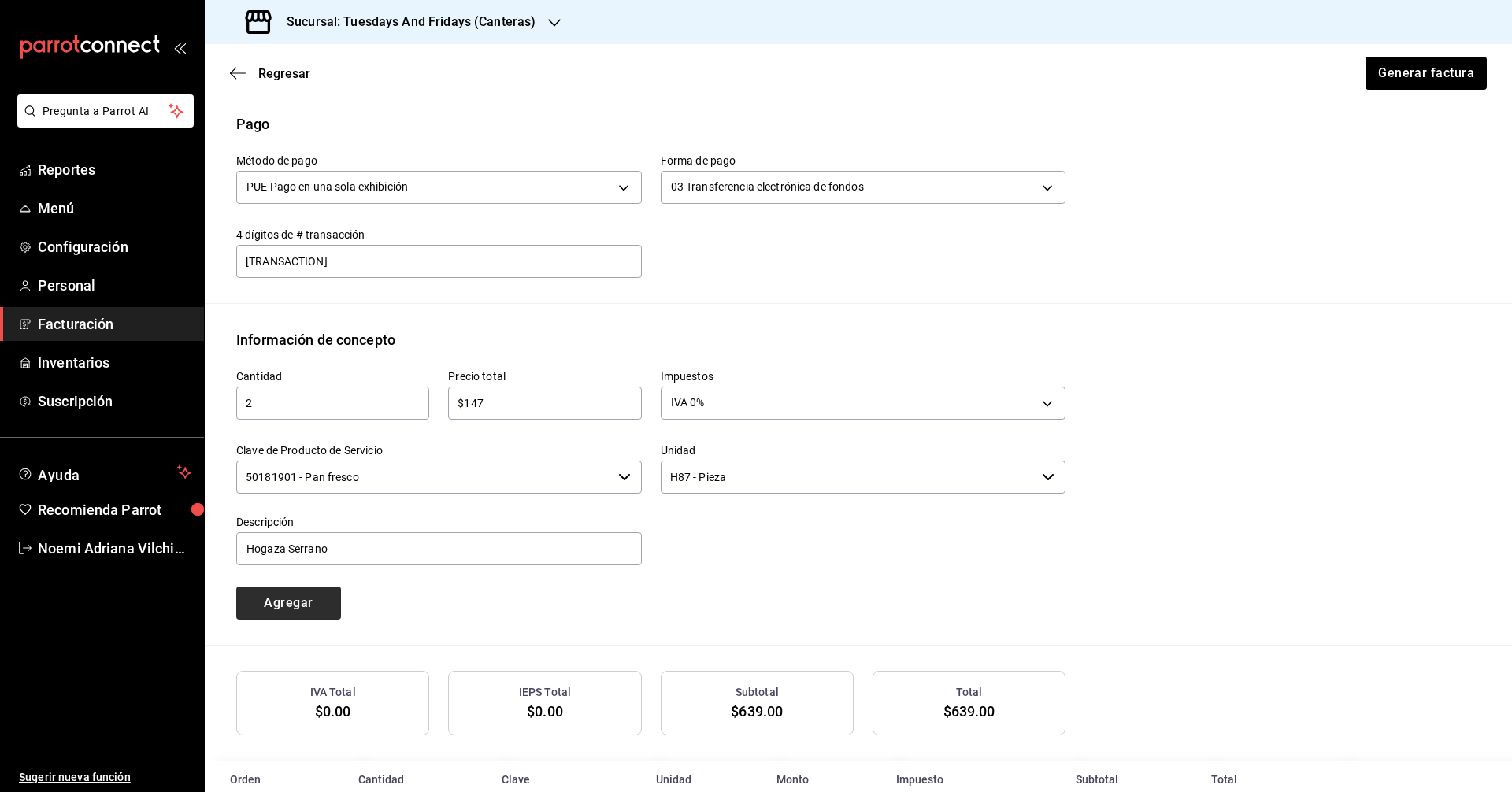 type 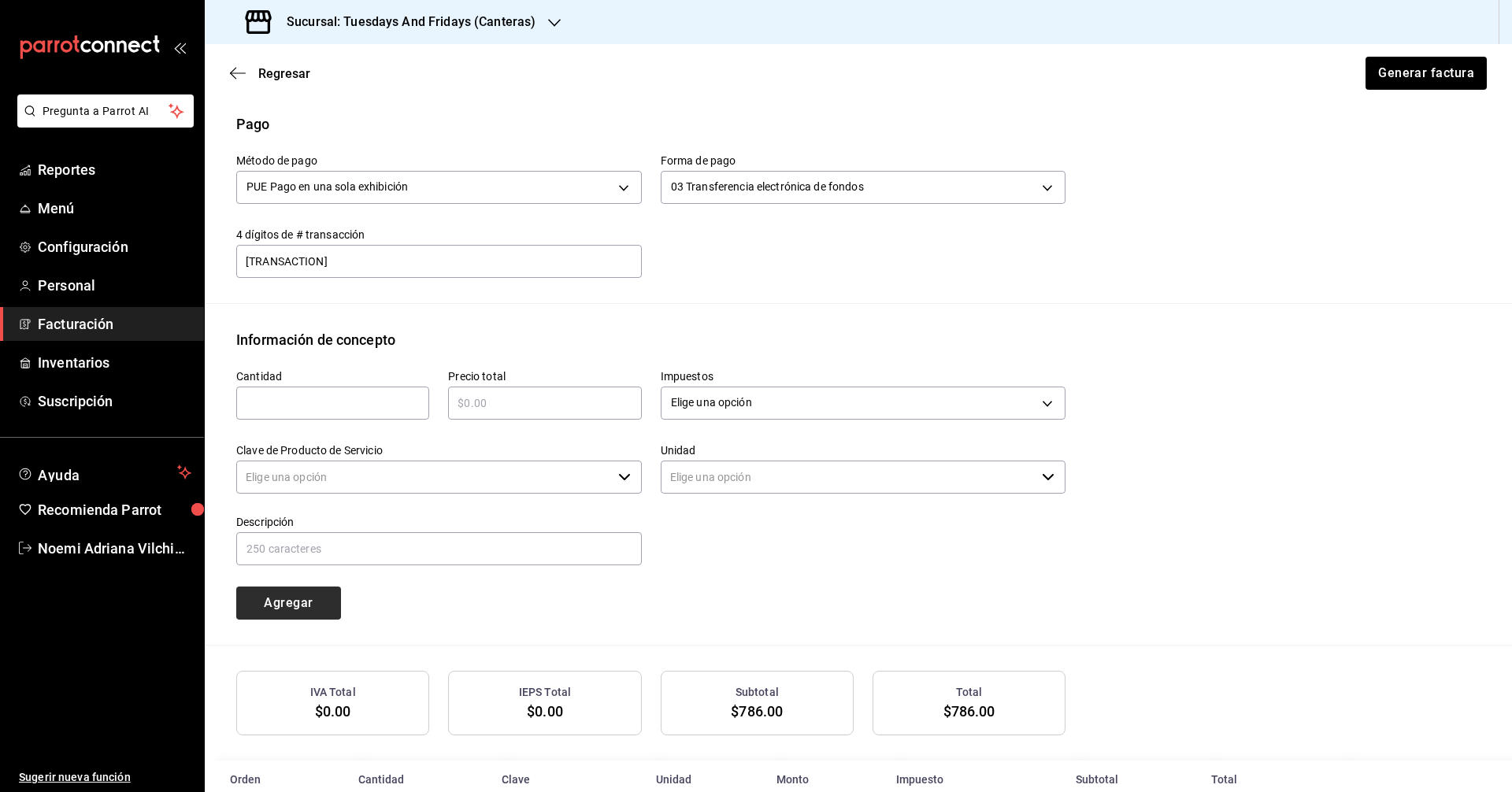 type on "90101500 - Establecimientos para comer y beber" 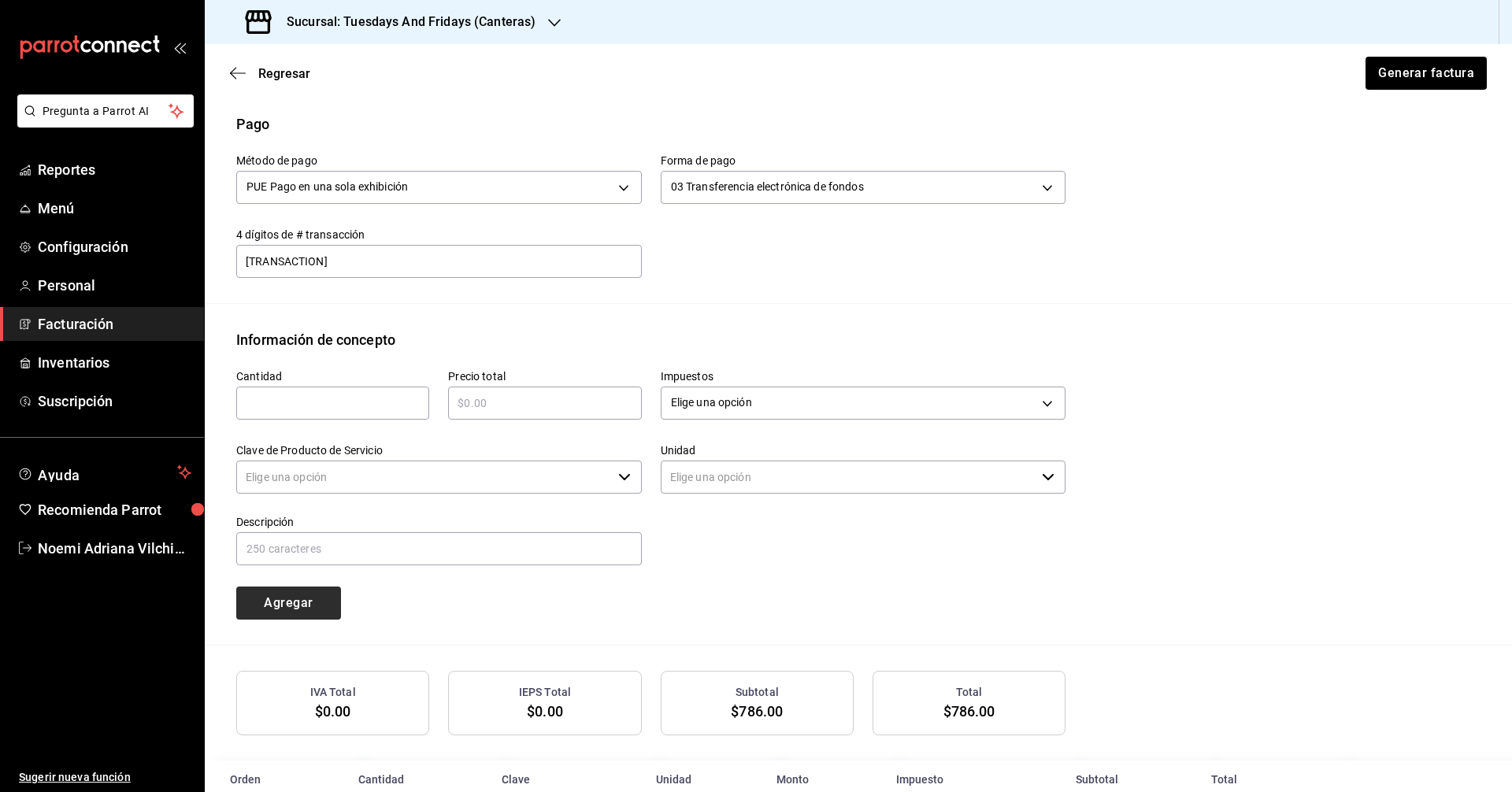 type on "E48 - Unidad de Servicio" 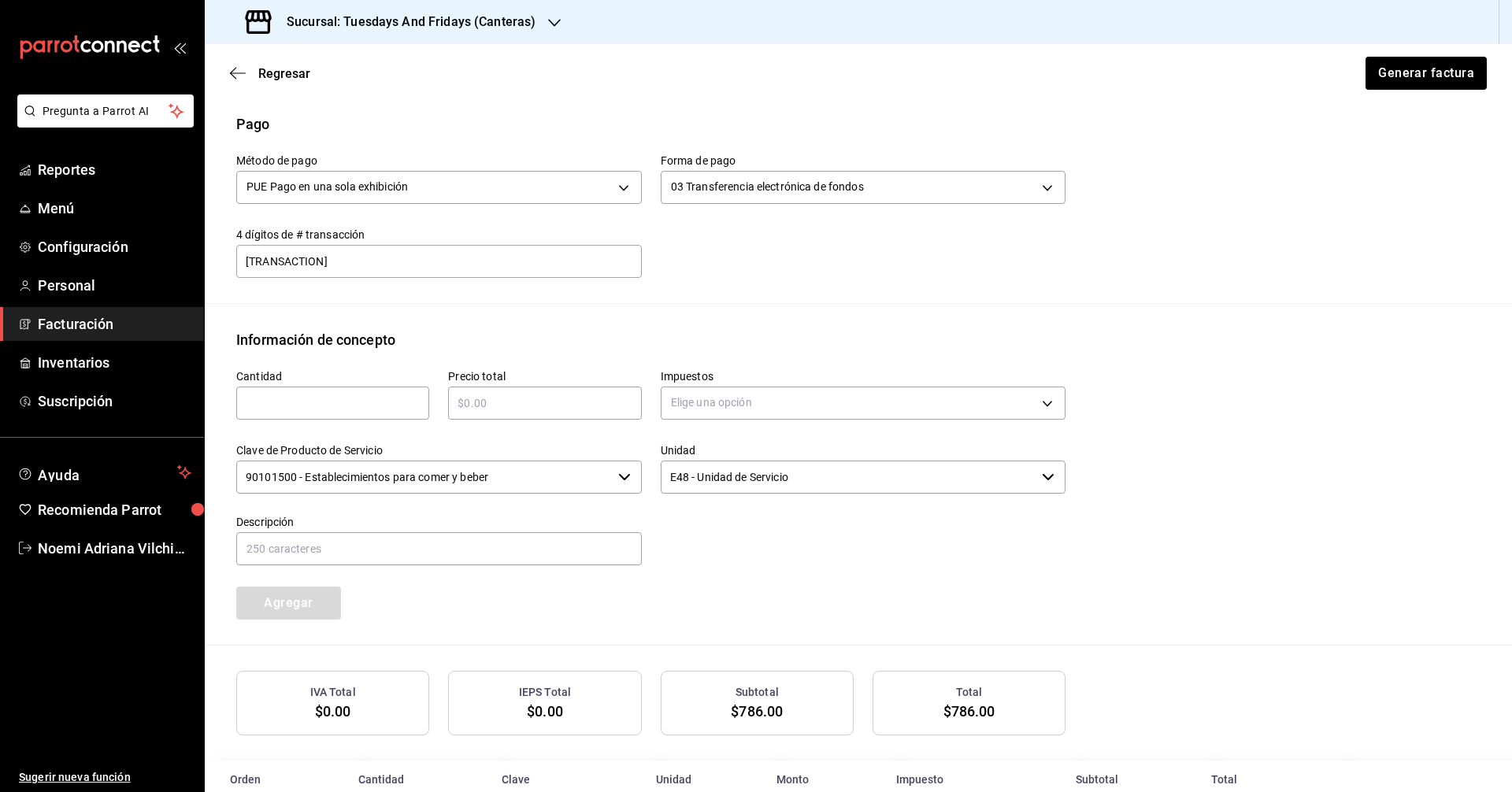 click at bounding box center (332, 403) 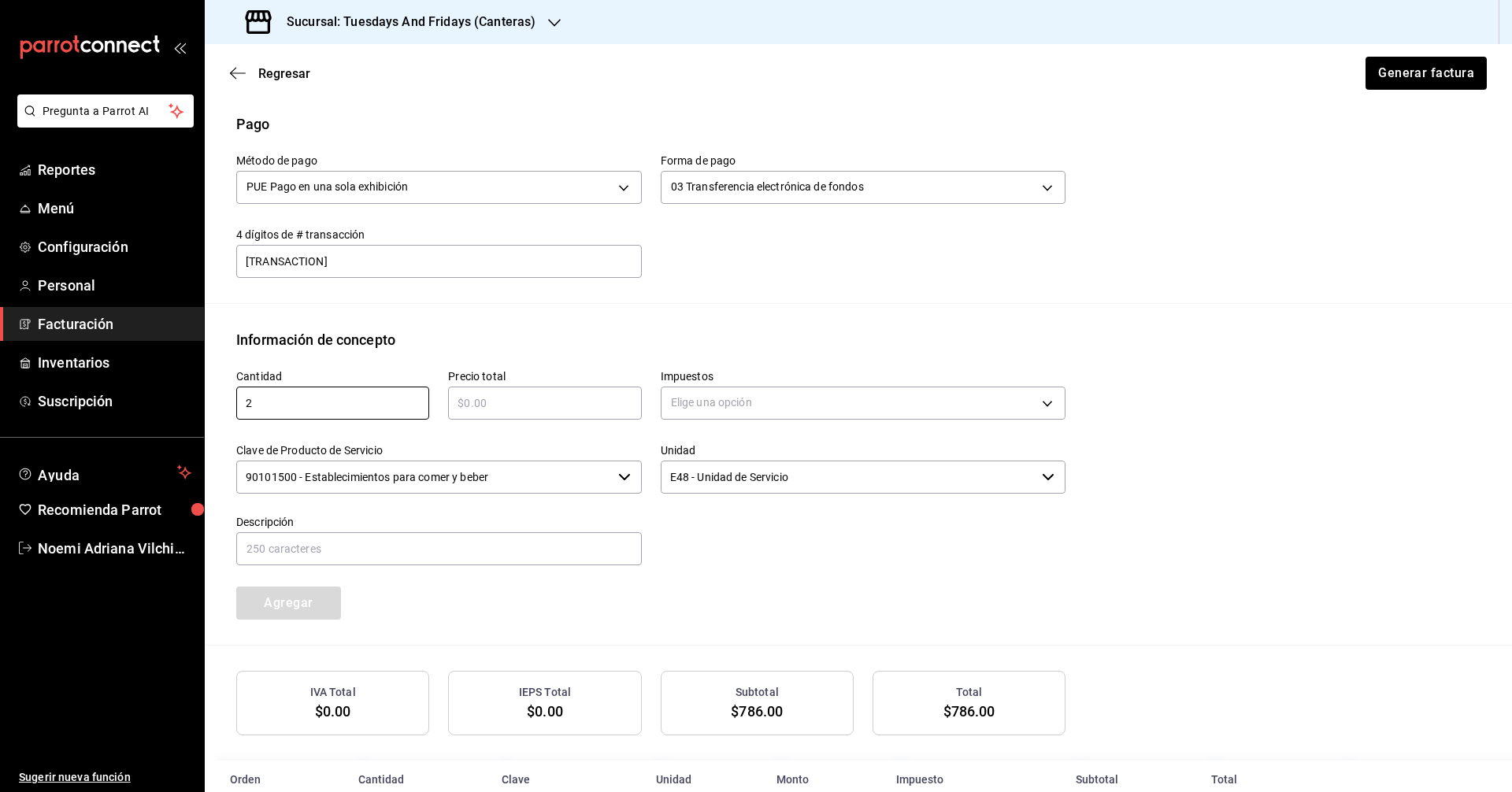 type on "2" 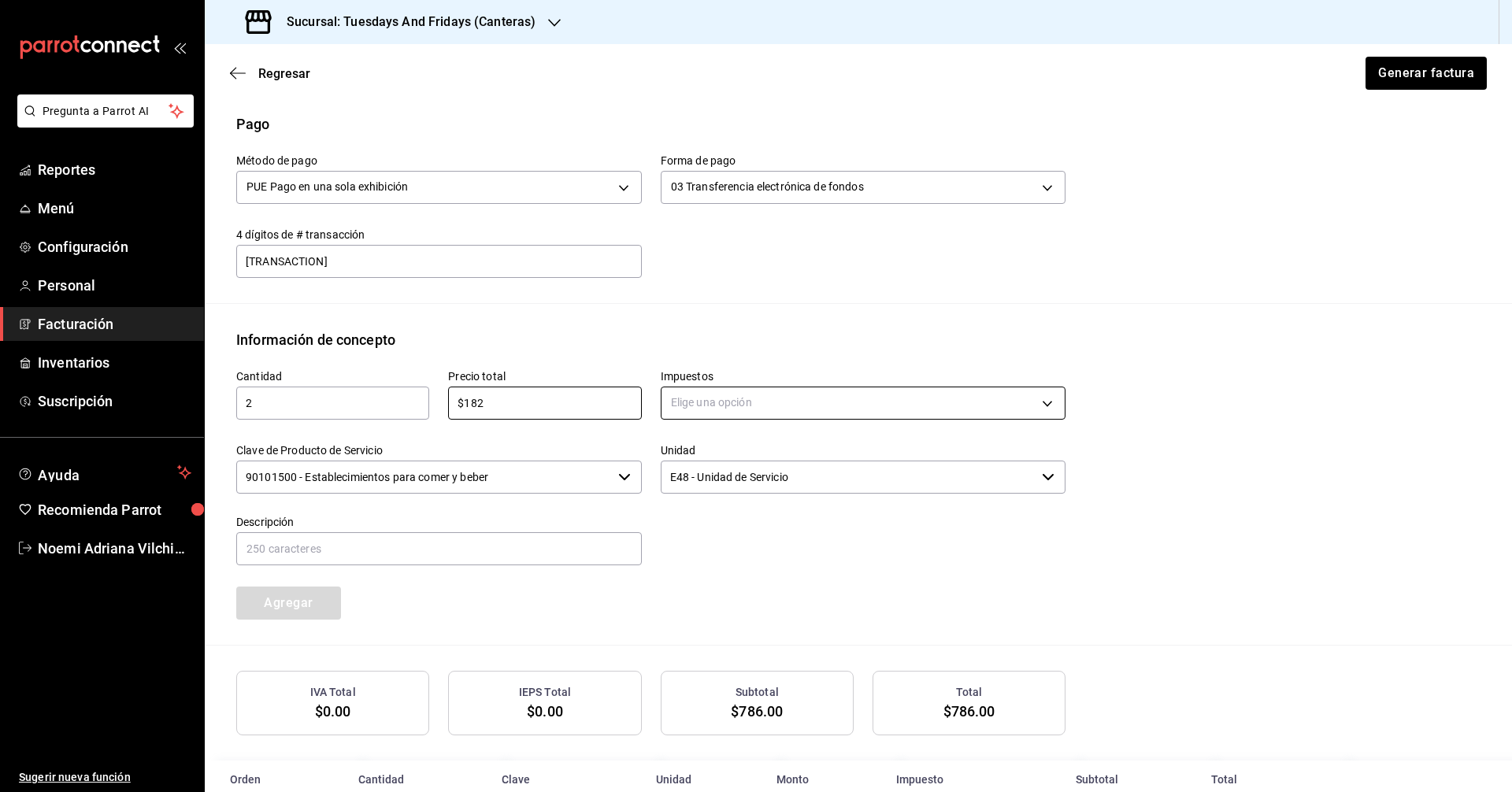 type on "$182" 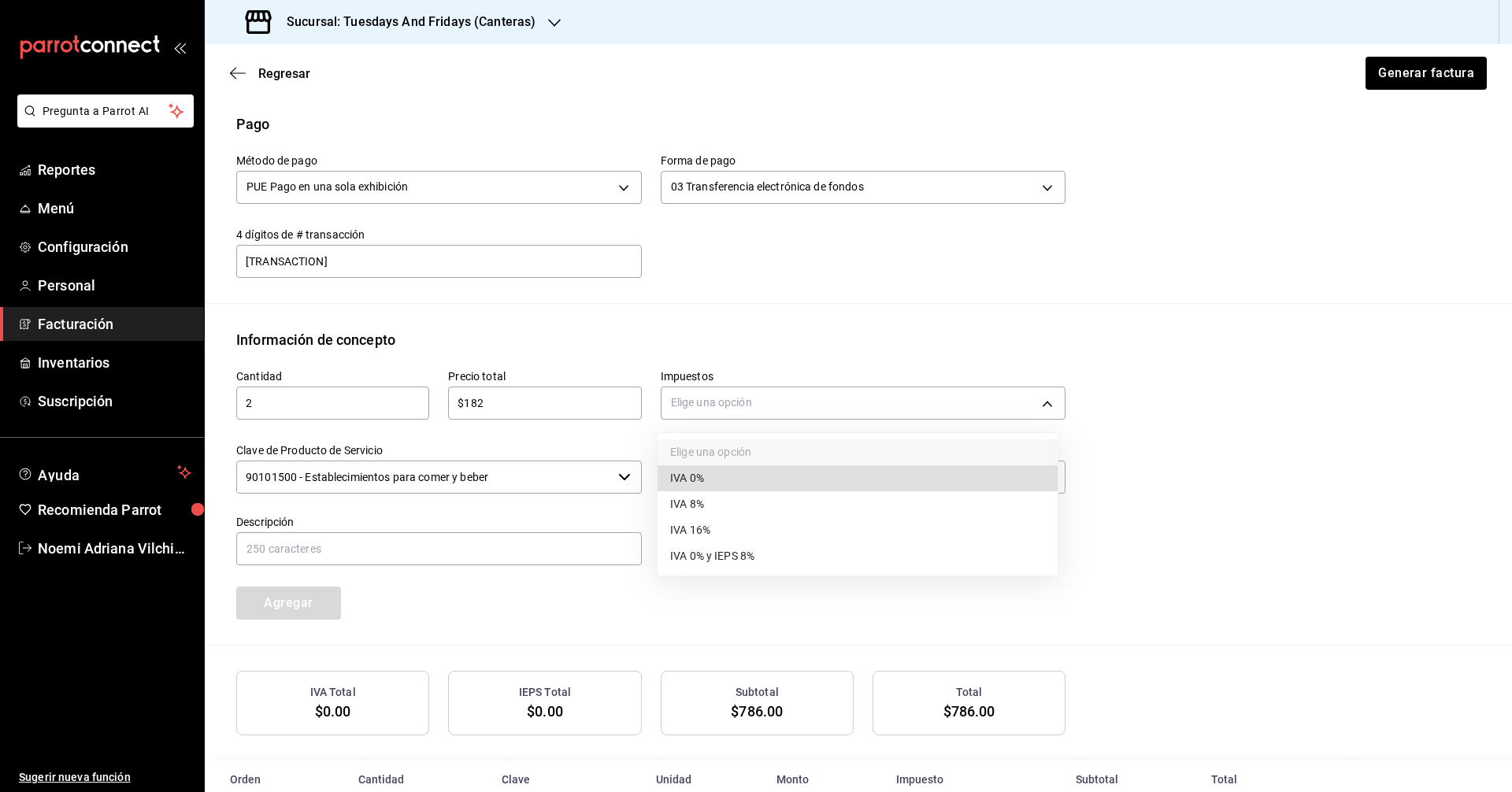 click on "IVA 0%" at bounding box center (687, 478) 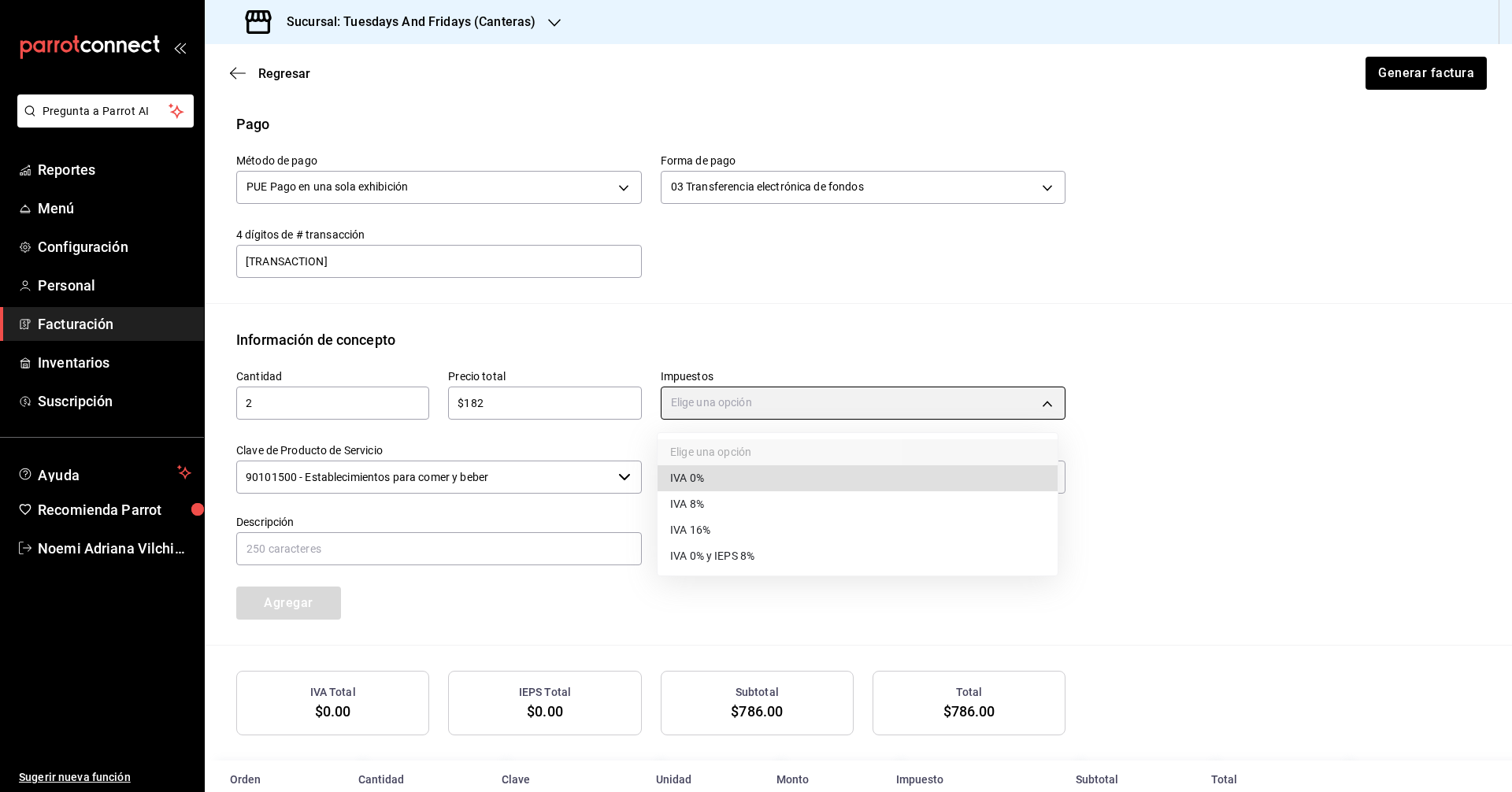 type on "IVA_0" 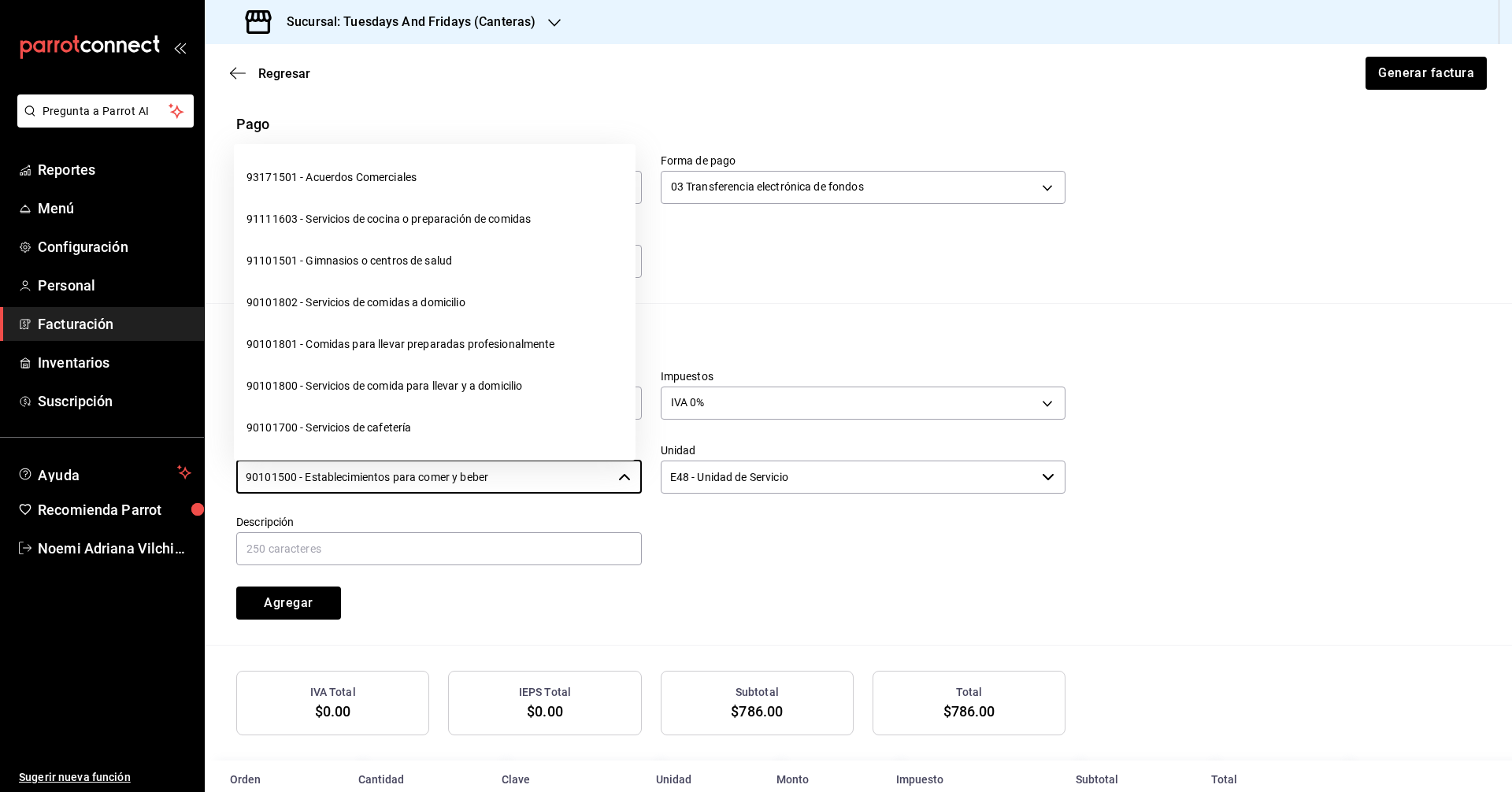 drag, startPoint x: 539, startPoint y: 468, endPoint x: 119, endPoint y: 449, distance: 420.43 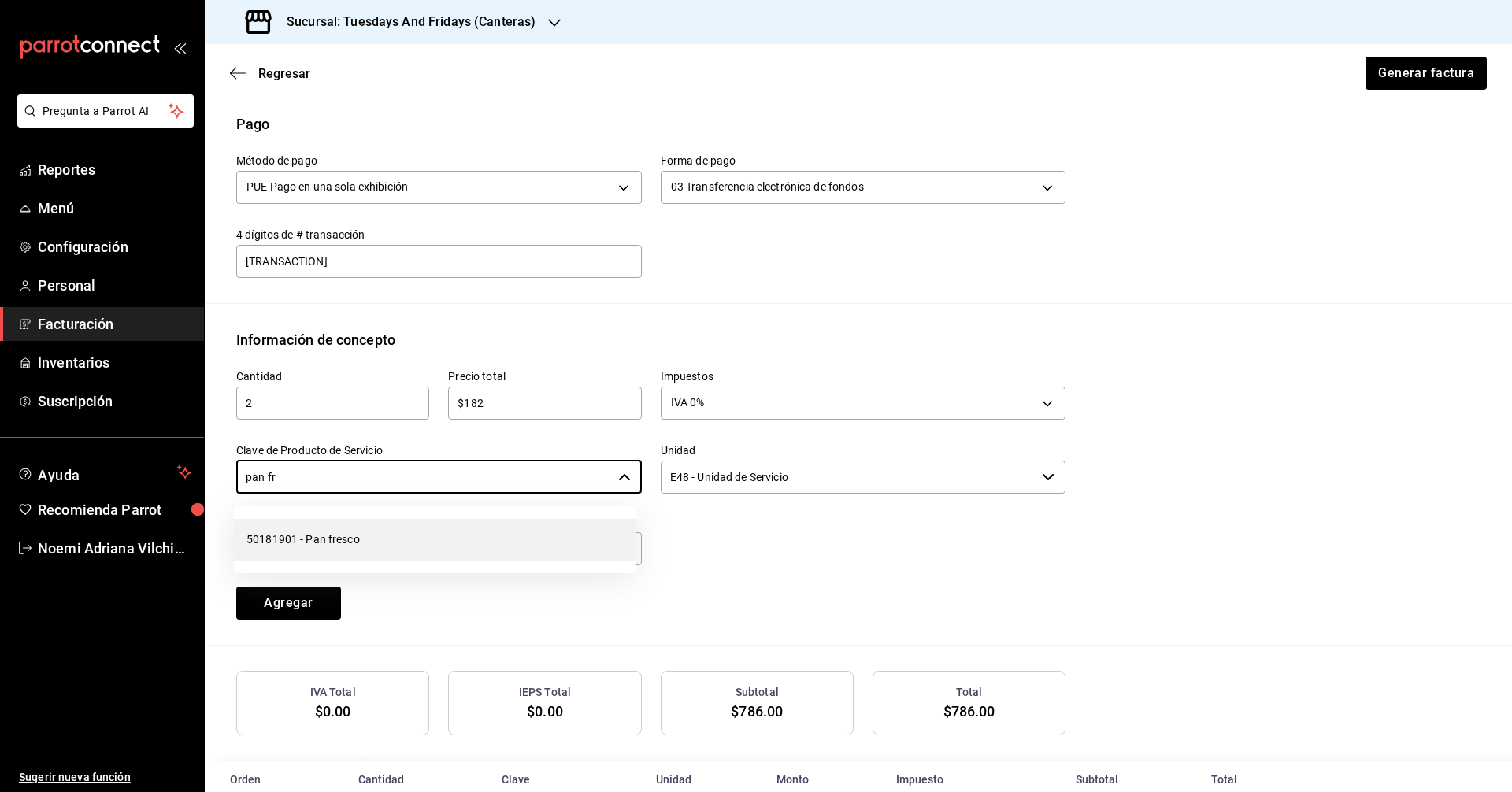 click on "50181901 - Pan fresco" at bounding box center [435, 539] 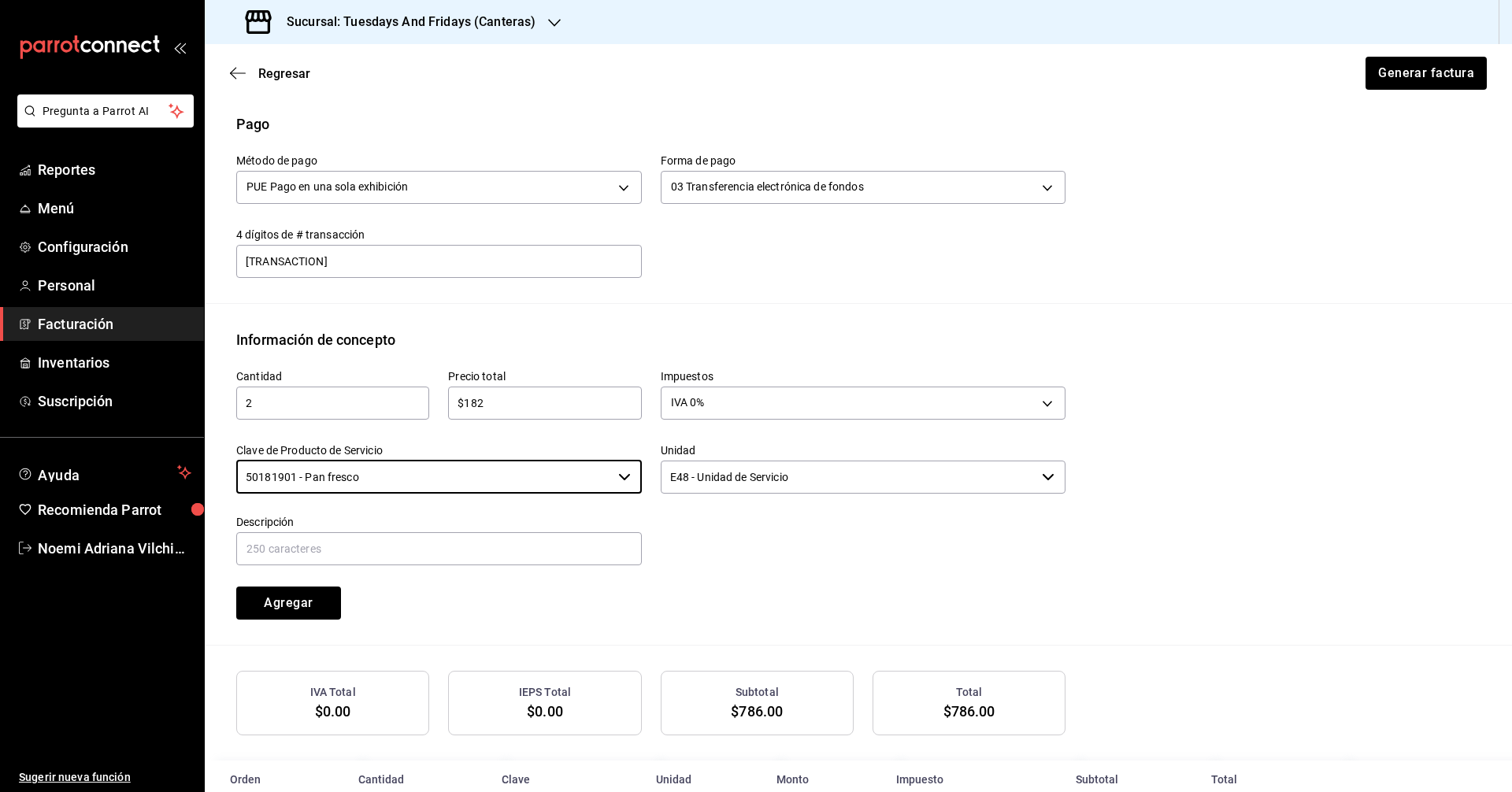 type on "50181901 - Pan fresco" 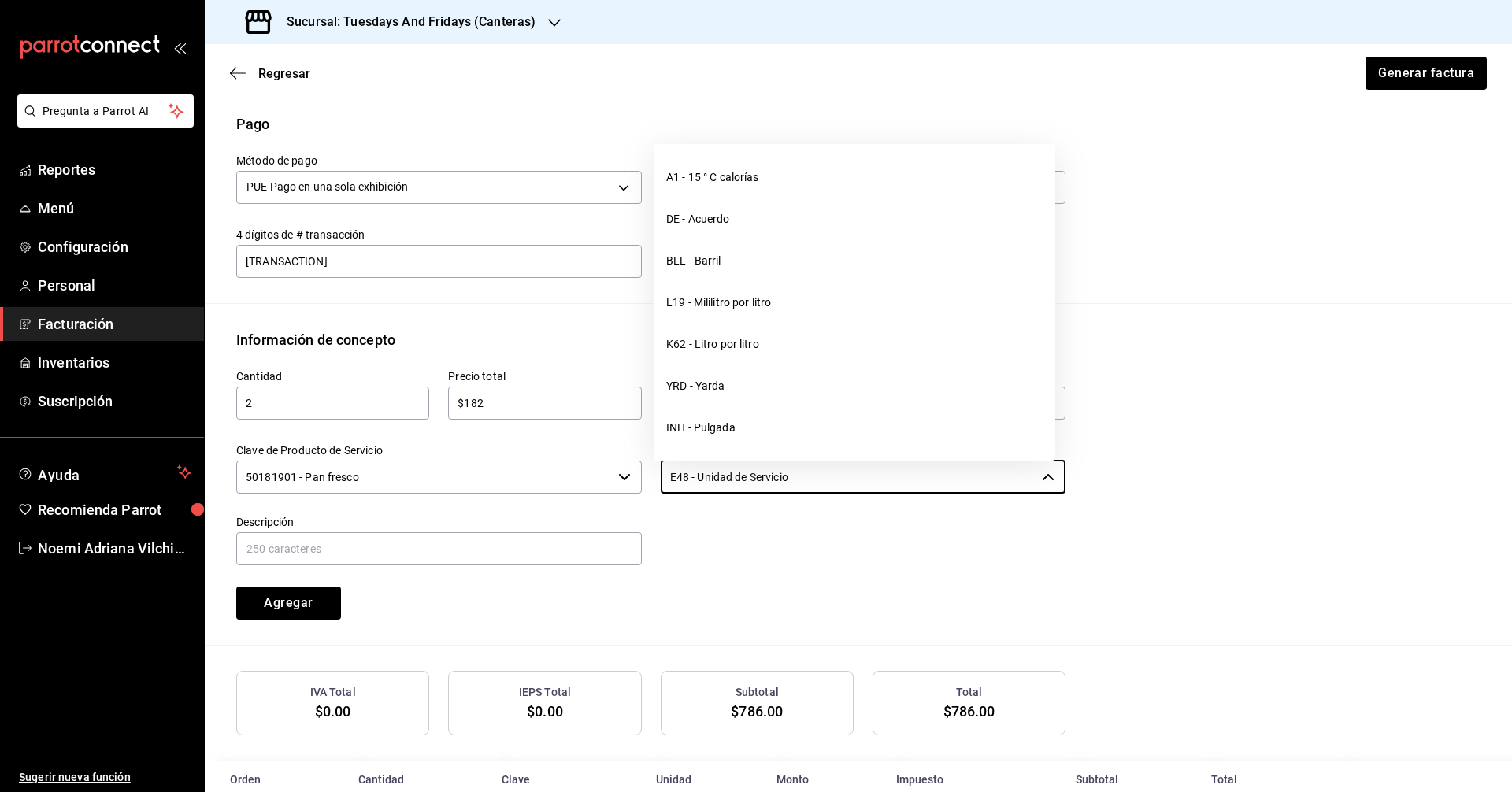 drag, startPoint x: 858, startPoint y: 479, endPoint x: 528, endPoint y: 446, distance: 331.6459 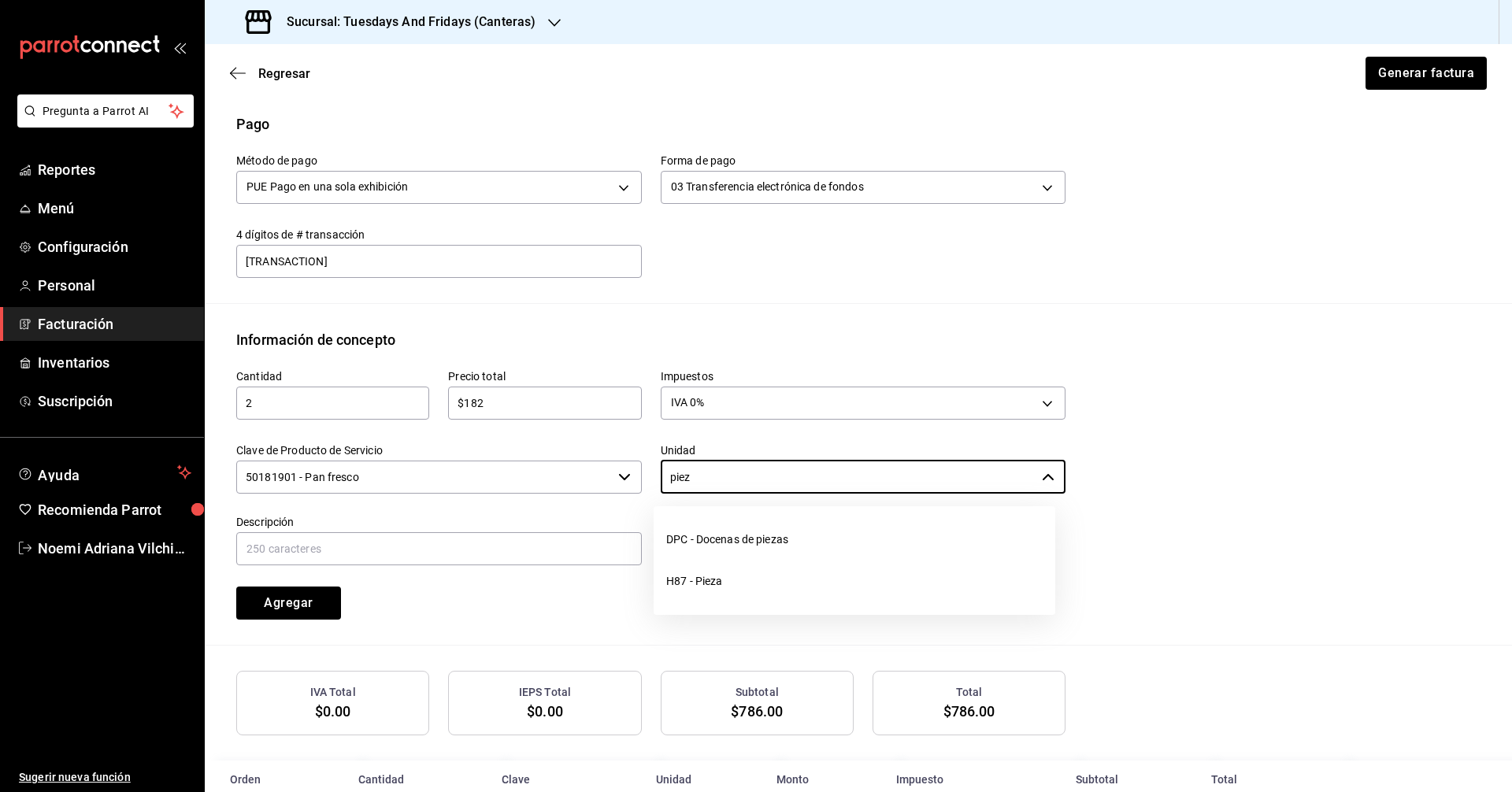 drag, startPoint x: 699, startPoint y: 572, endPoint x: 691, endPoint y: 573, distance: 8.062258 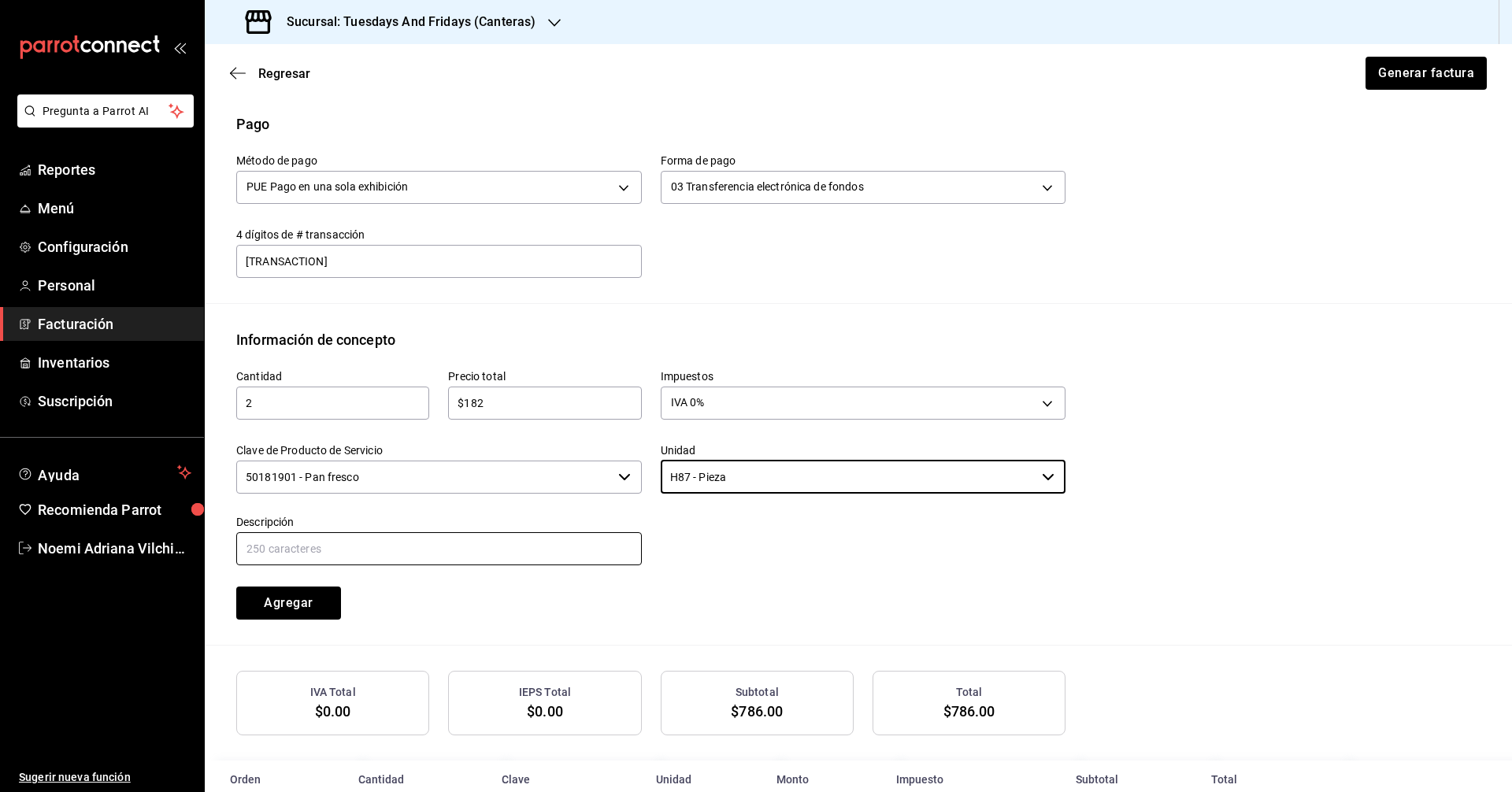 type on "H87 - Pieza" 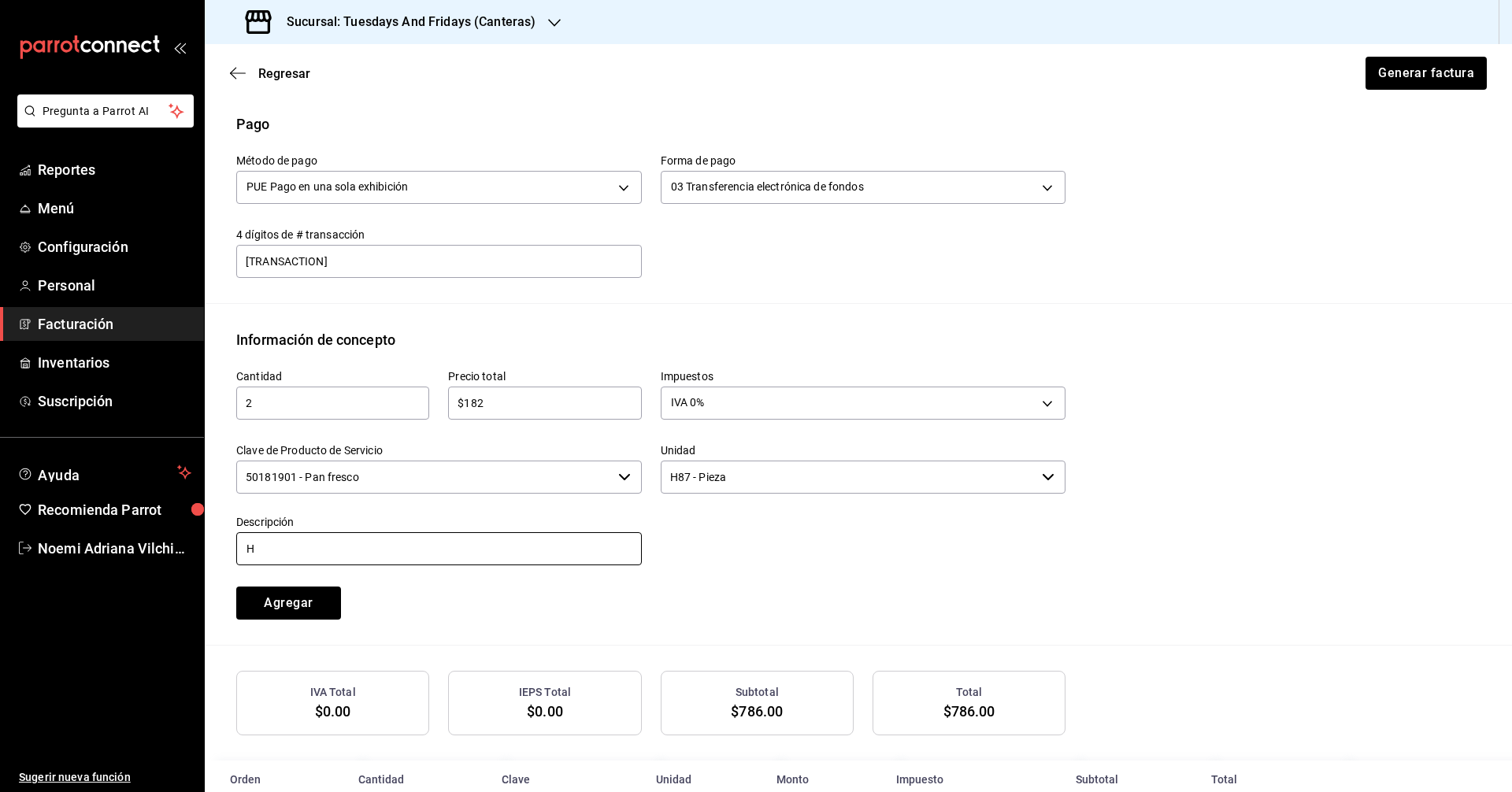 type on "Hogaza de Tomate" 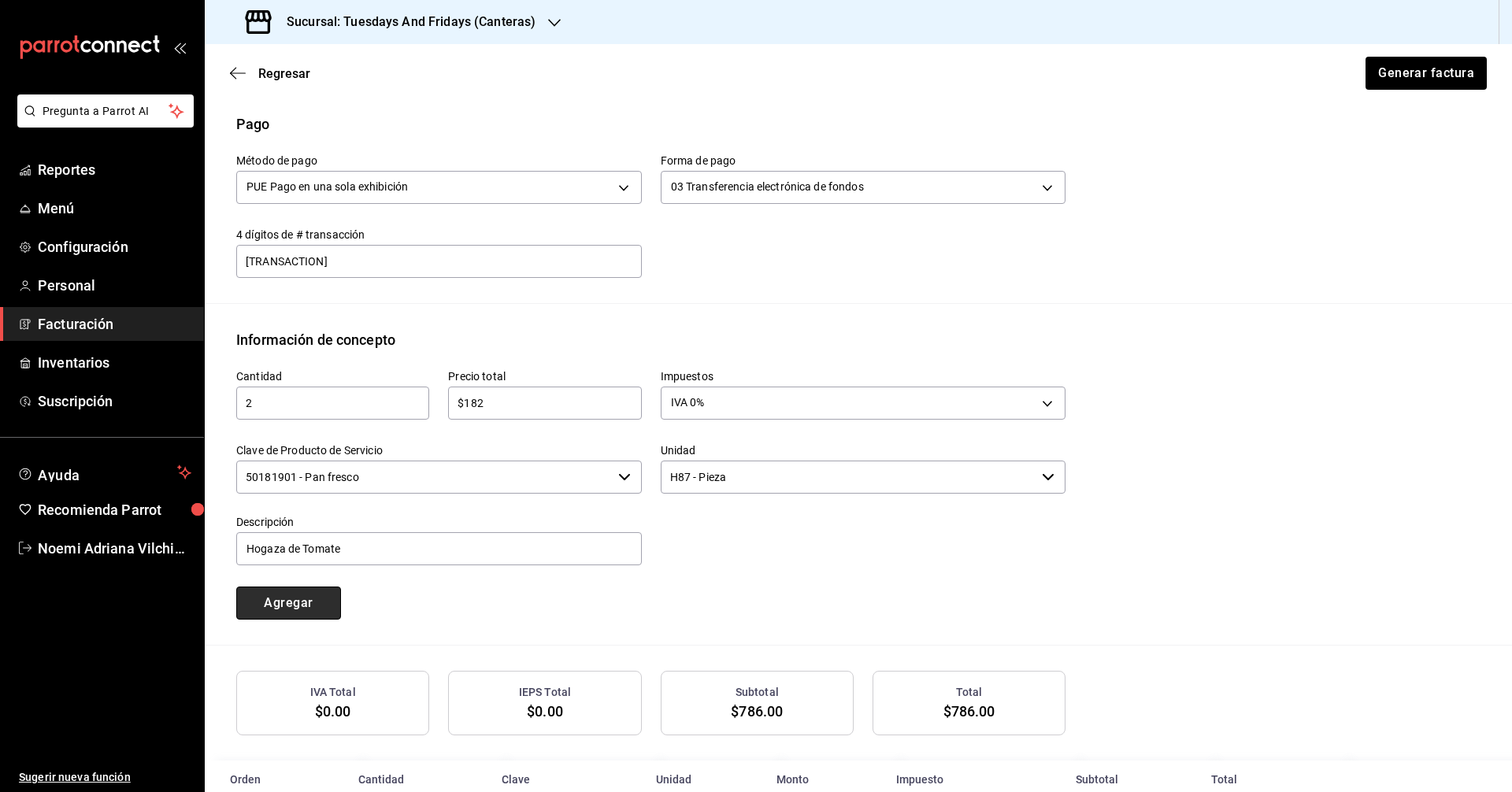 click on "Agregar" at bounding box center (288, 603) 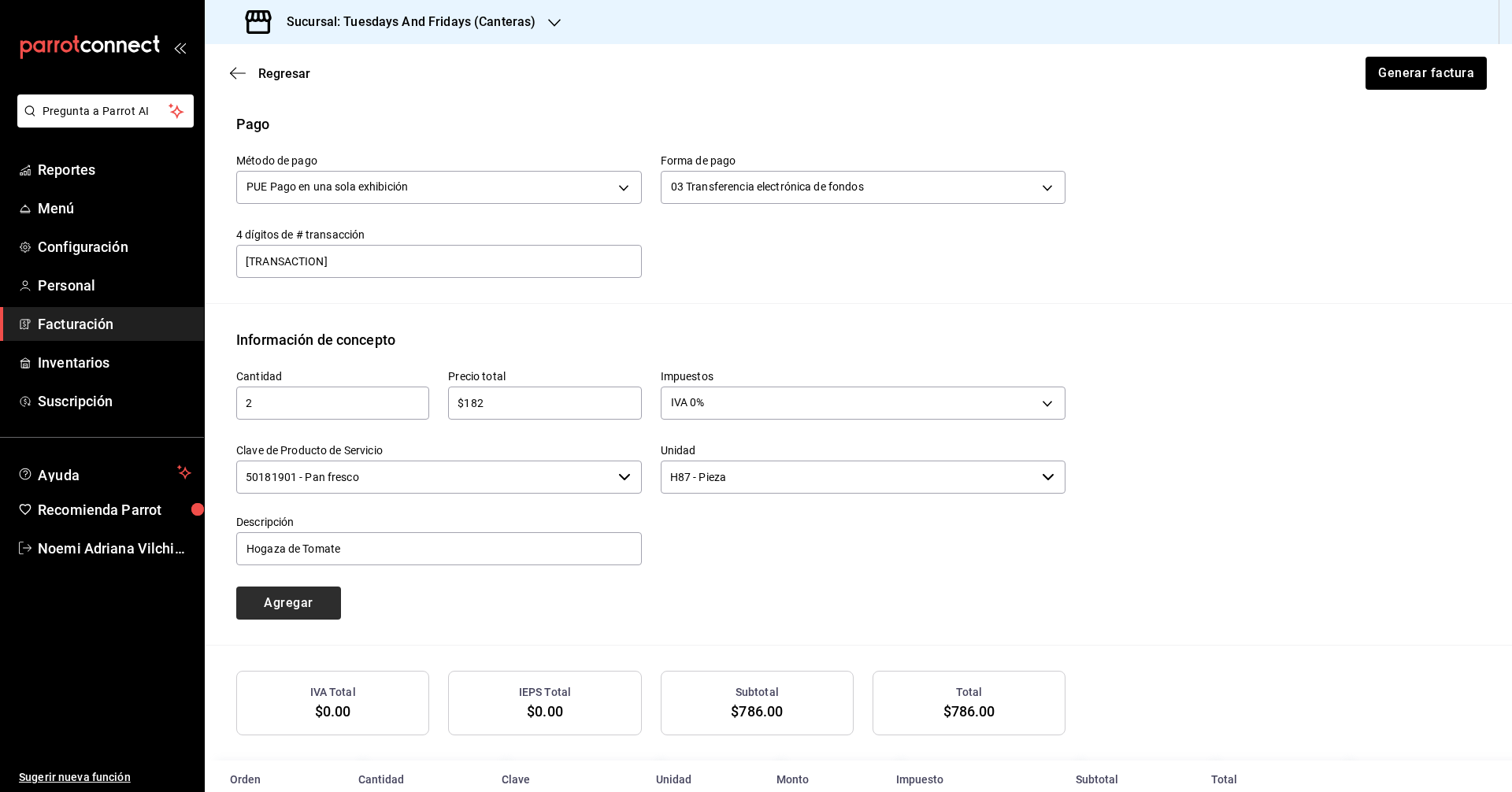 type 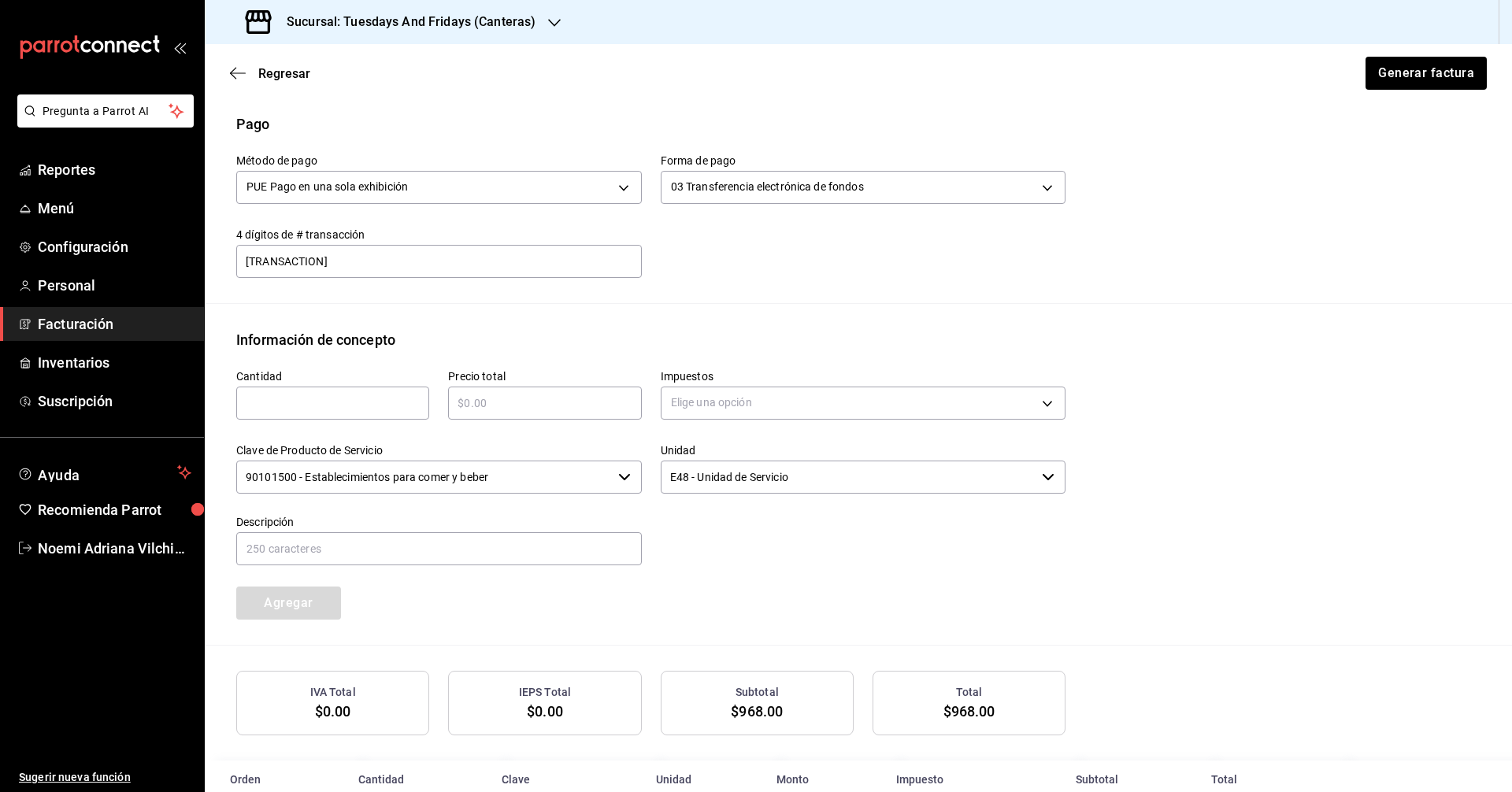 click at bounding box center (332, 403) 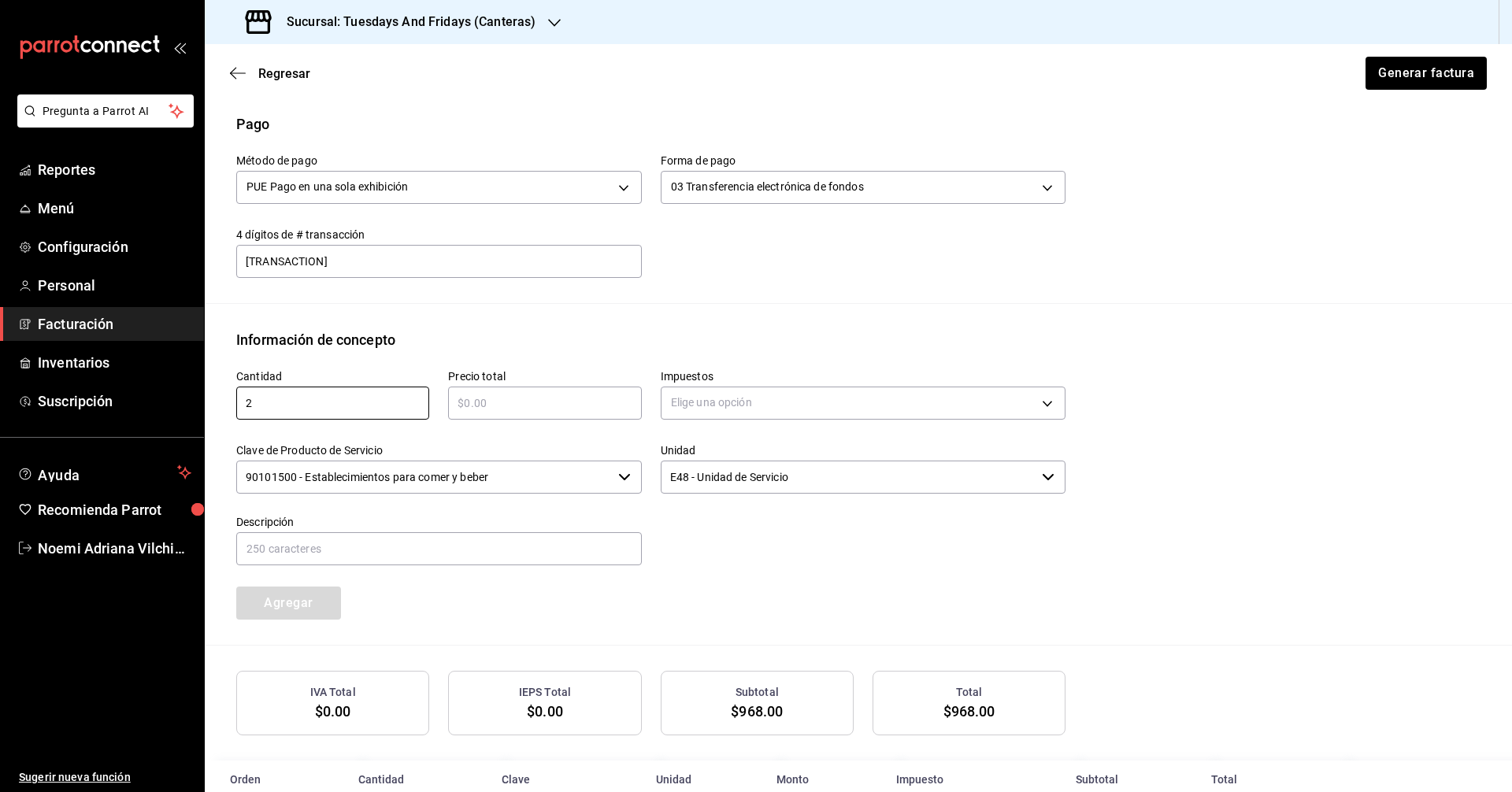 type on "2" 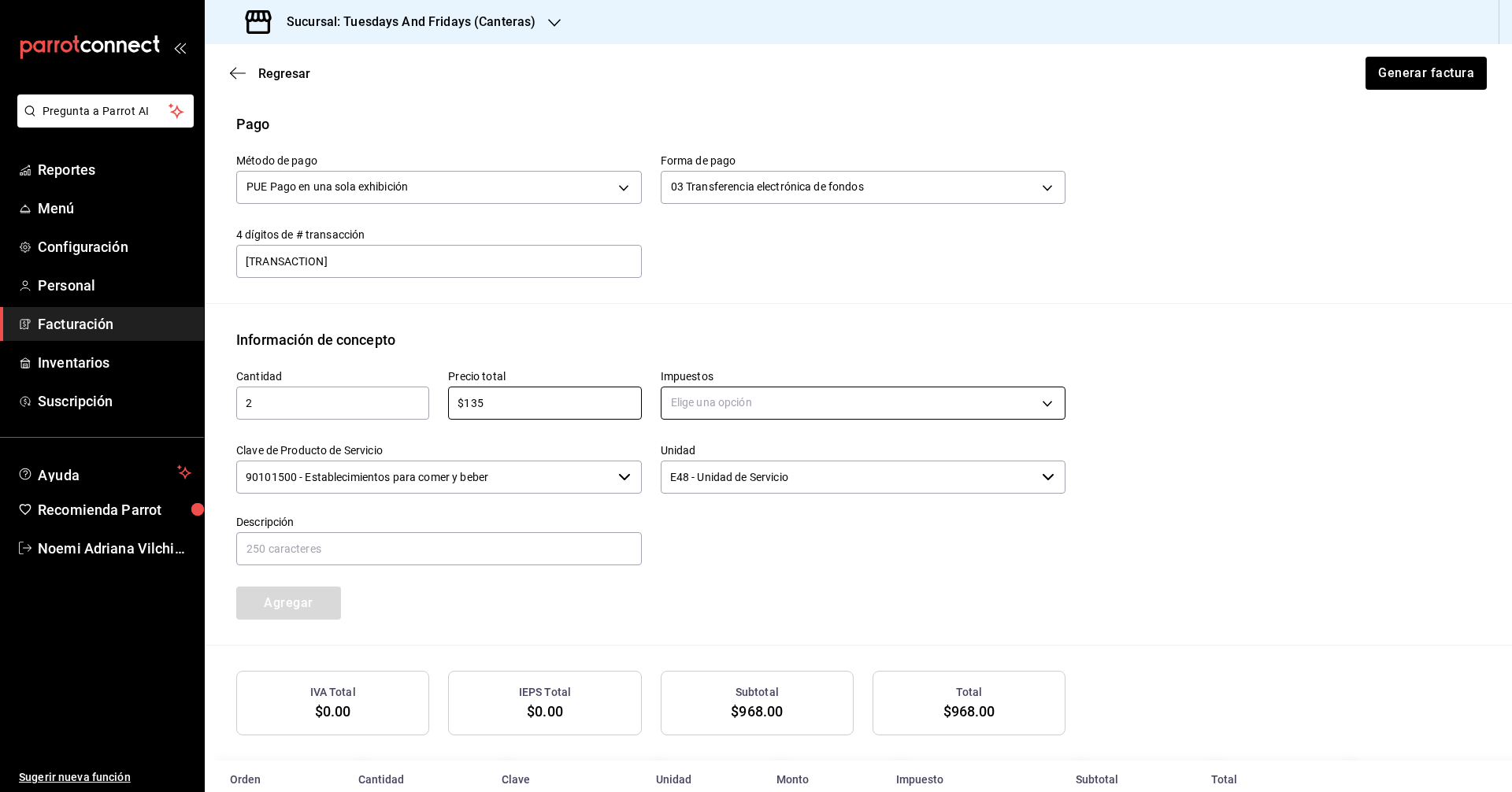 type on "$135" 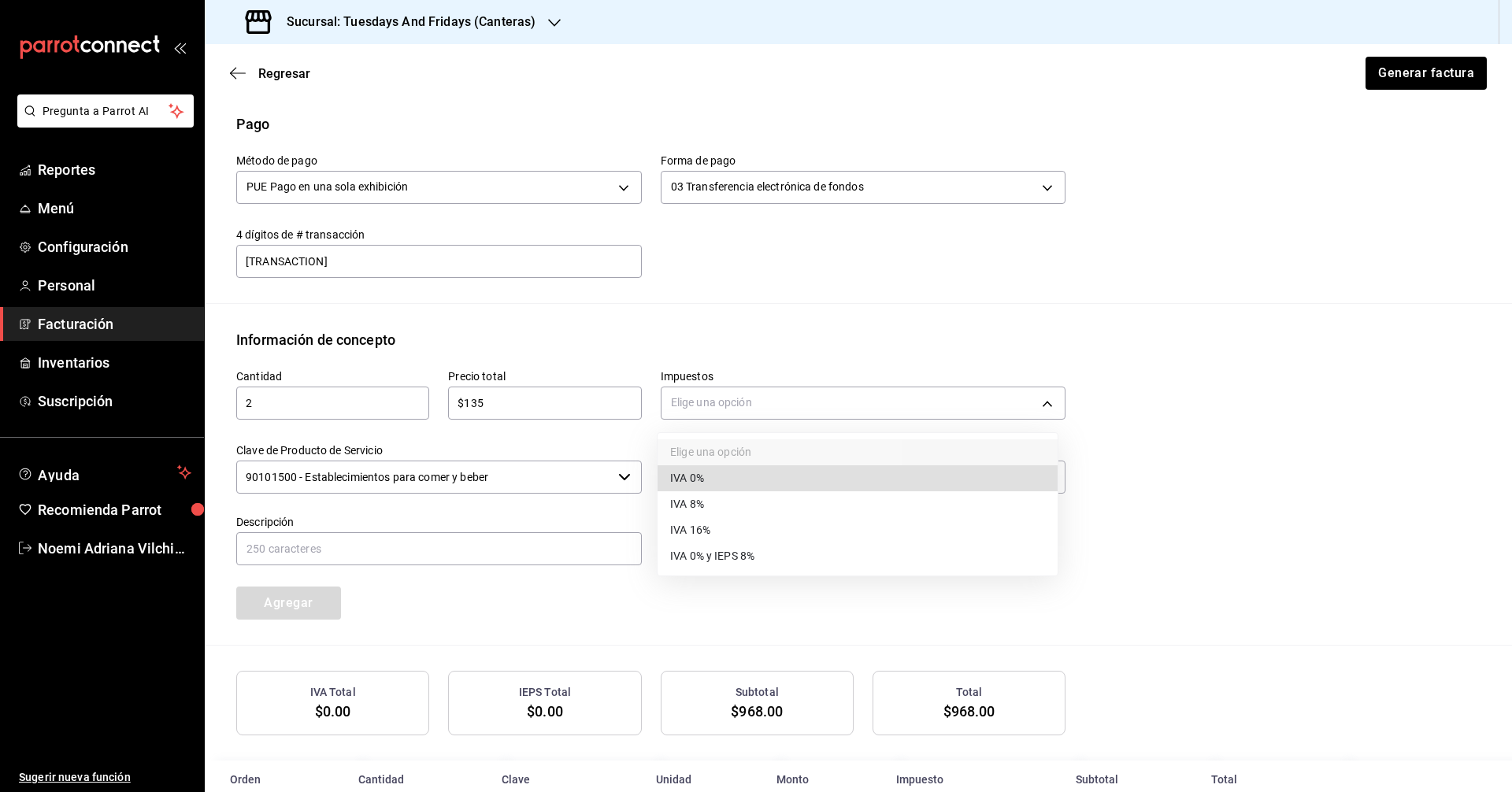 click on "IVA 0%" at bounding box center [687, 478] 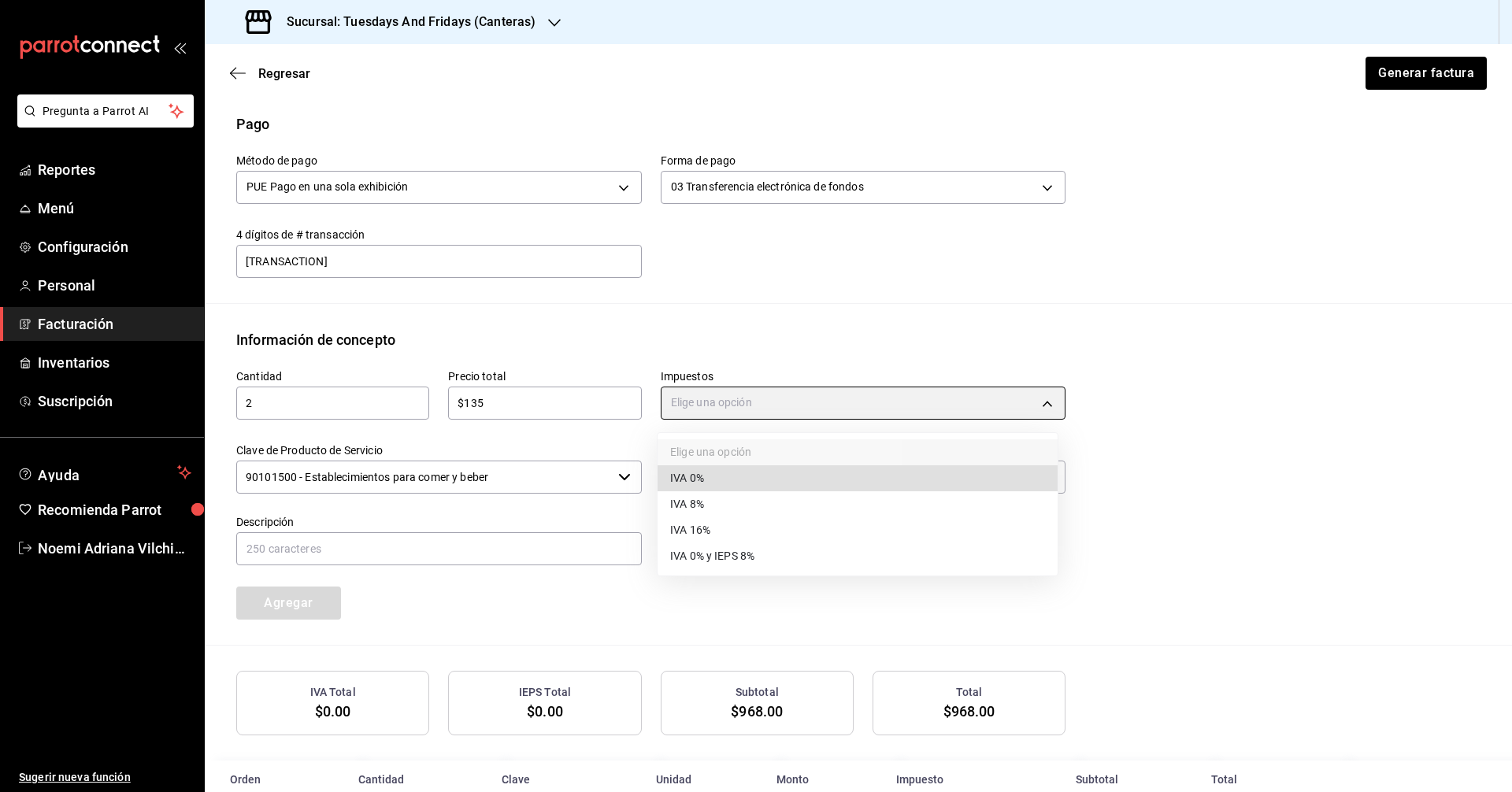 type on "IVA_0" 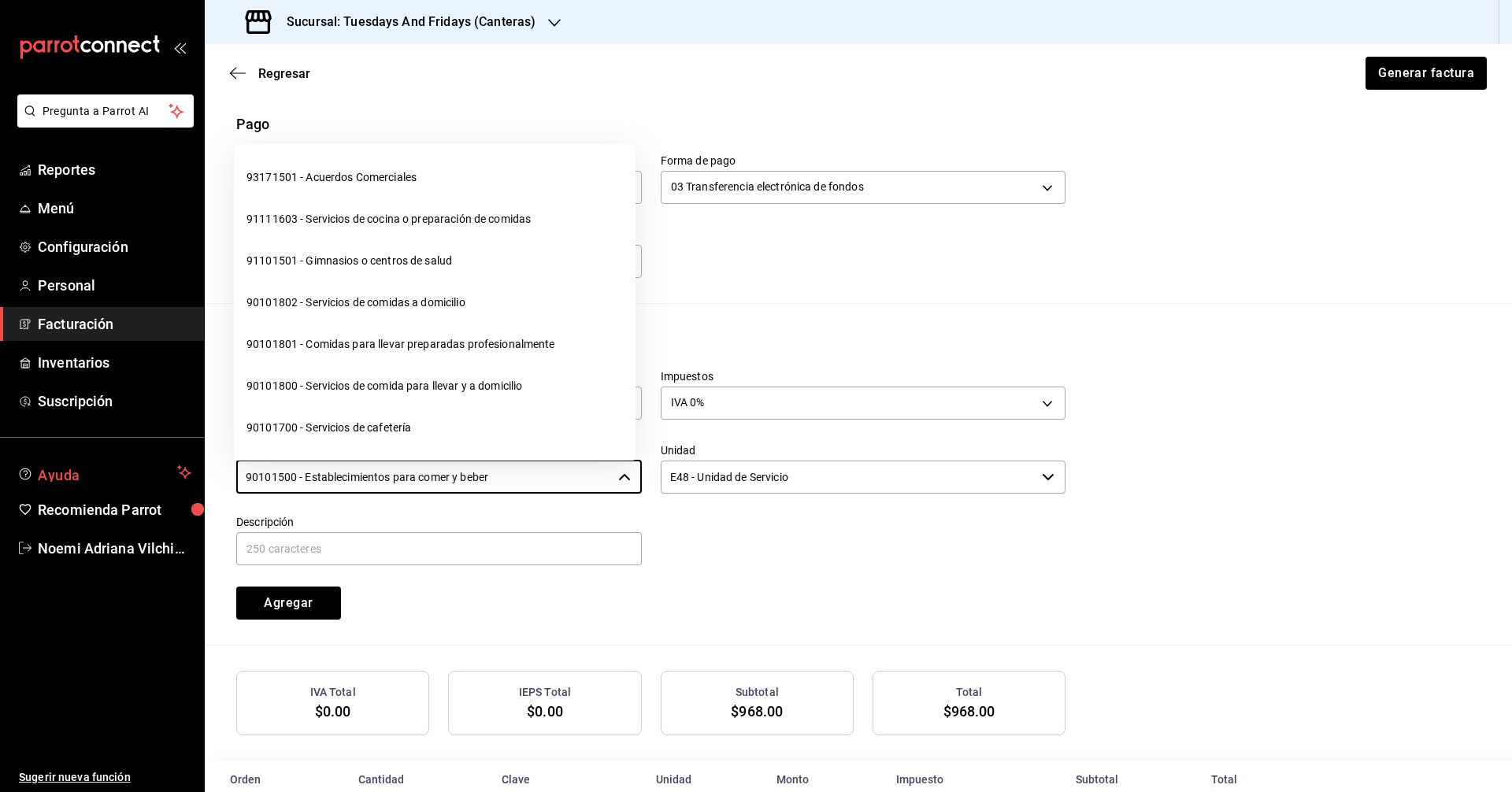 drag, startPoint x: 557, startPoint y: 472, endPoint x: 202, endPoint y: 470, distance: 355.00563 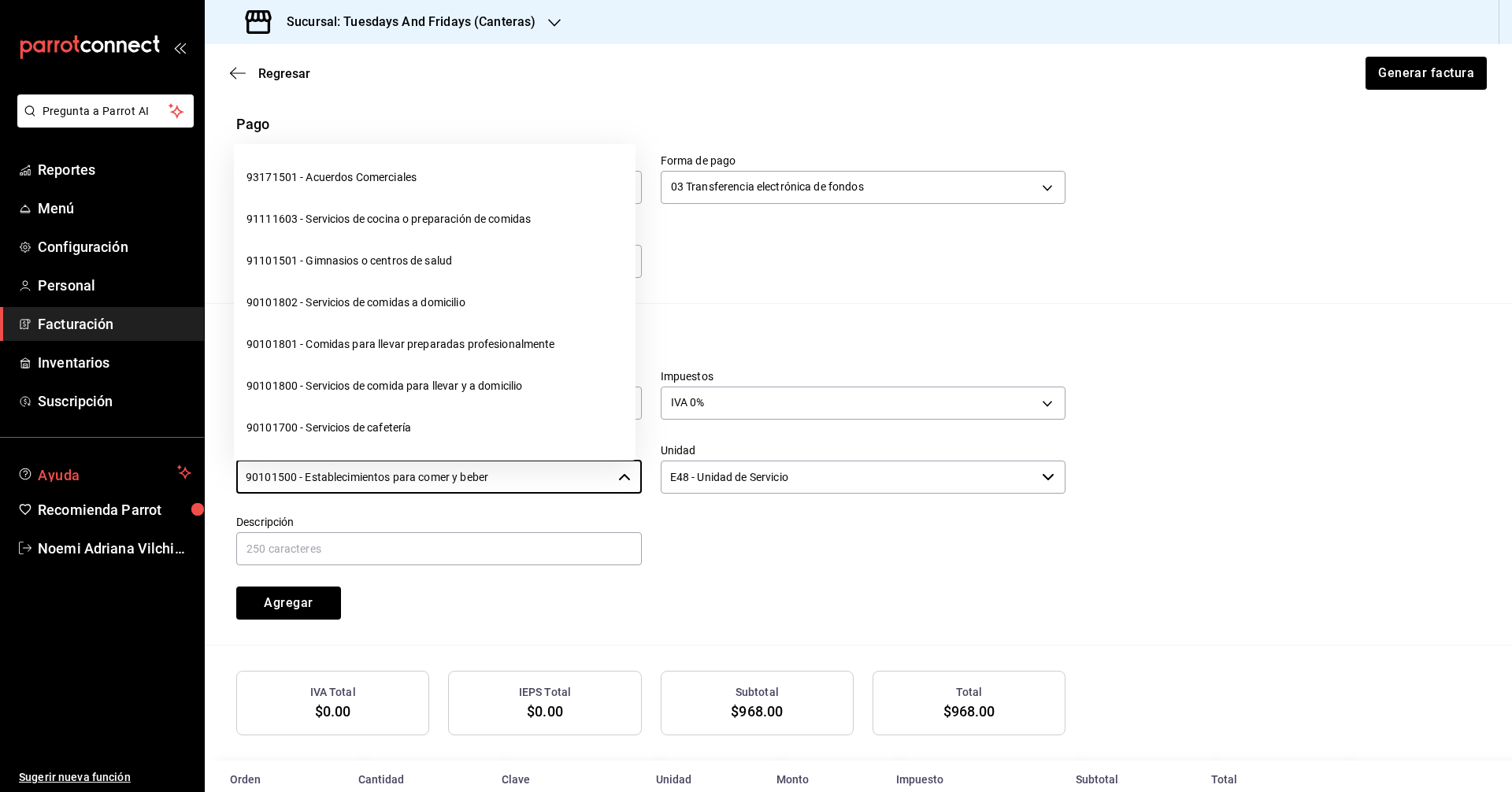 click on "Pregunta a Parrot AI Reportes   Menú   Configuración   Personal   Facturación   Inventarios   Suscripción   Ayuda Recomienda Parrot   [FIRST] [LAST]   Sugerir nueva función   Sucursal: Tuesdays And Fridays (Canteras) Regresar Generar factura Emisor Perfil fiscal [FIRST] [LAST] Tipo de comprobante Ingreso Receptor Nombre / Razón social  [FIRST] [MIDDLE] [LAST] RFC Receptor [RFC] Régimen fiscal Personas Físicas con Actividades Empresariales y Profesionales Uso de CFDI G01: Adquisición de mercancias Correo electrónico [EMAIL] Elige cómo quieres agregar los conceptos a tu factura Manualmente Asociar orden Pago Método de pago PUE   Pago en una sola exhibición PUE Forma de pago 03   Transferencia electrónica de fondos 03 4 dígitos de # transacción 7377 4 dígitos de # transacción Información de concepto Cantidad 2 ​ Precio total $135 ​ Impuestos Elige una opción Clave de Producto de Servicio ​ Unidad E48 - Unidad de Servicio ​" at bounding box center [756, 396] 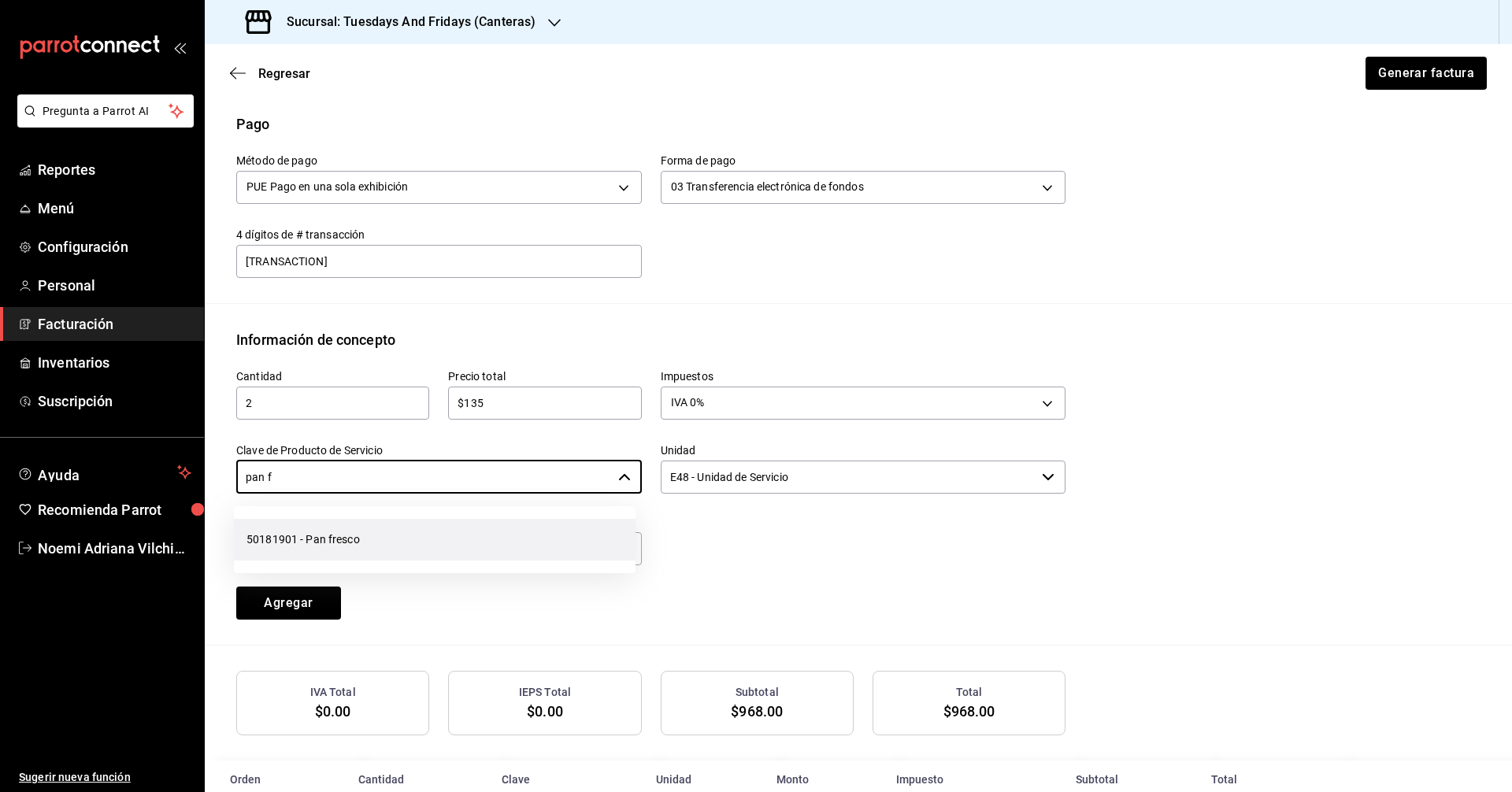 click on "50181901 - Pan fresco" at bounding box center (435, 539) 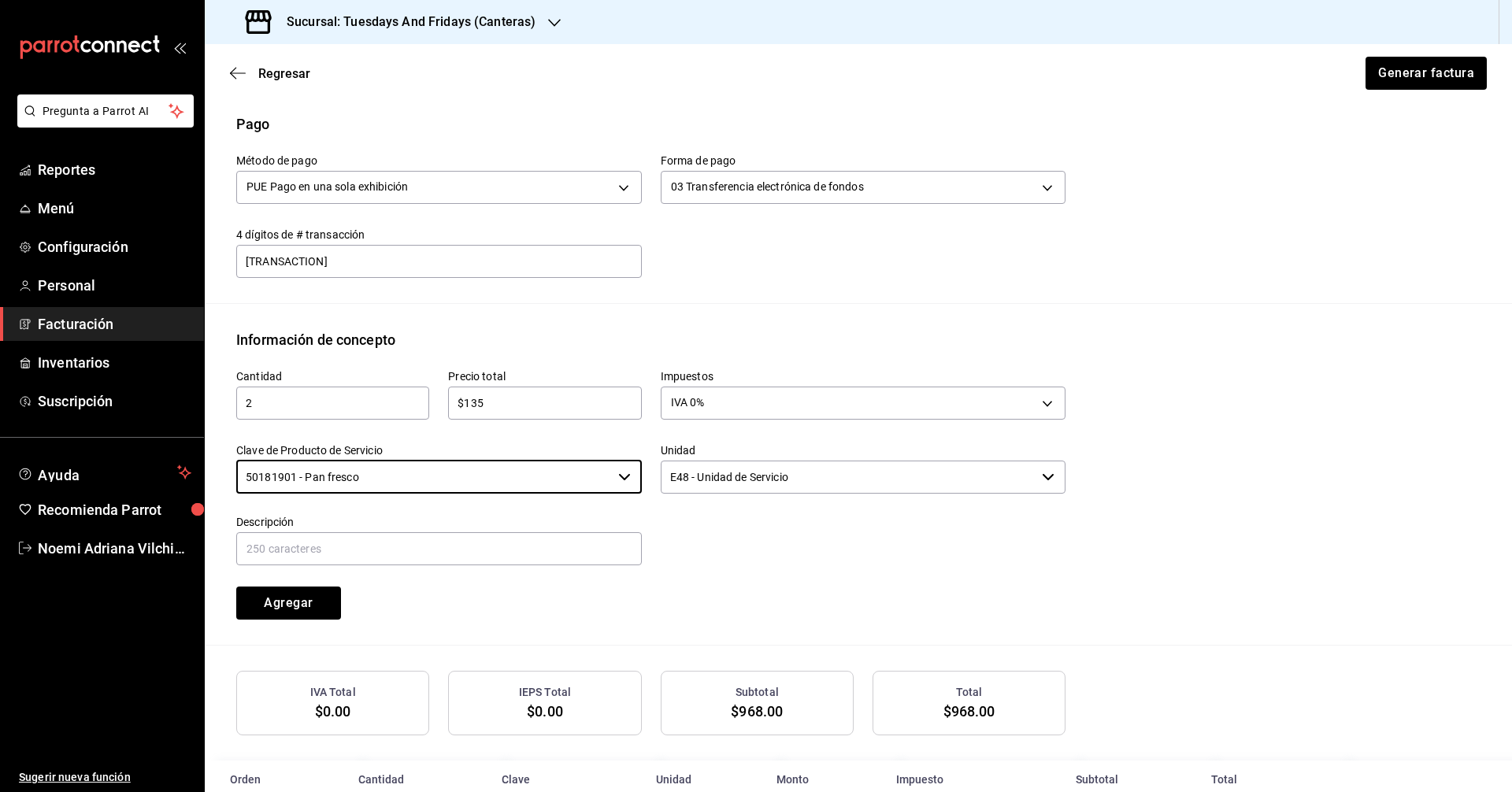 type on "50181901 - Pan fresco" 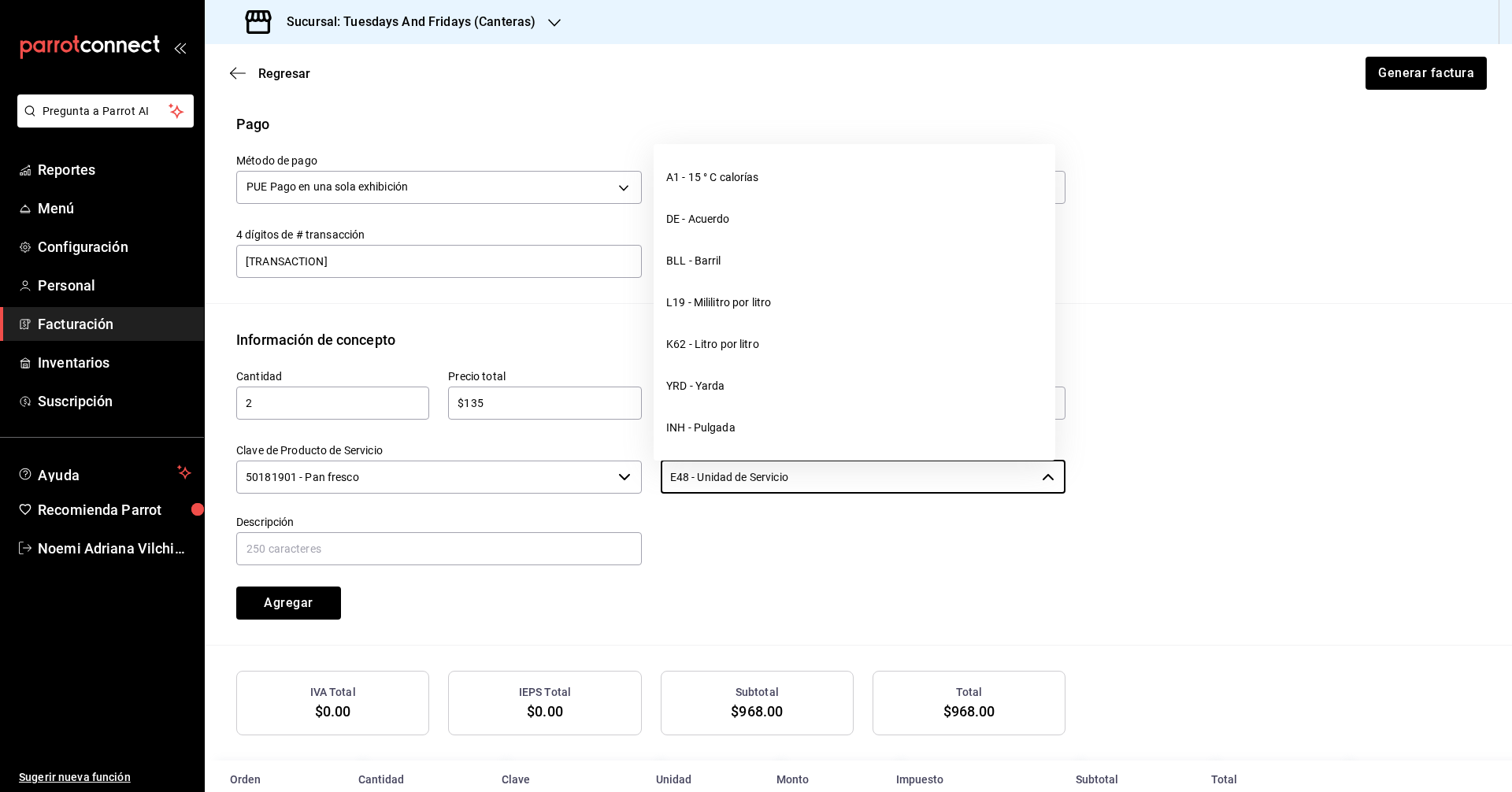 drag, startPoint x: 826, startPoint y: 481, endPoint x: 466, endPoint y: 439, distance: 362.44172 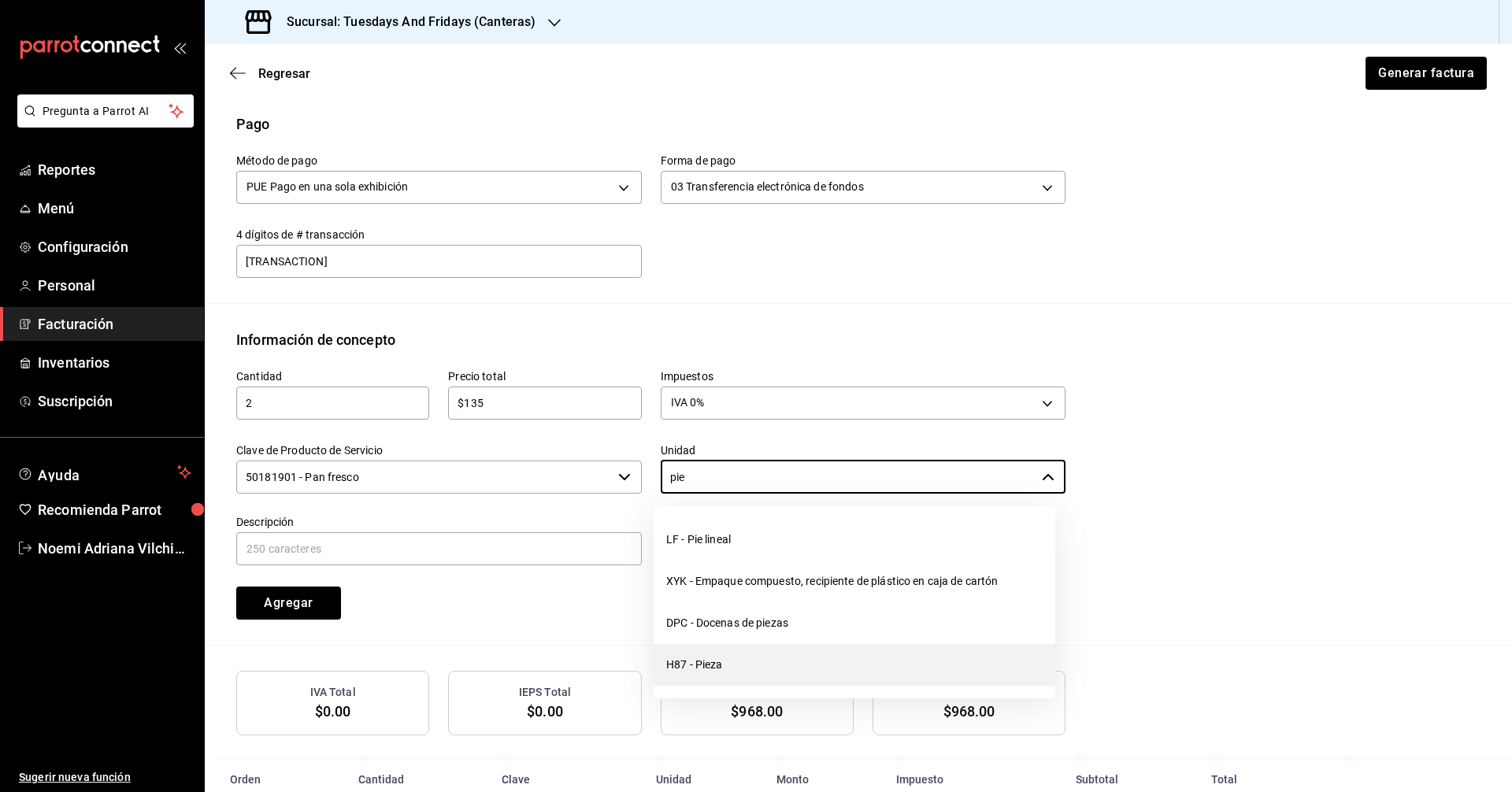 click on "H87 - Pieza" at bounding box center (854, 664) 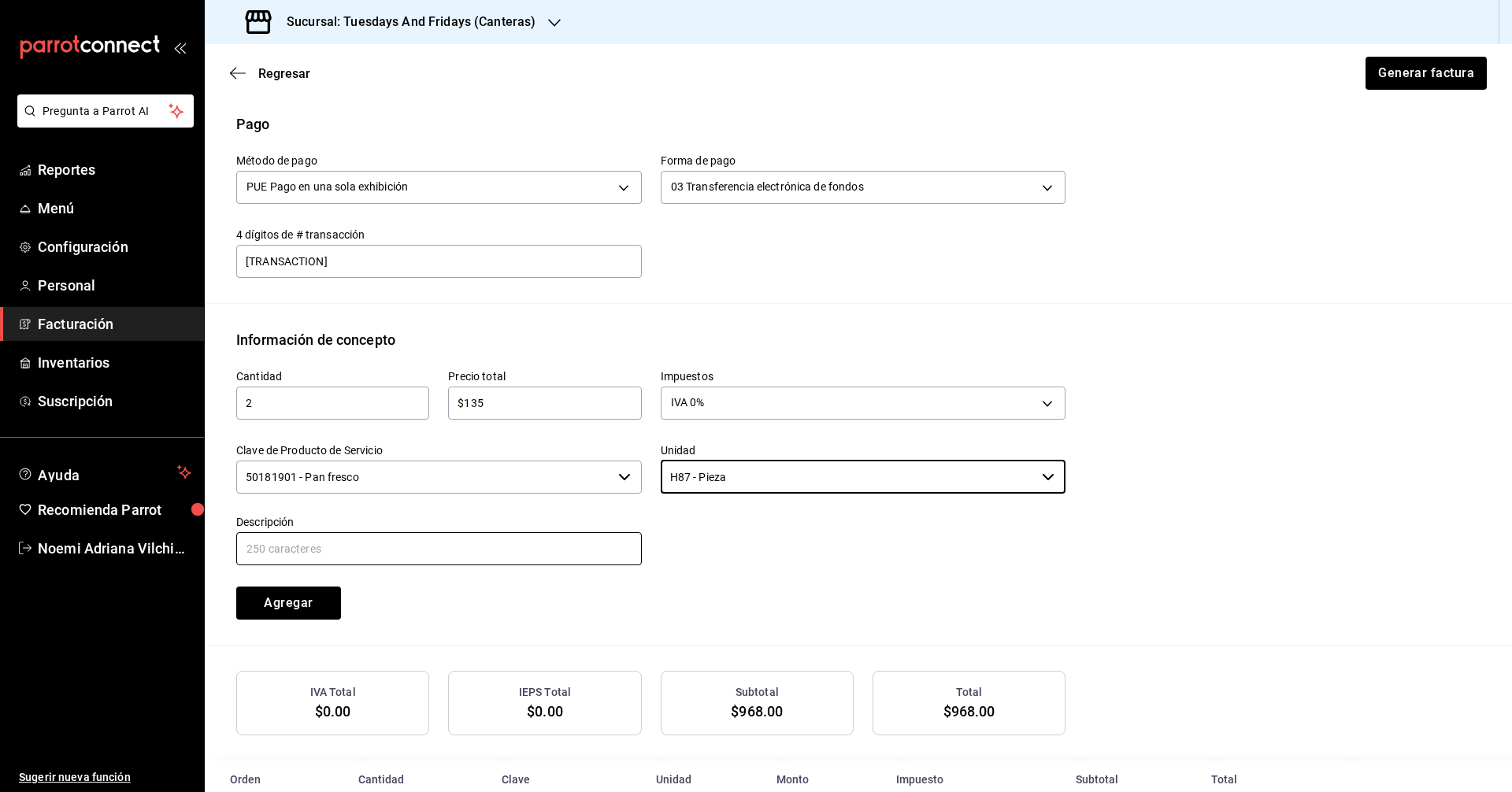 type on "H87 - Pieza" 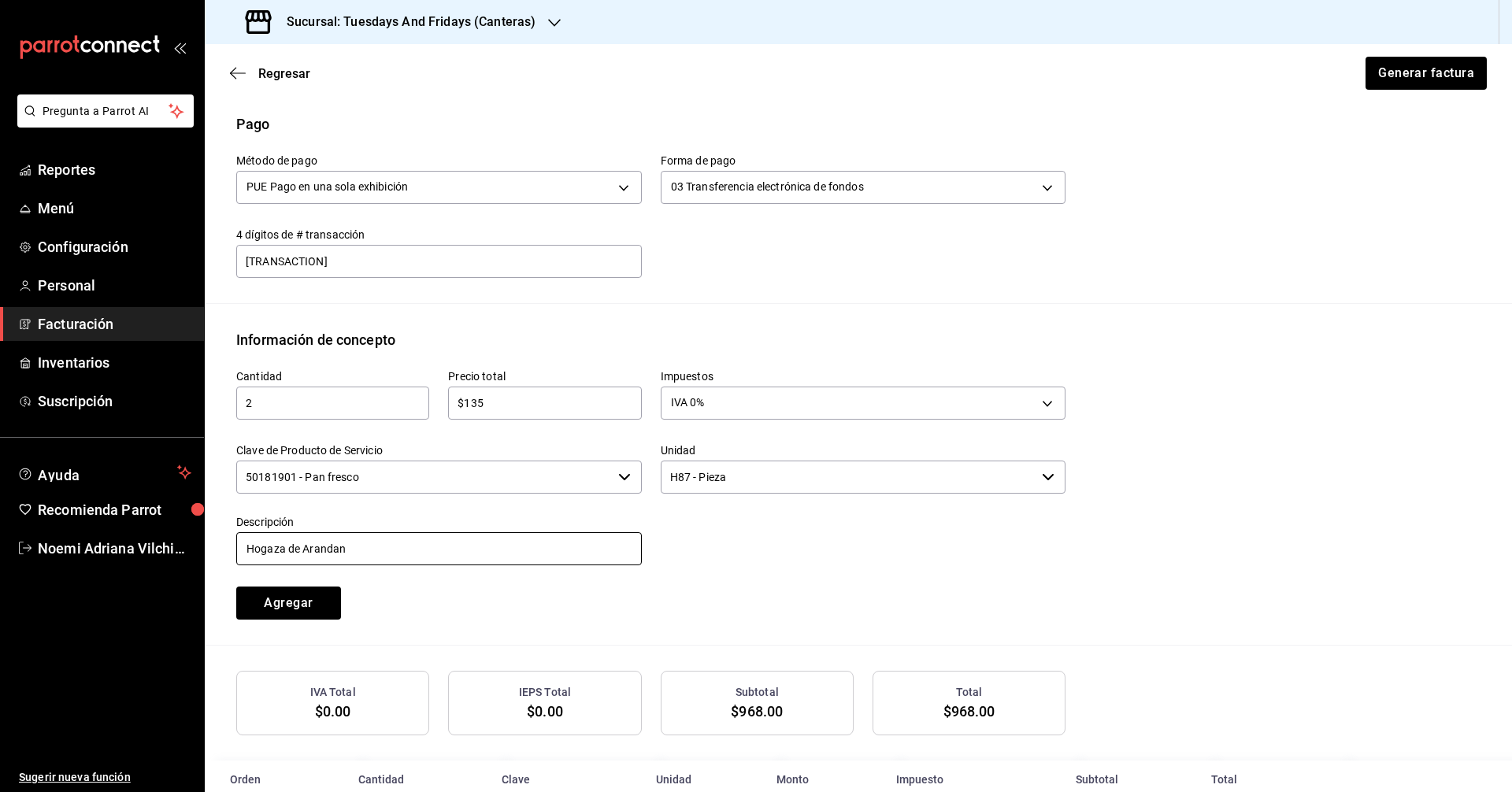 type on "Hogaza de Arandan" 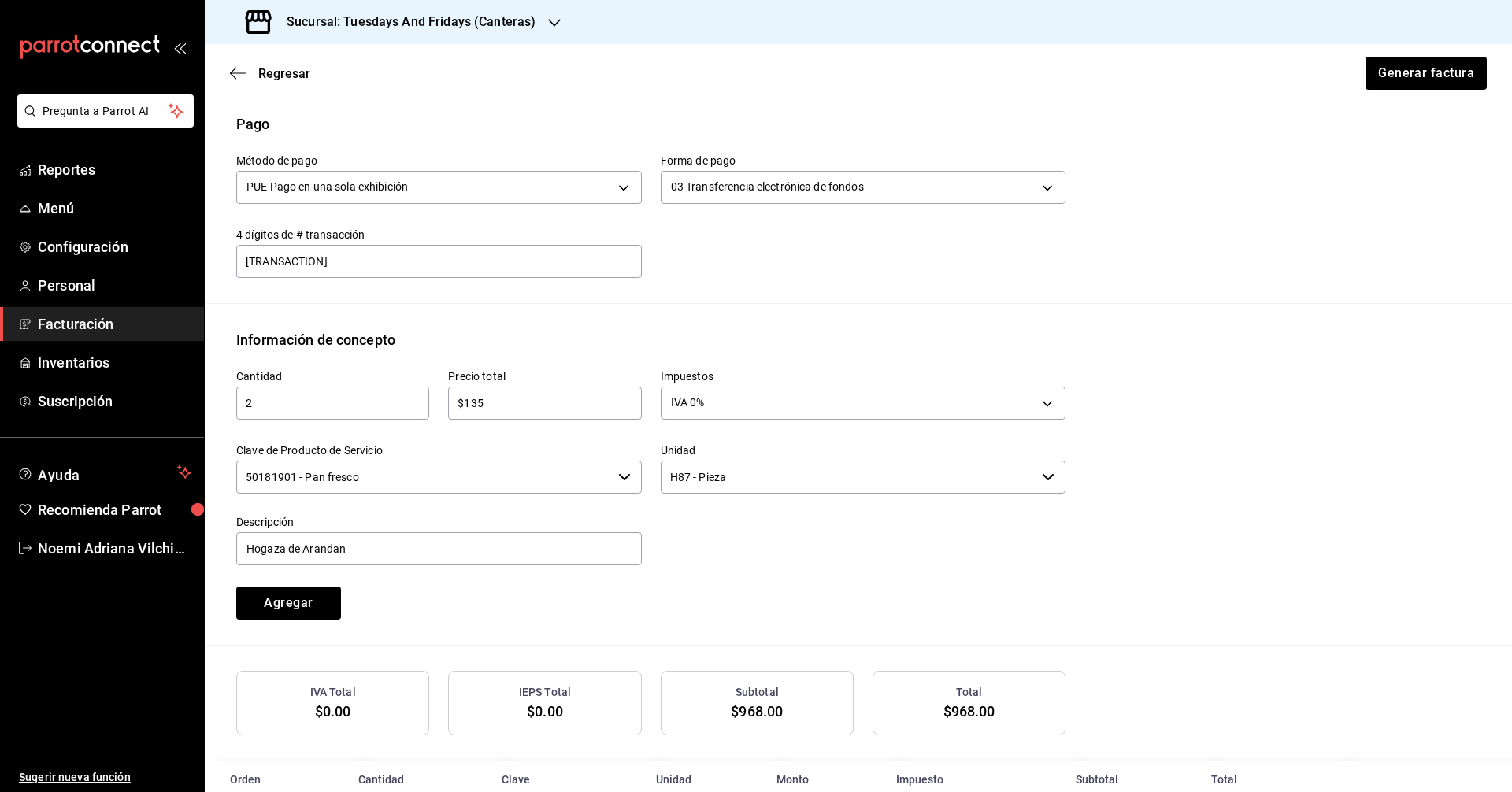 click on "Cantidad 2 ​ Precio total $135 ​ Impuestos IVA 0% IVA_0 Clave de Producto de Servicio 50181901 - Pan fresco ​ Unidad H87 - Pieza ​ Descripción Hogaza de Arandano Agregar" at bounding box center [641, 485] 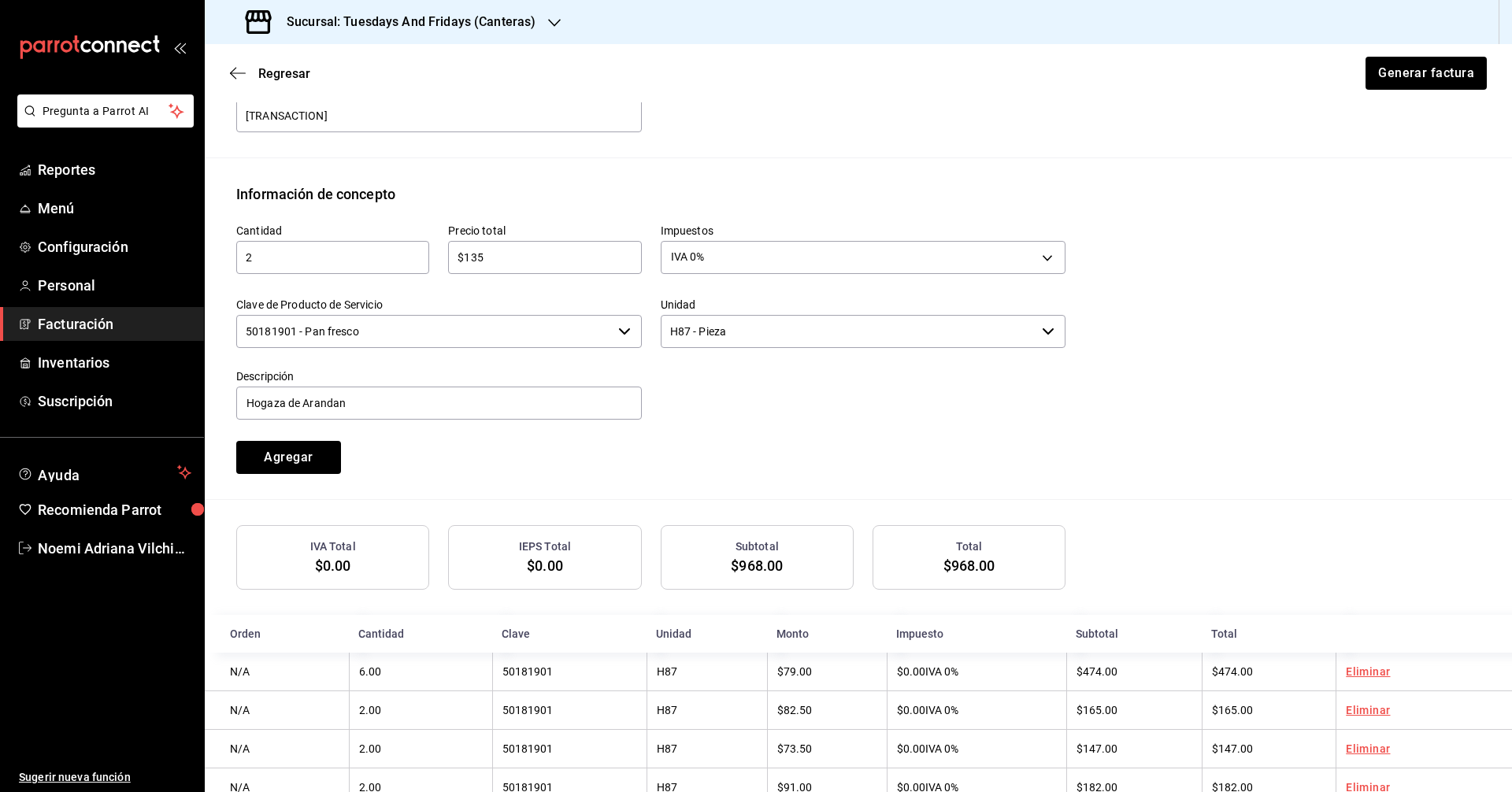 scroll, scrollTop: 668, scrollLeft: 0, axis: vertical 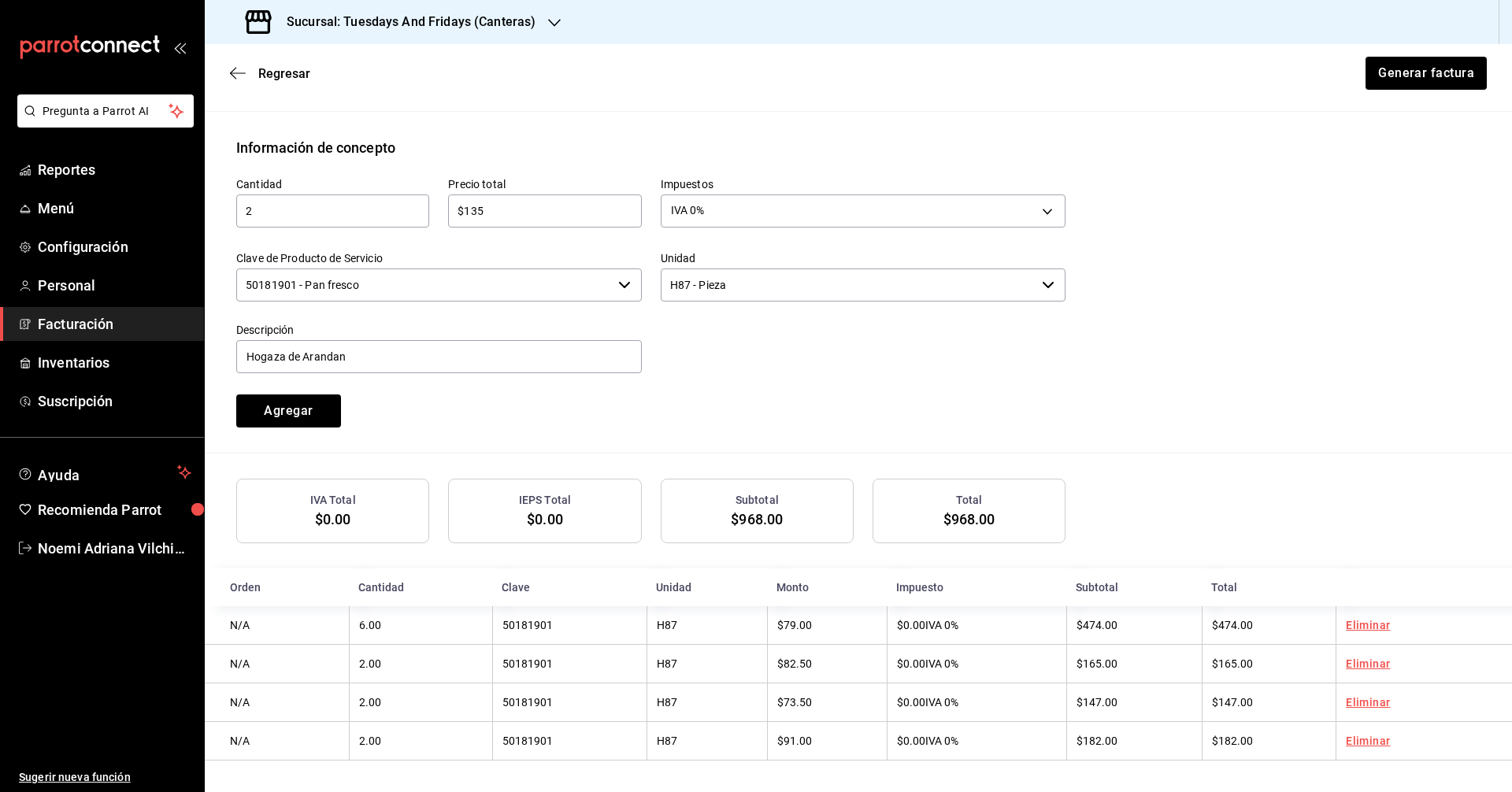 click on "Cantidad 2 ​ Precio total $135 ​ Impuestos IVA 0% IVA_0 Clave de Producto de Servicio 50181901 - Pan fresco ​ Unidad H87 - Pieza ​ Descripción Hogaza de Arandano Agregar" at bounding box center [641, 293] 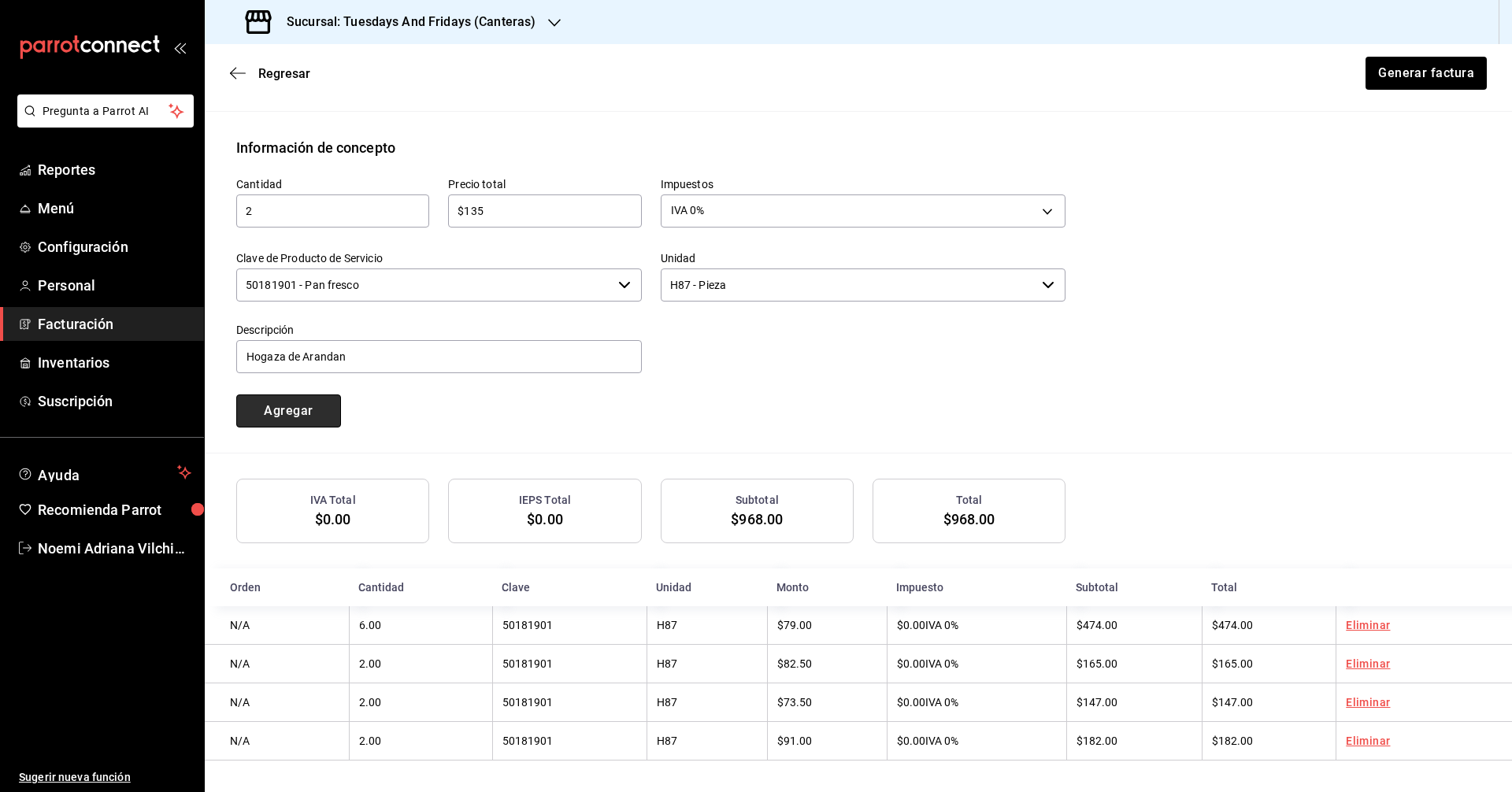 click on "Agregar" at bounding box center (288, 411) 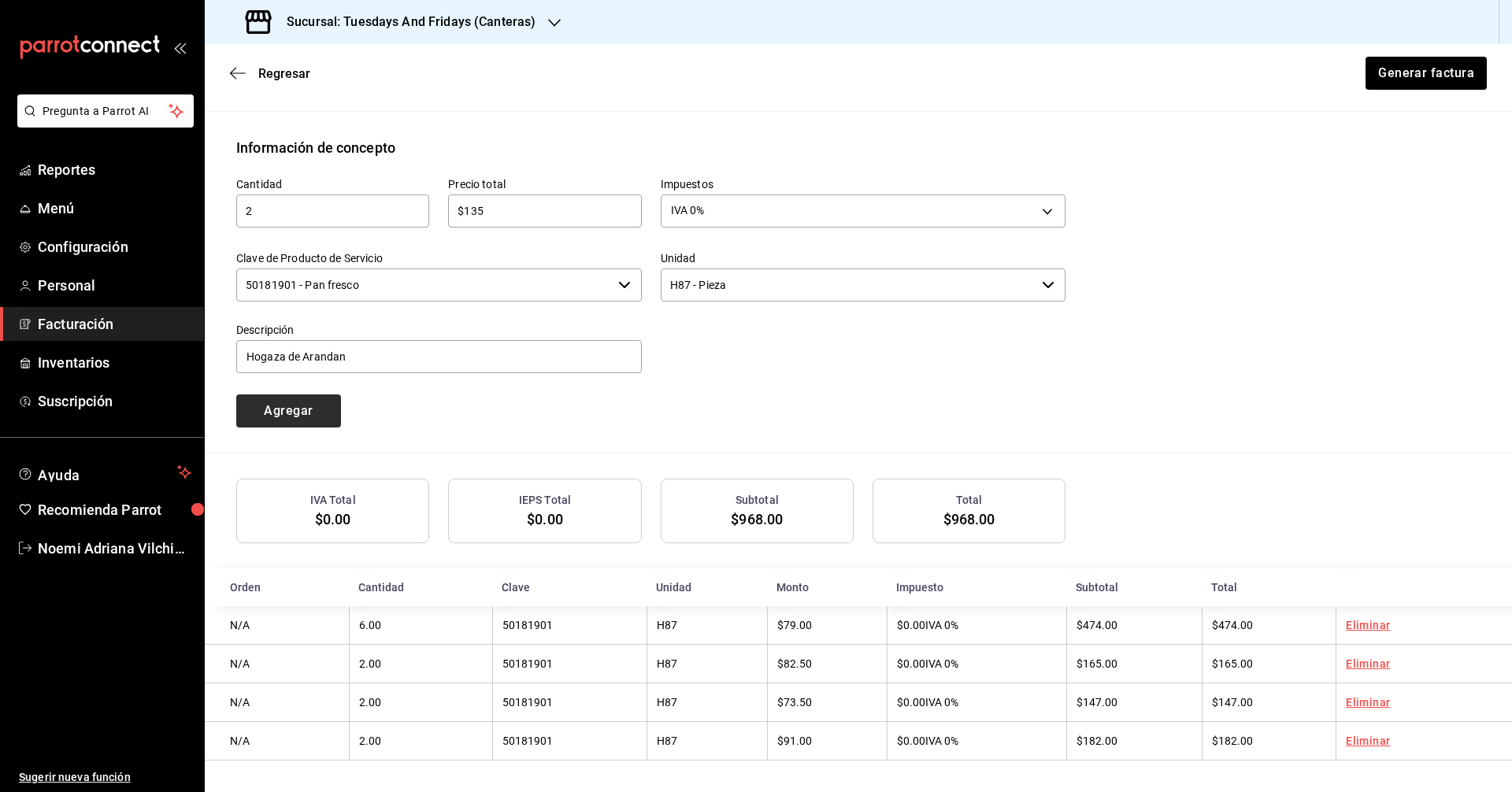 type 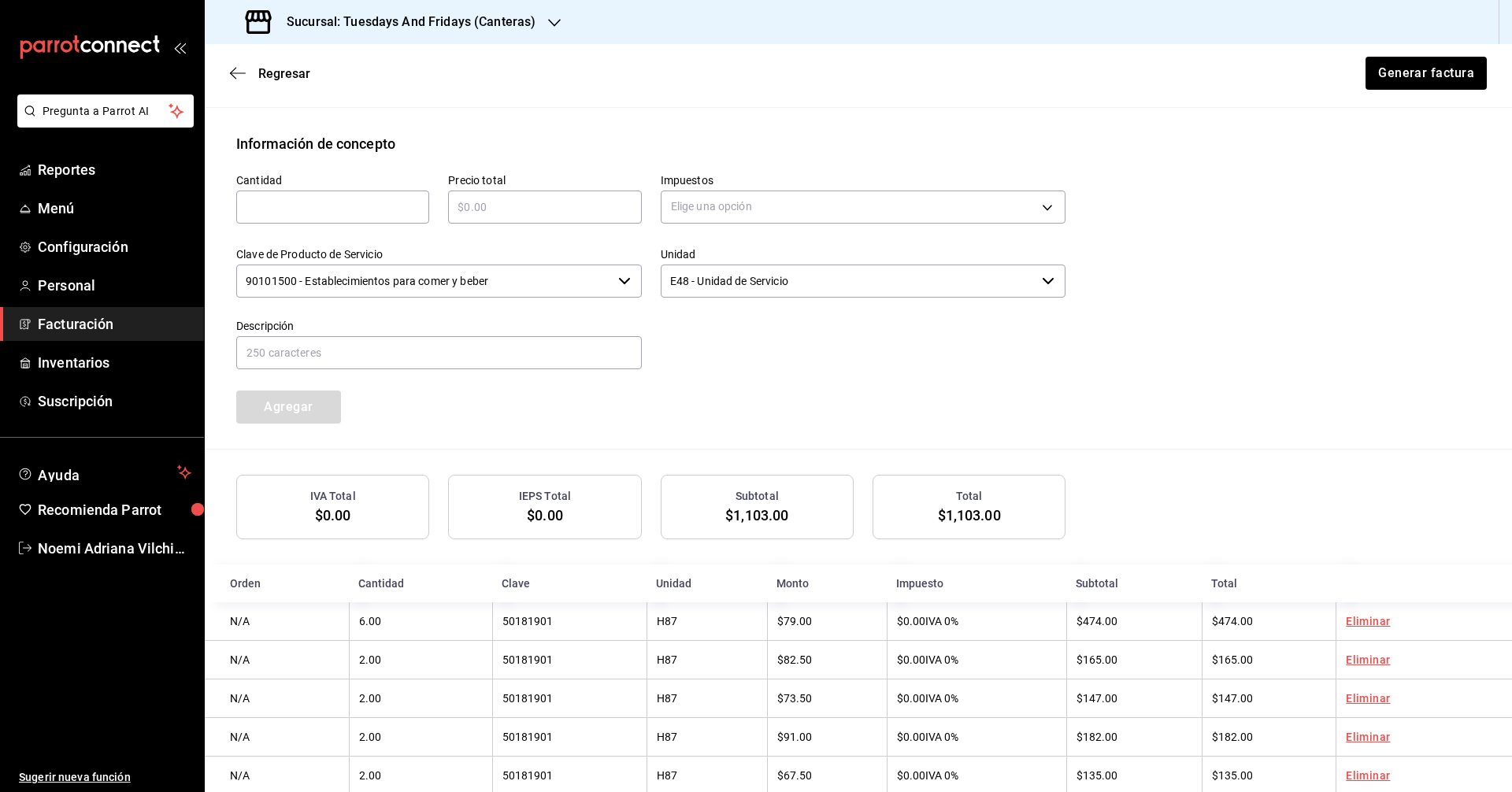 click on "Cantidad ​ Precio total ​ Impuestos Elige una opción Clave de Producto de Servicio 90101500 - Establecimientos para comer y beber ​ Unidad E48 - Unidad de Servicio ​ Descripción Agregar" at bounding box center (858, 302) 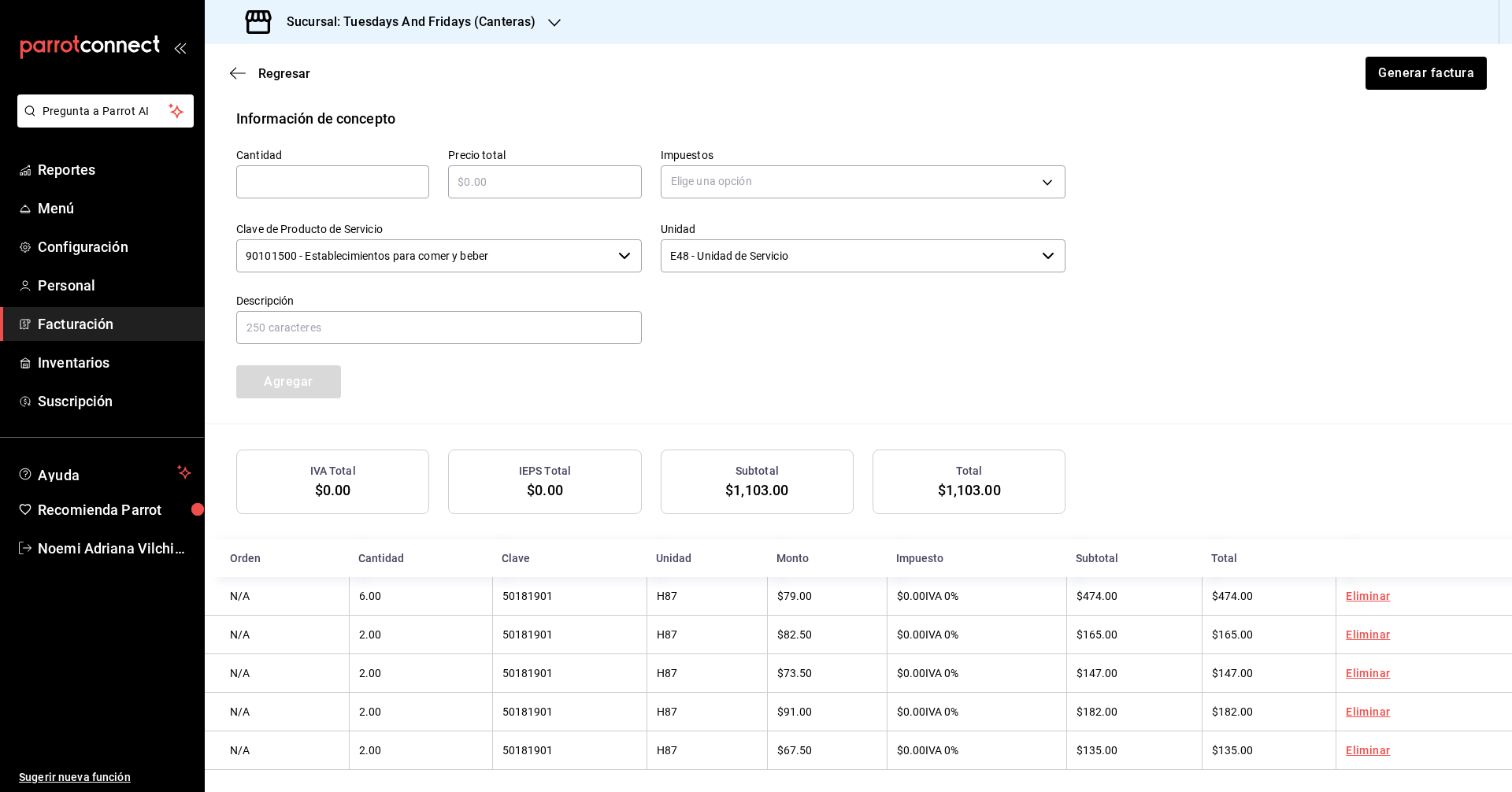 scroll, scrollTop: 708, scrollLeft: 0, axis: vertical 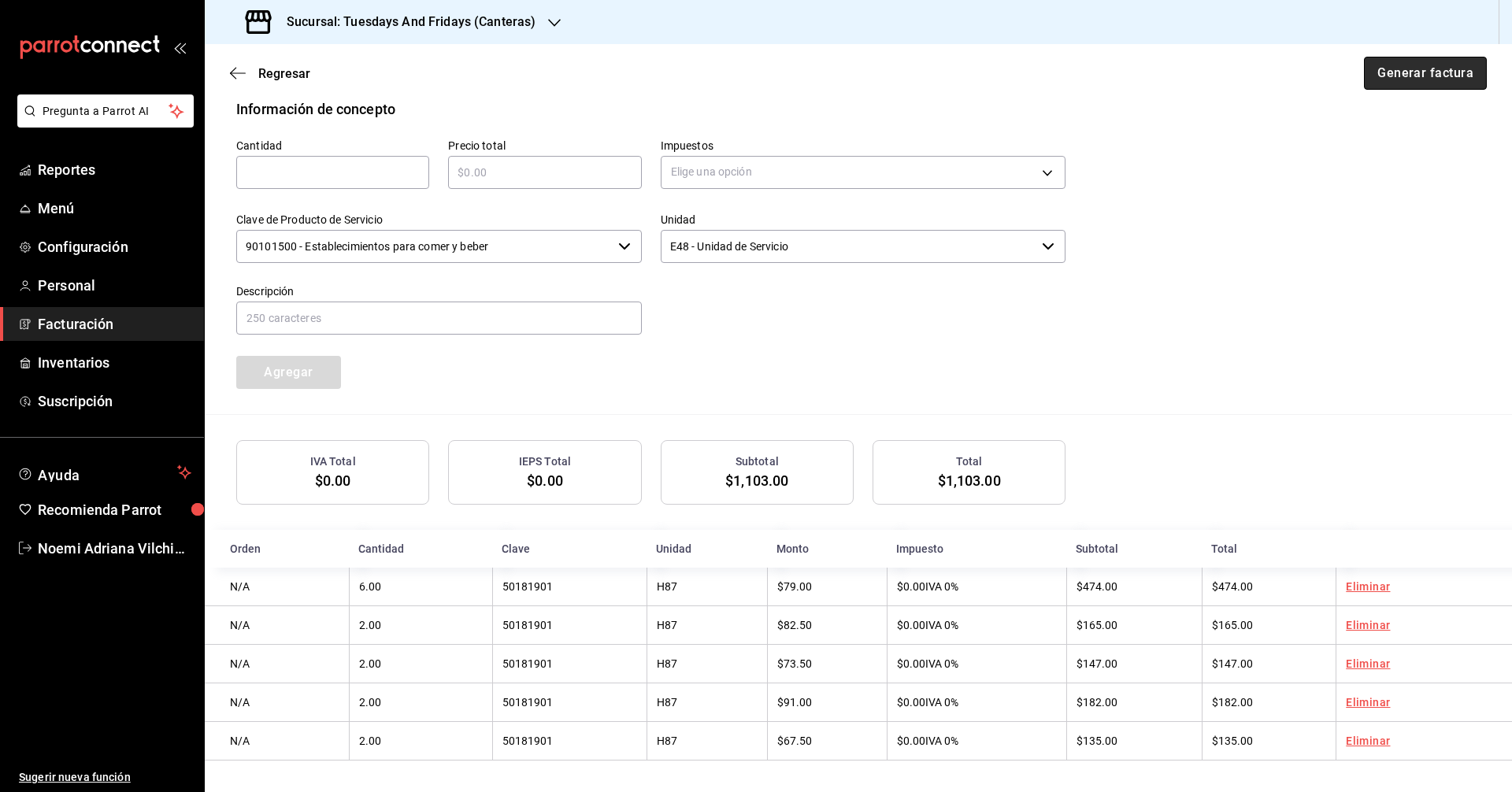 click on "Generar factura" at bounding box center [1425, 73] 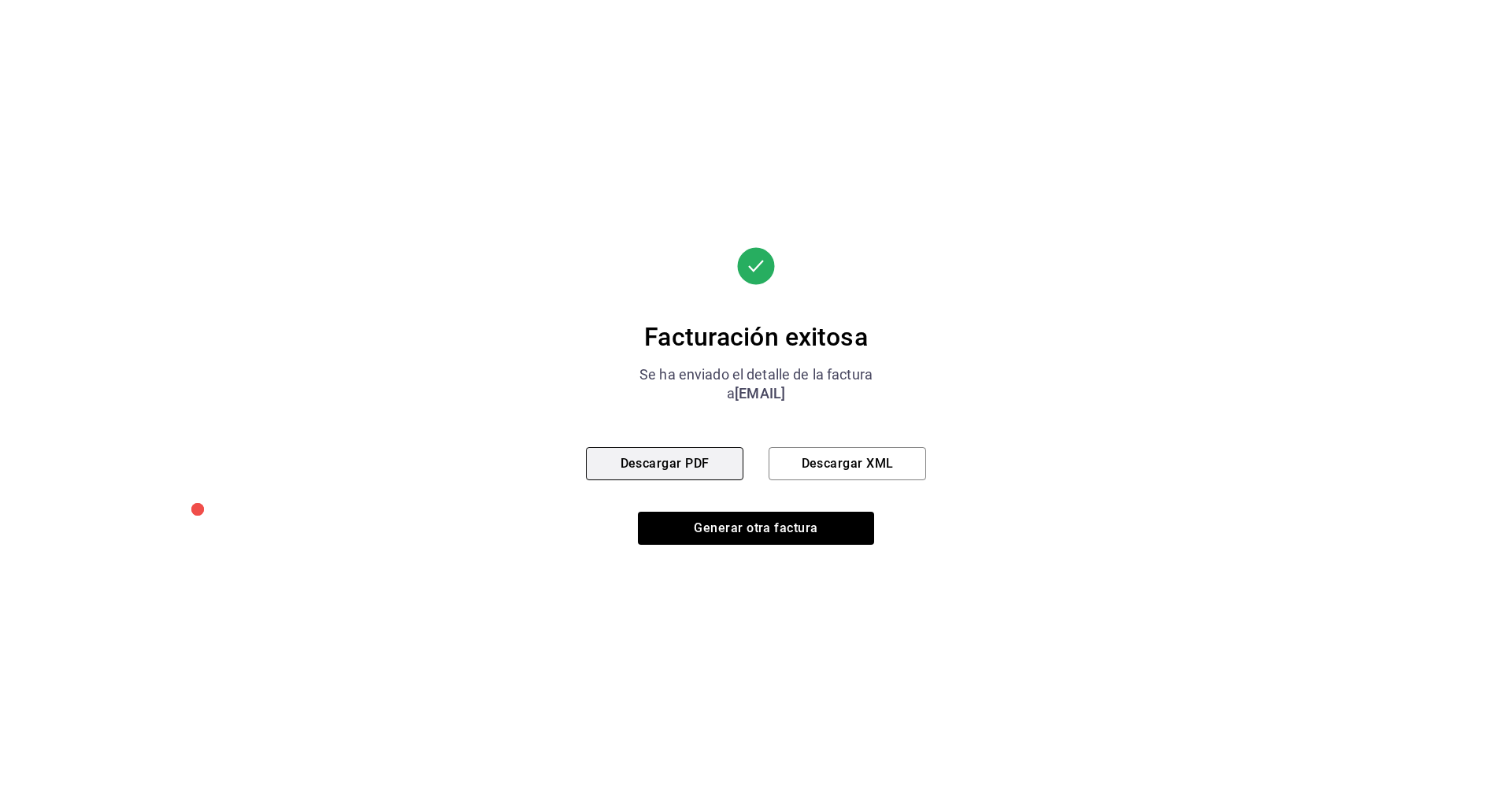 click on "Descargar PDF" at bounding box center (665, 464) 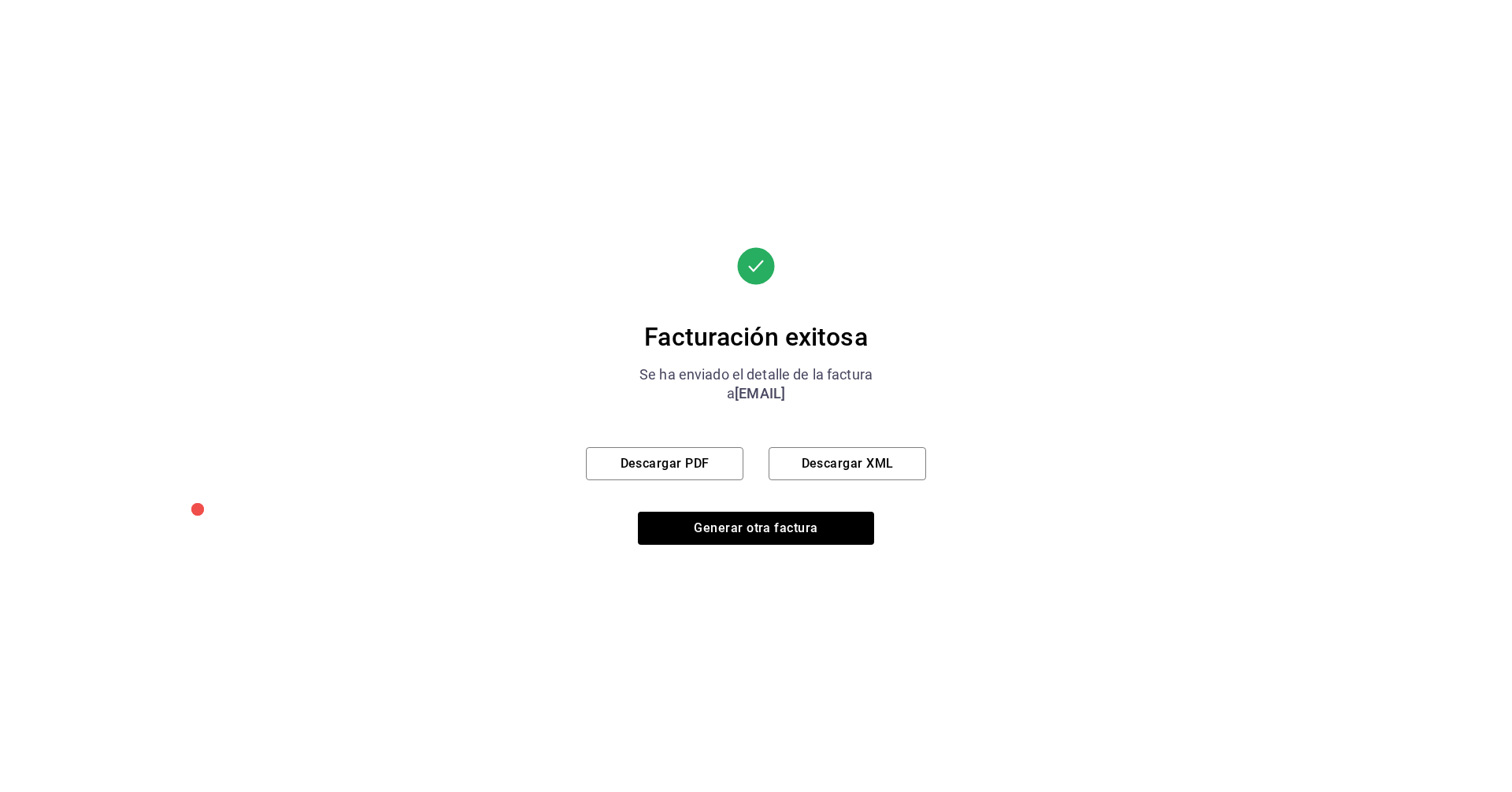 click on "Facturación exitosa Se ha enviado el detalle de la factura a  [EMAIL] Descargar PDF Descargar XML Generar otra factura" at bounding box center [756, 396] 